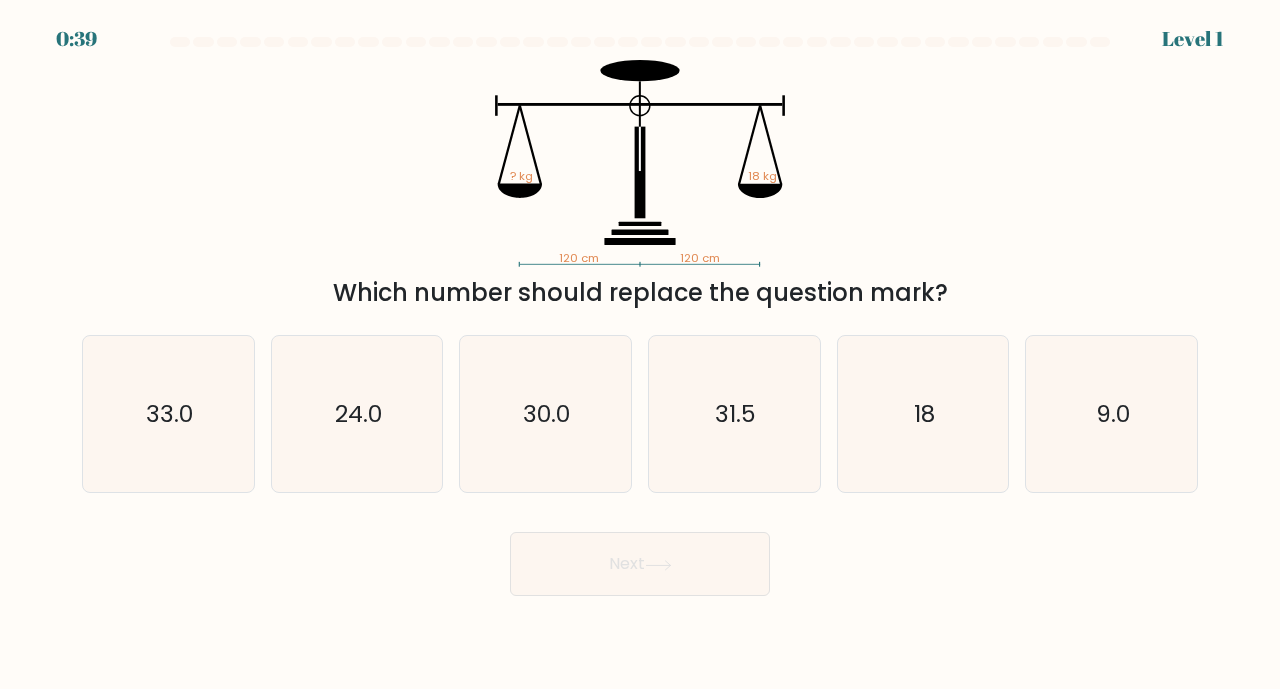 scroll, scrollTop: 0, scrollLeft: 0, axis: both 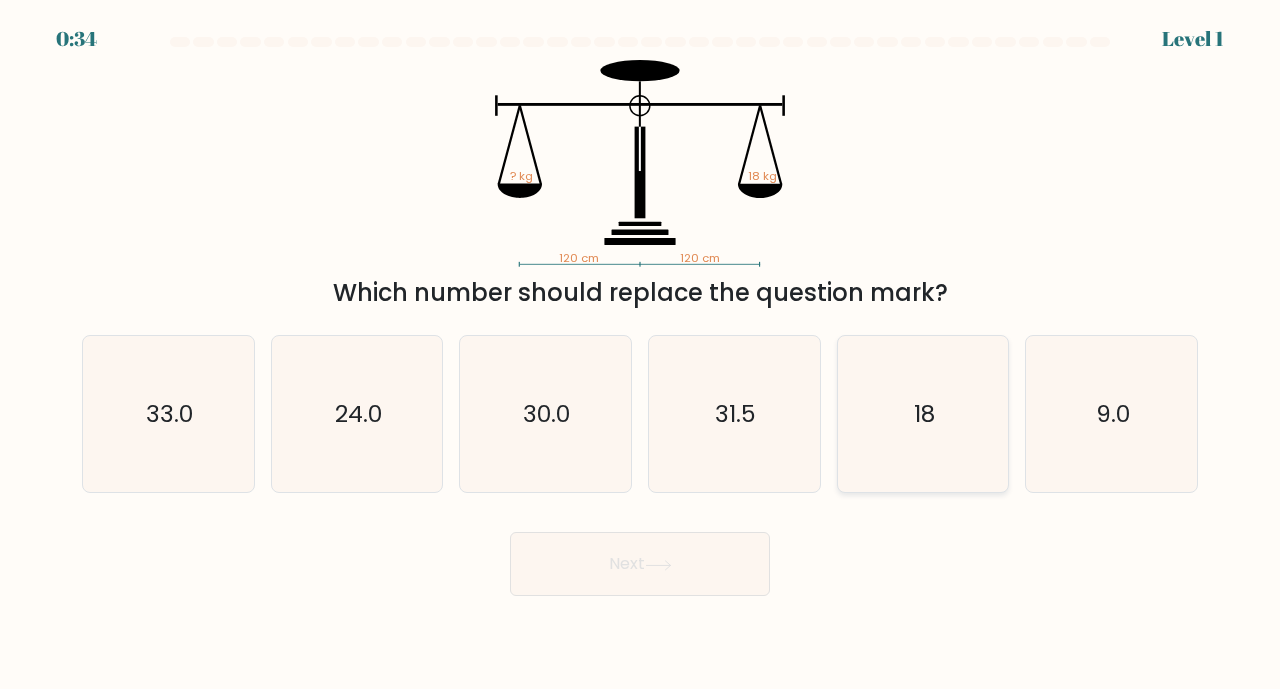 click on "18" 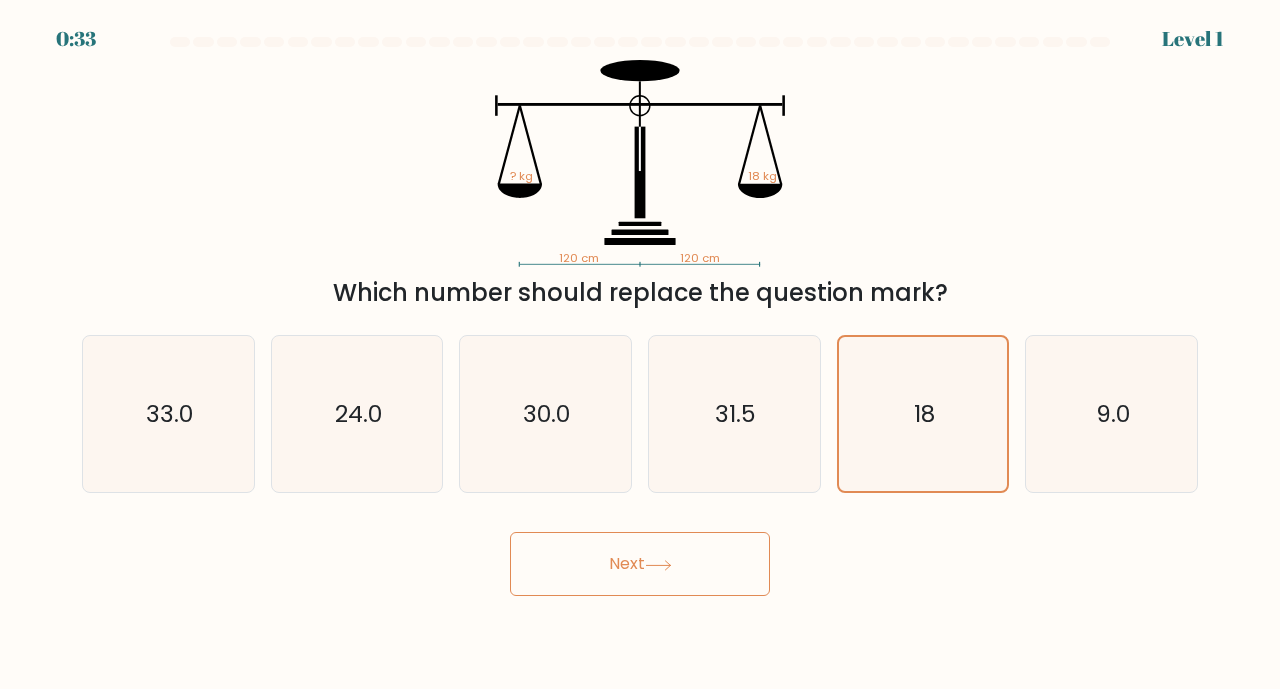 click on "Next" at bounding box center [640, 564] 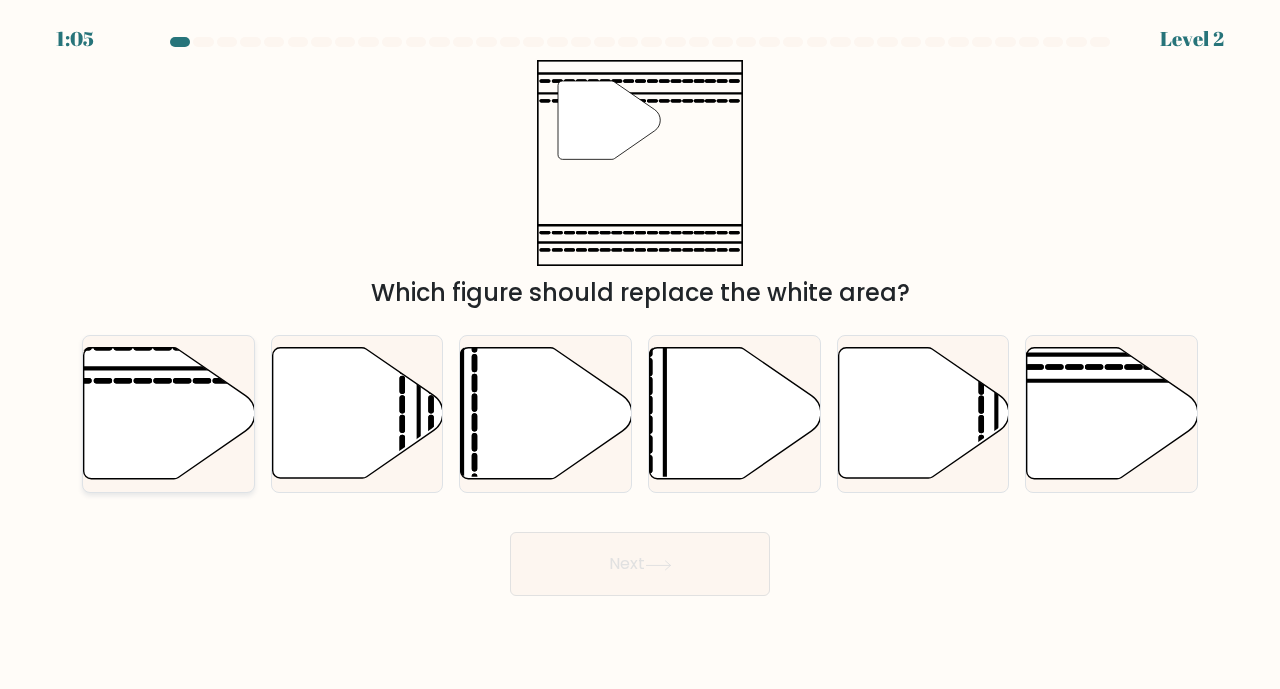 click 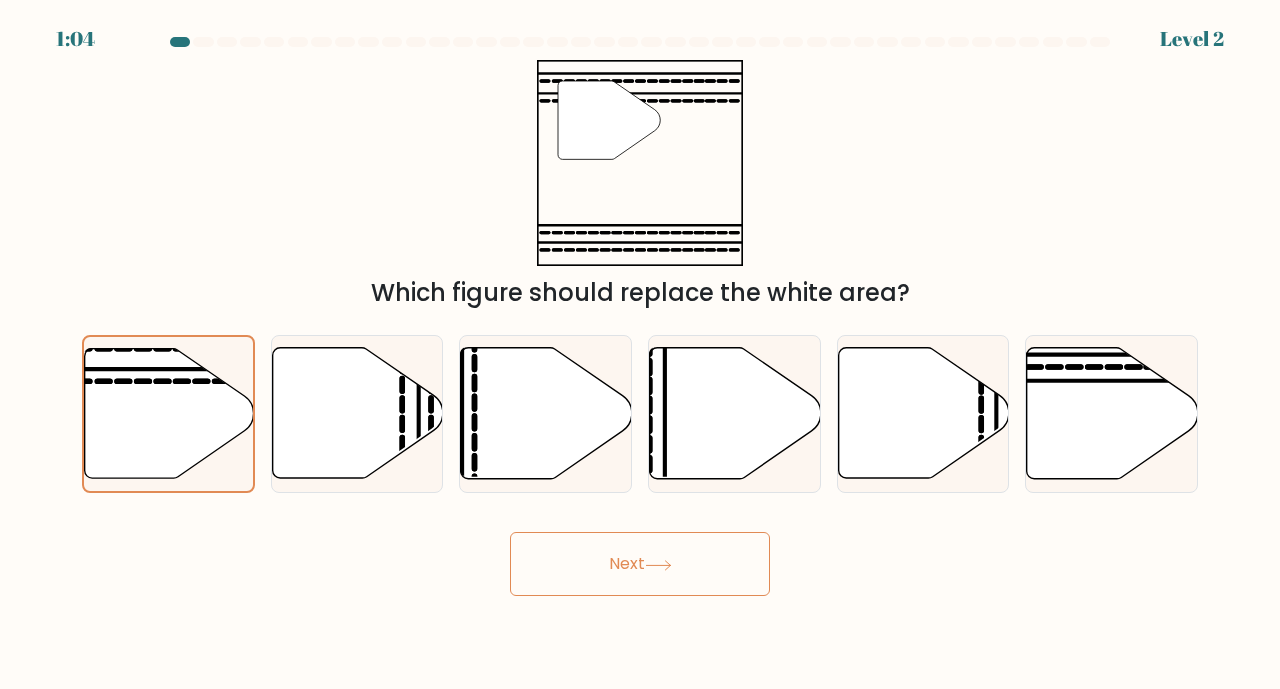 click on "Next" at bounding box center (640, 564) 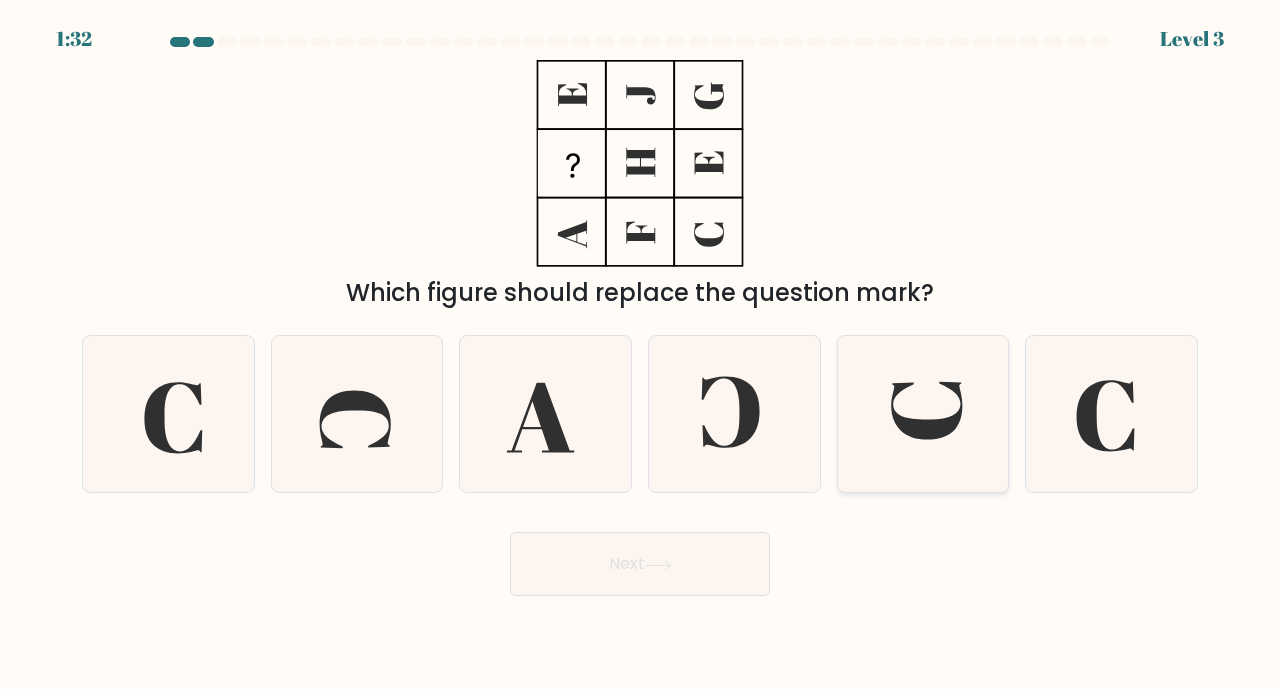 click 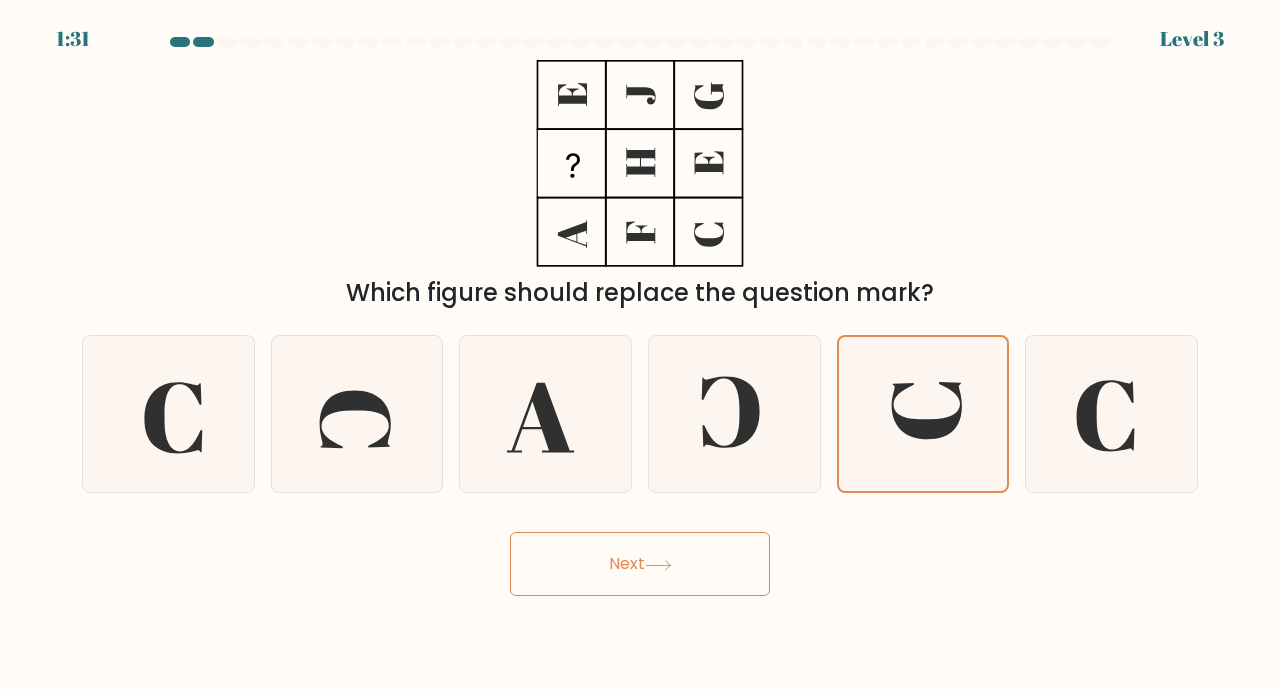 click on "Next" at bounding box center [640, 564] 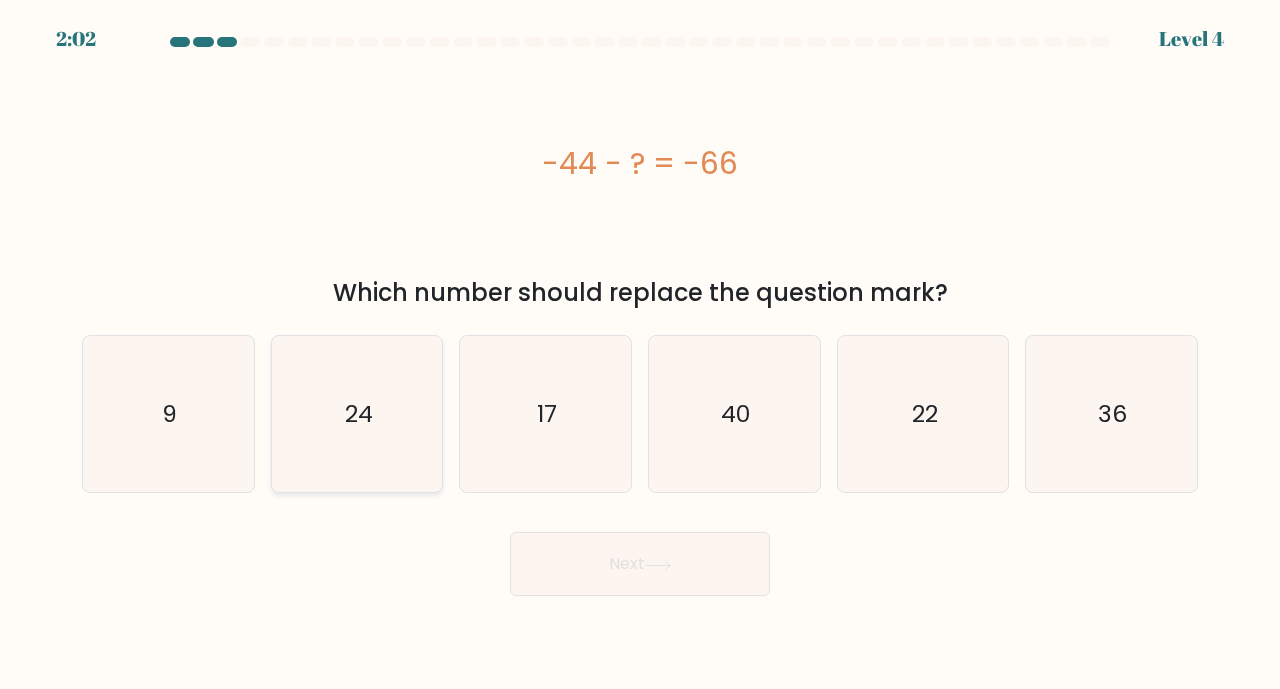 click on "24" 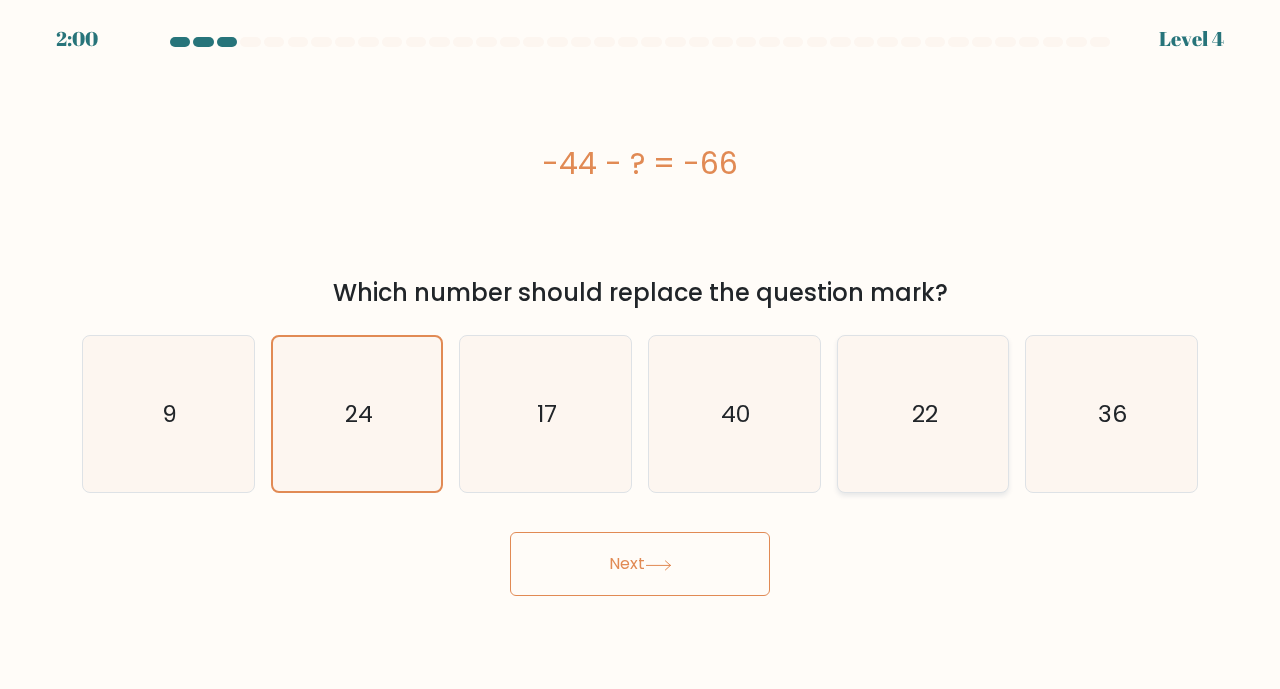 click on "22" 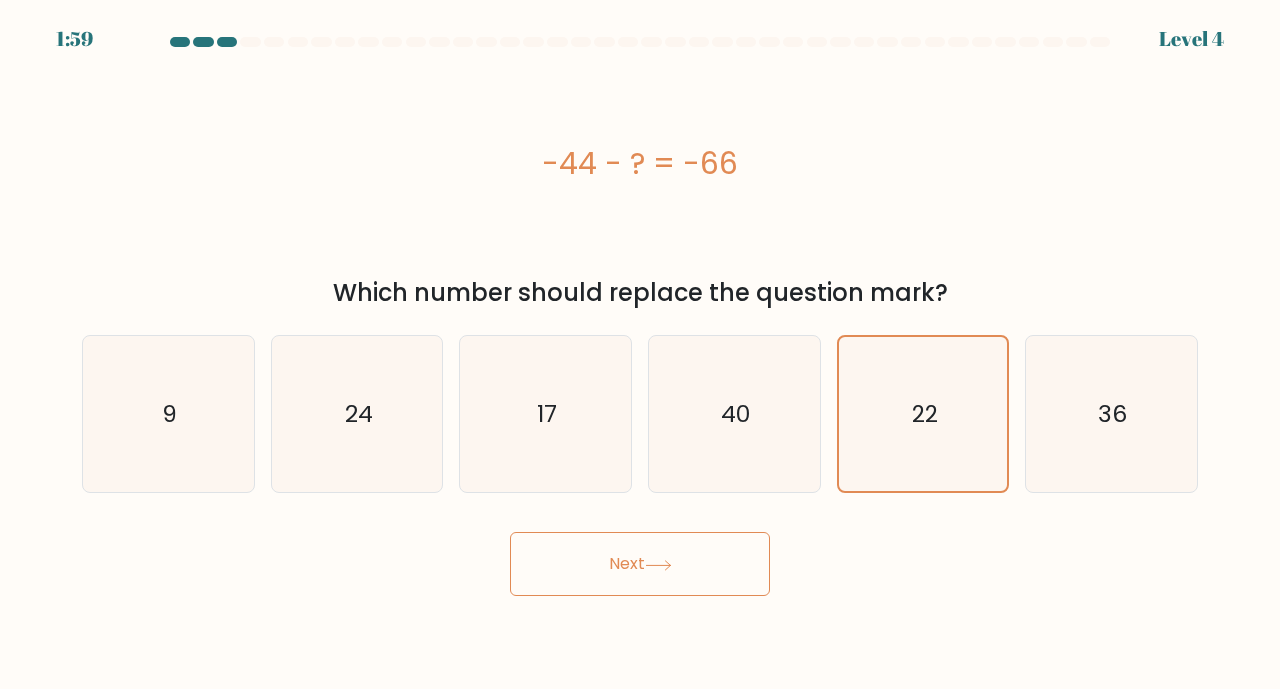 click on "Next" at bounding box center [640, 564] 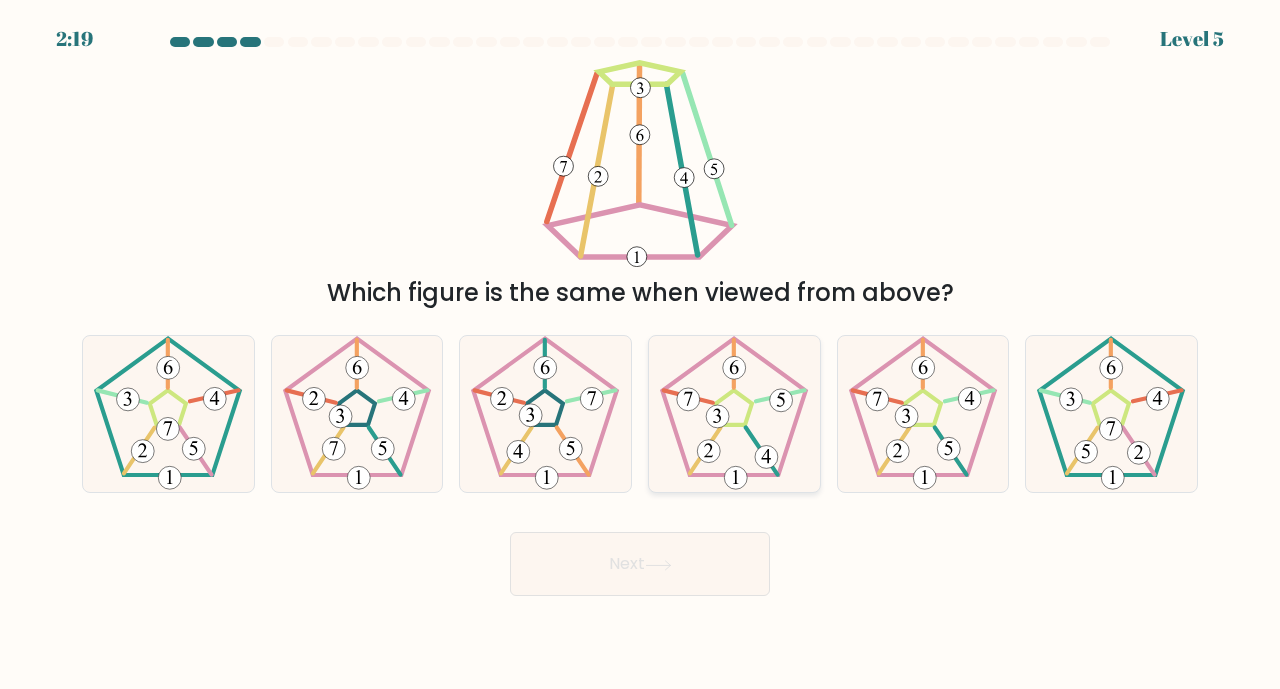 click 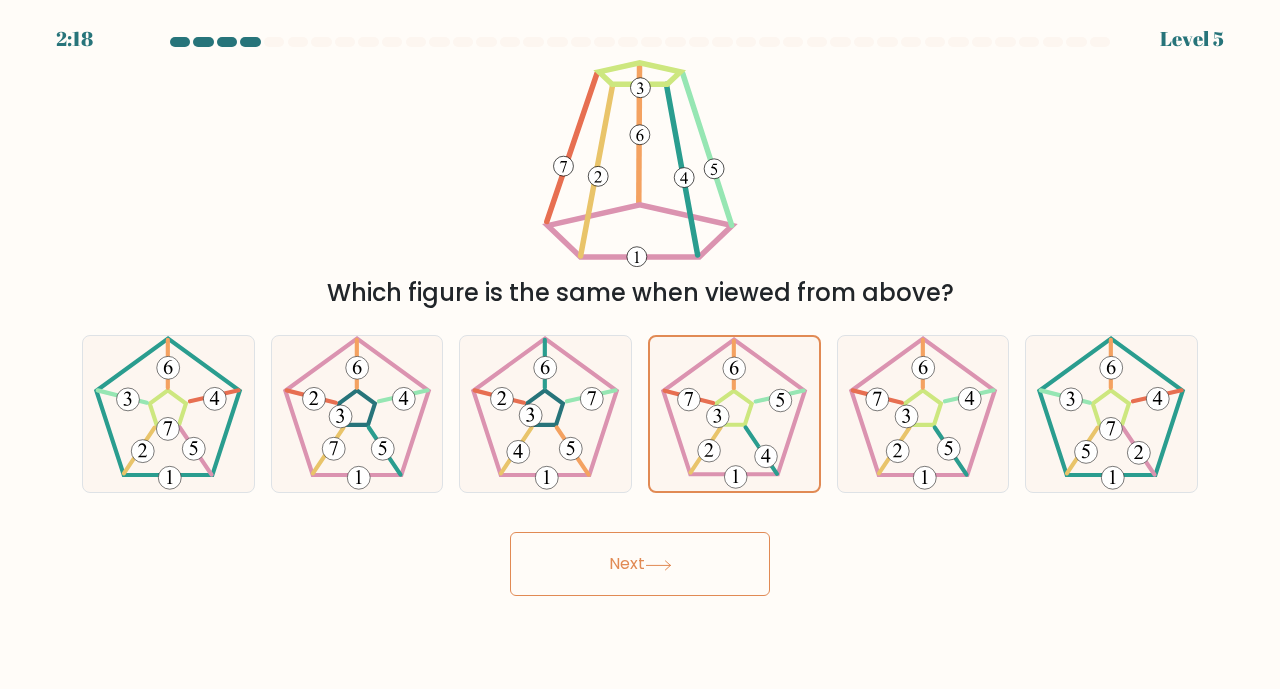 click on "Next" at bounding box center (640, 564) 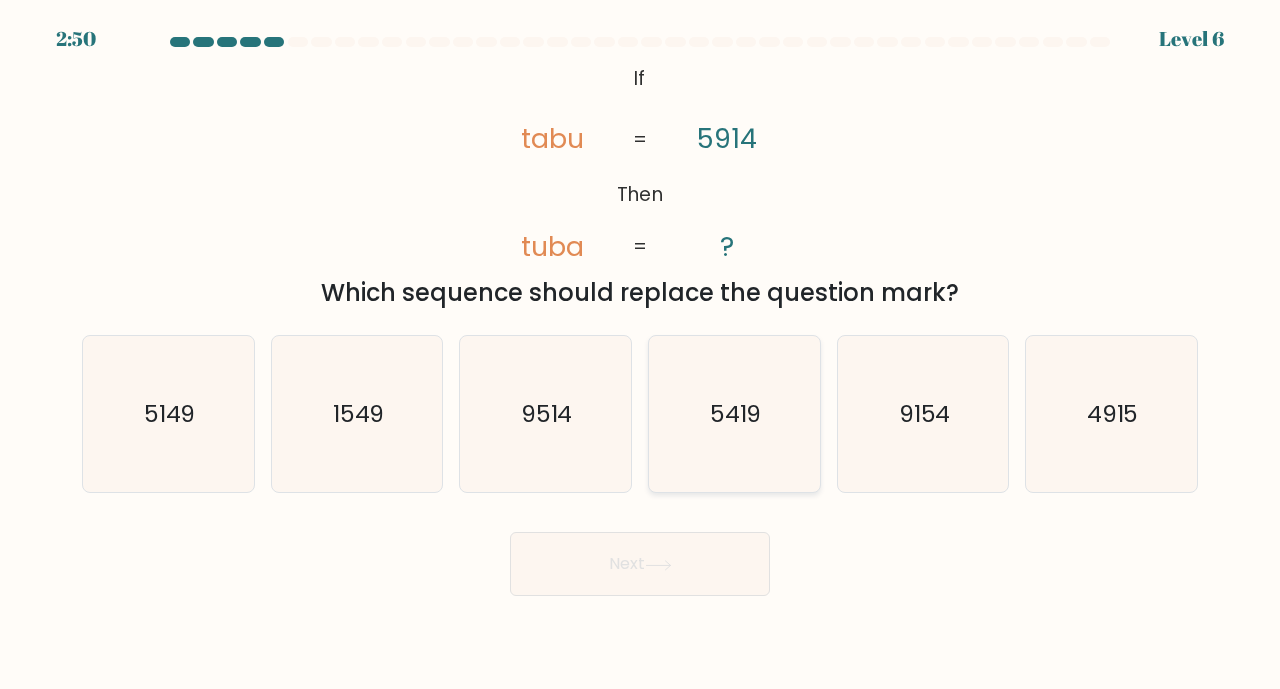 click on "5419" 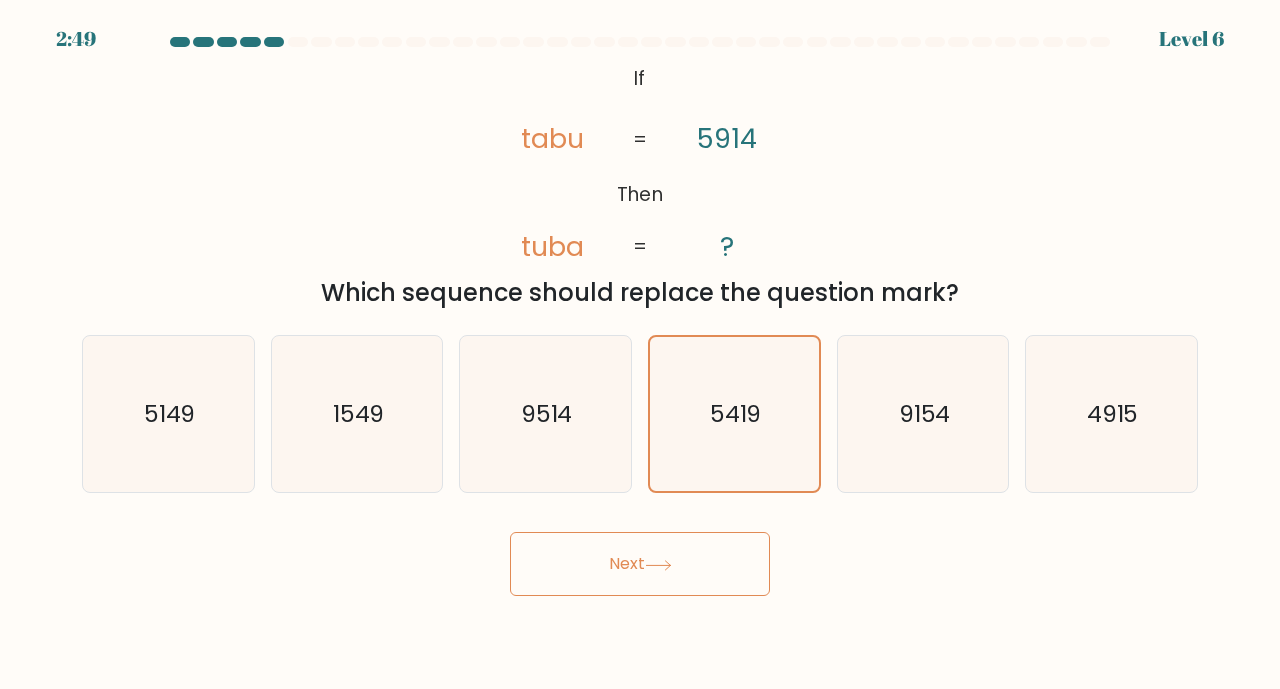 click on "Next" at bounding box center [640, 564] 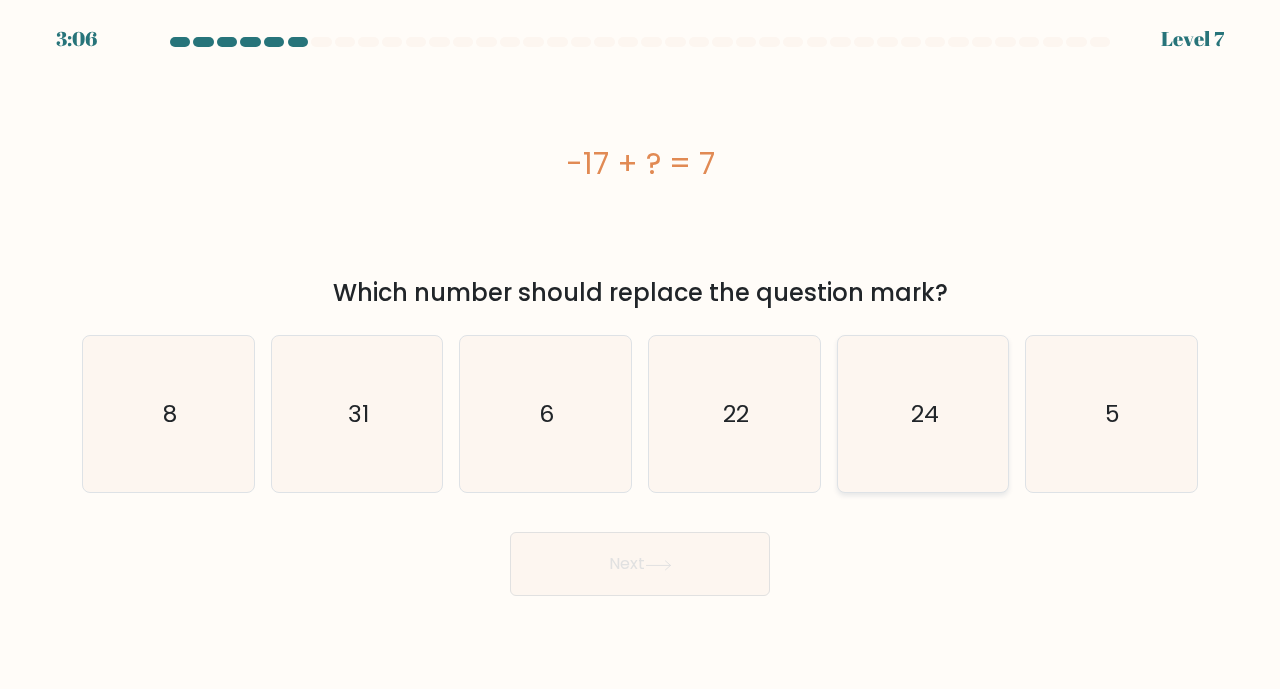 click on "24" 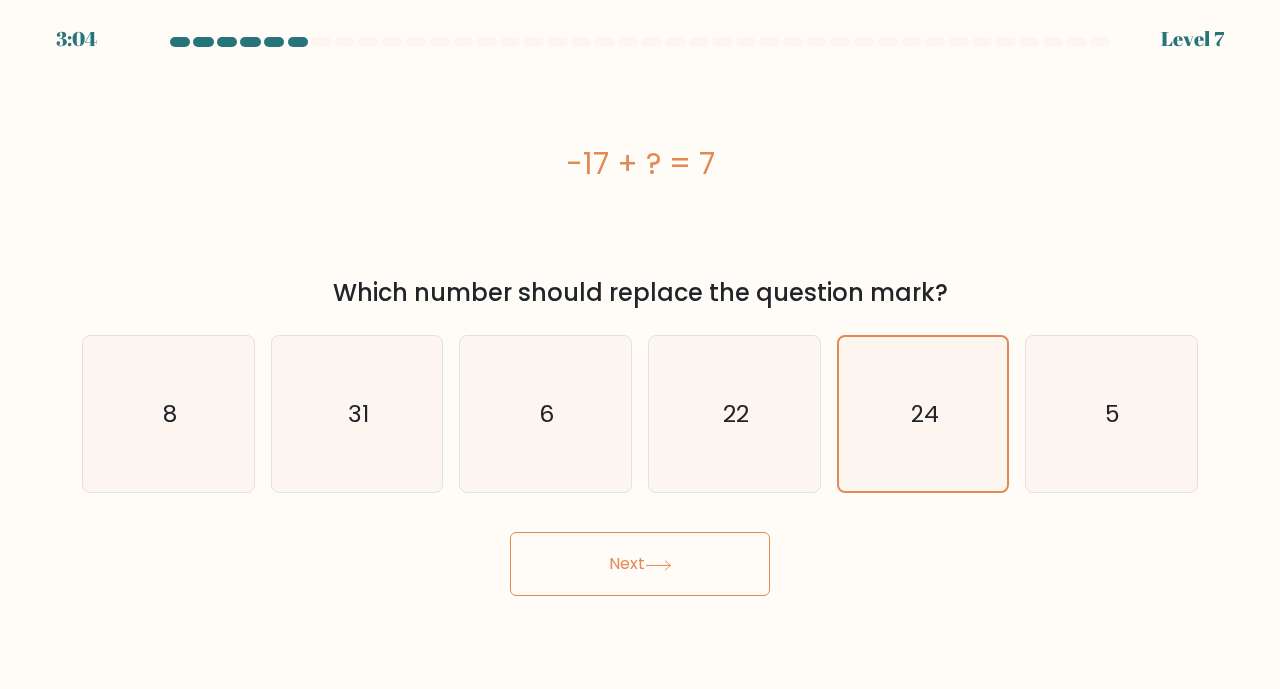 click on "Next" at bounding box center [640, 564] 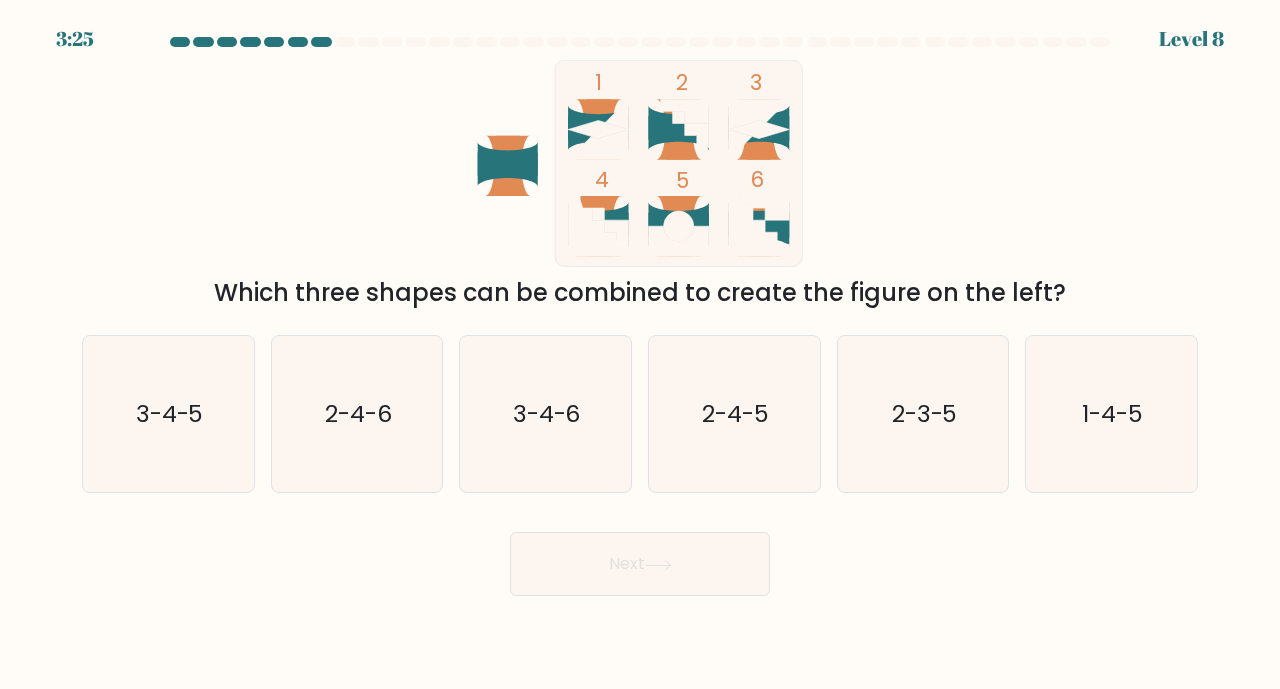 click 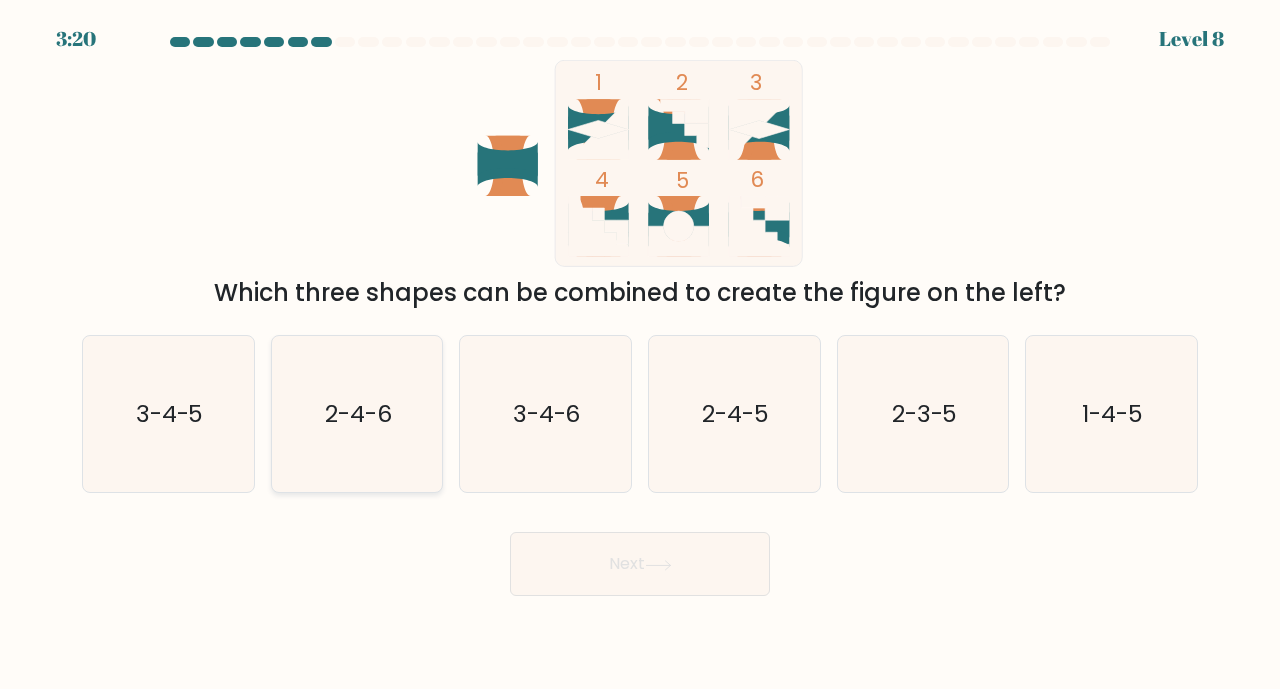 click on "2-4-6" 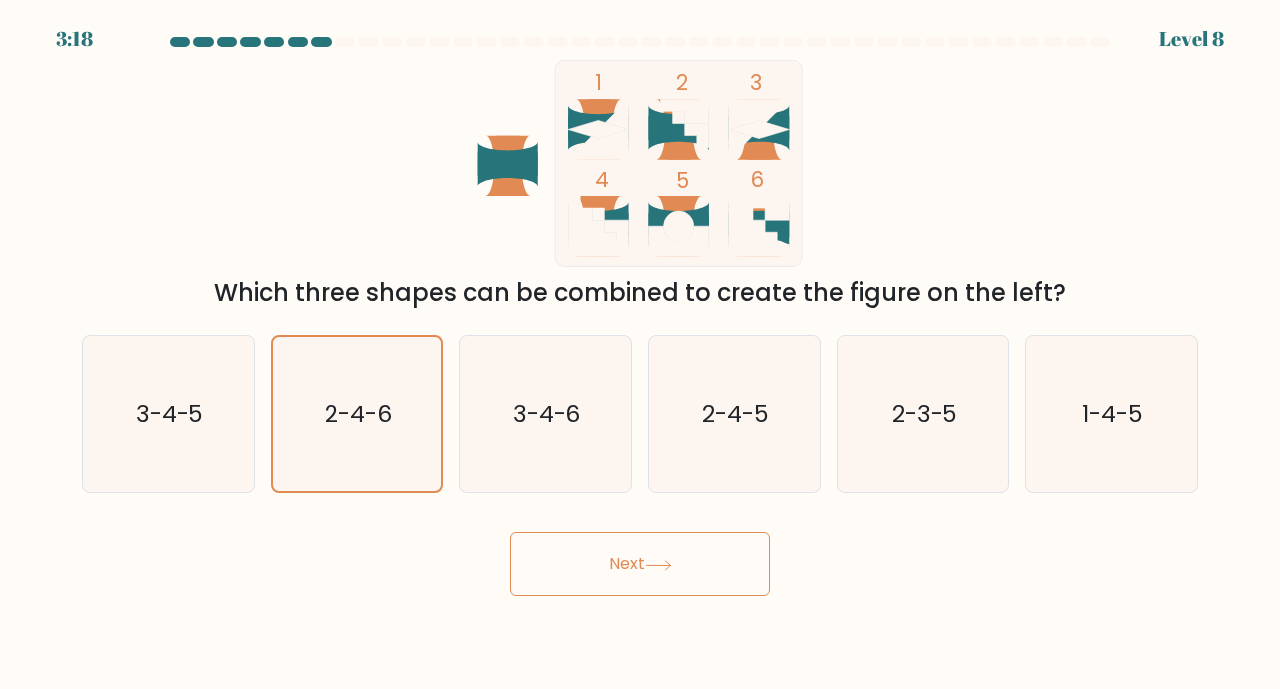 click on "Next" at bounding box center [640, 564] 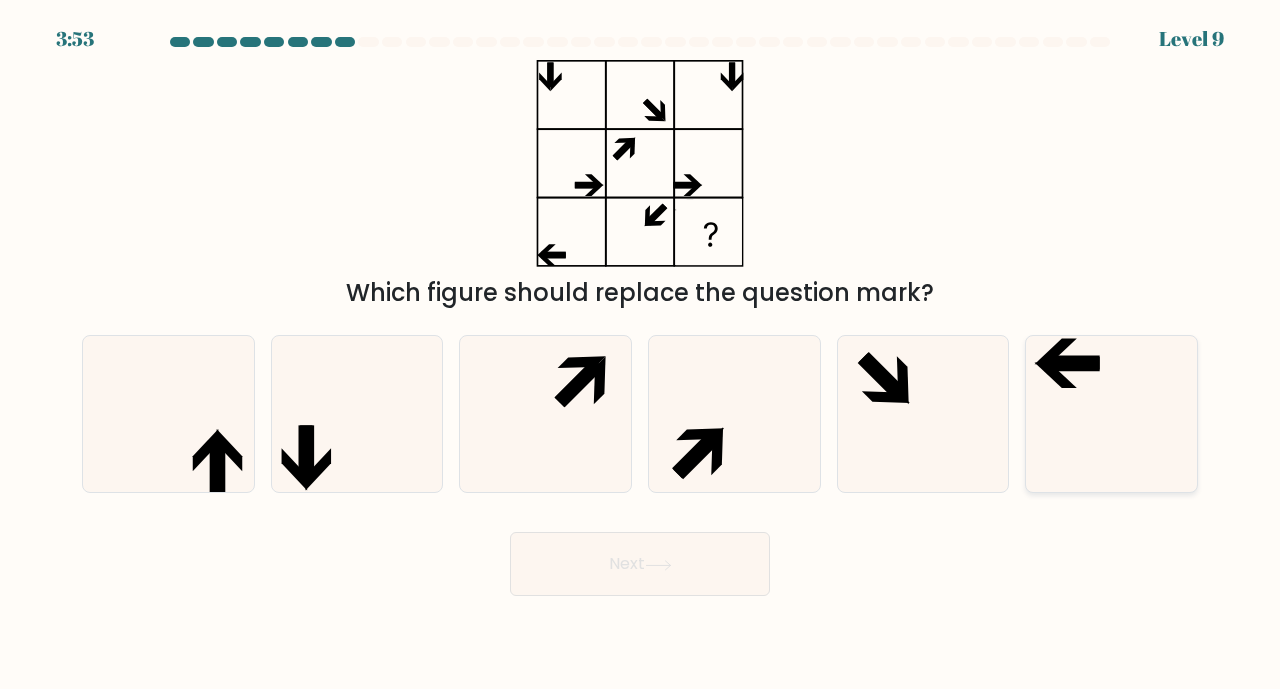 click 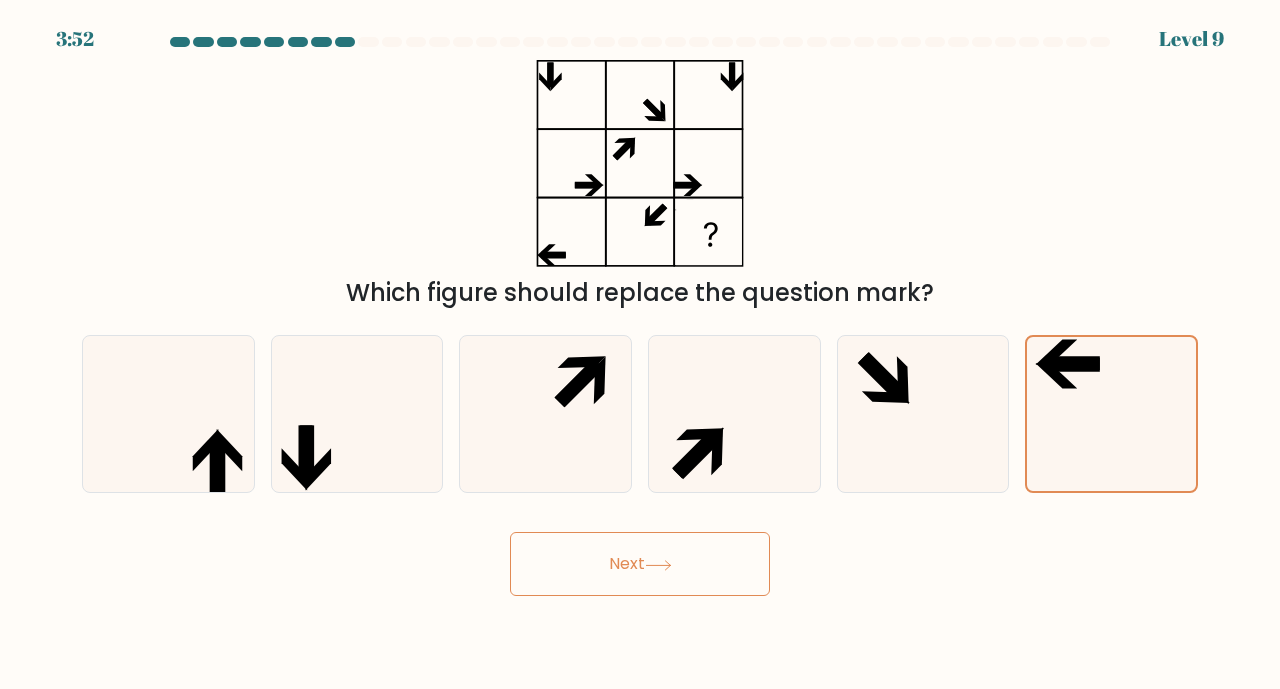 click on "Next" at bounding box center [640, 564] 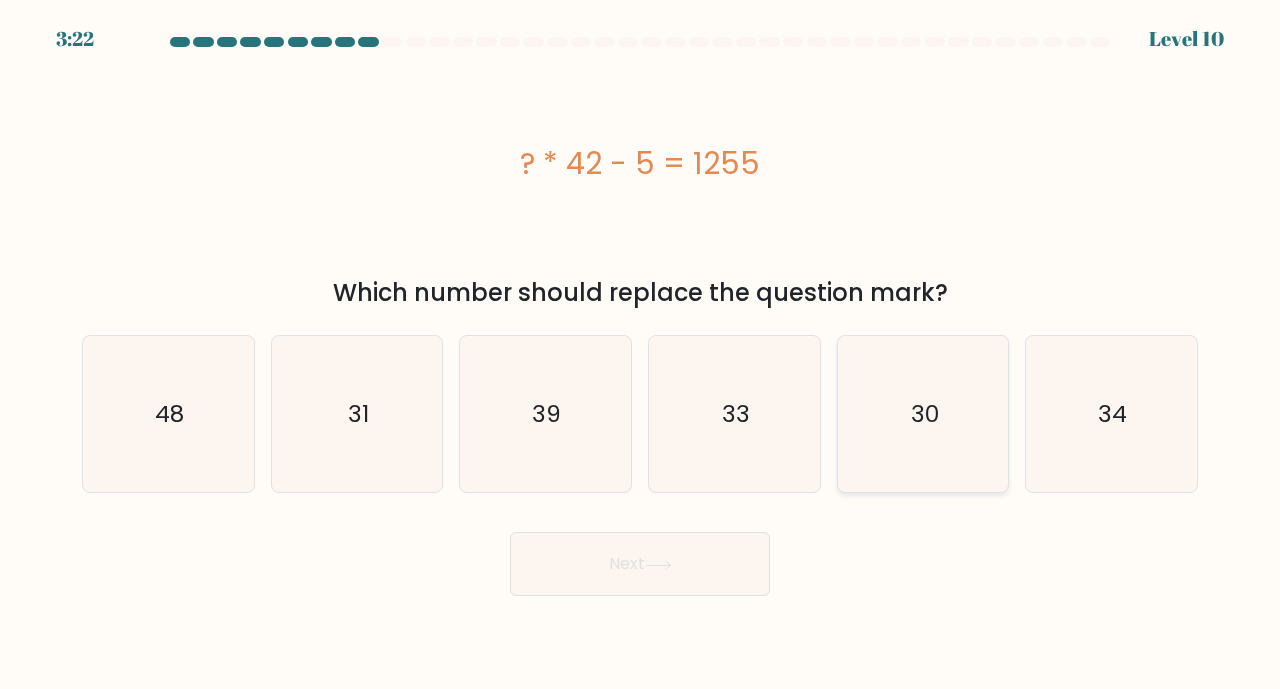 click on "30" 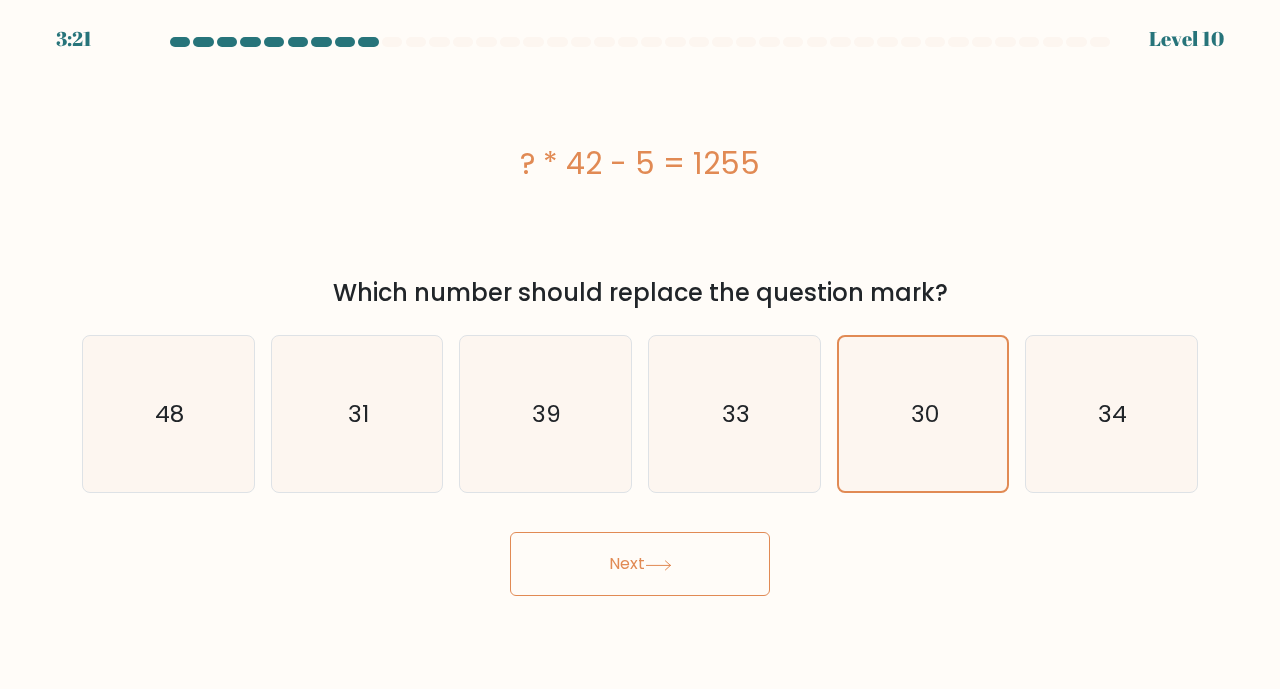 click 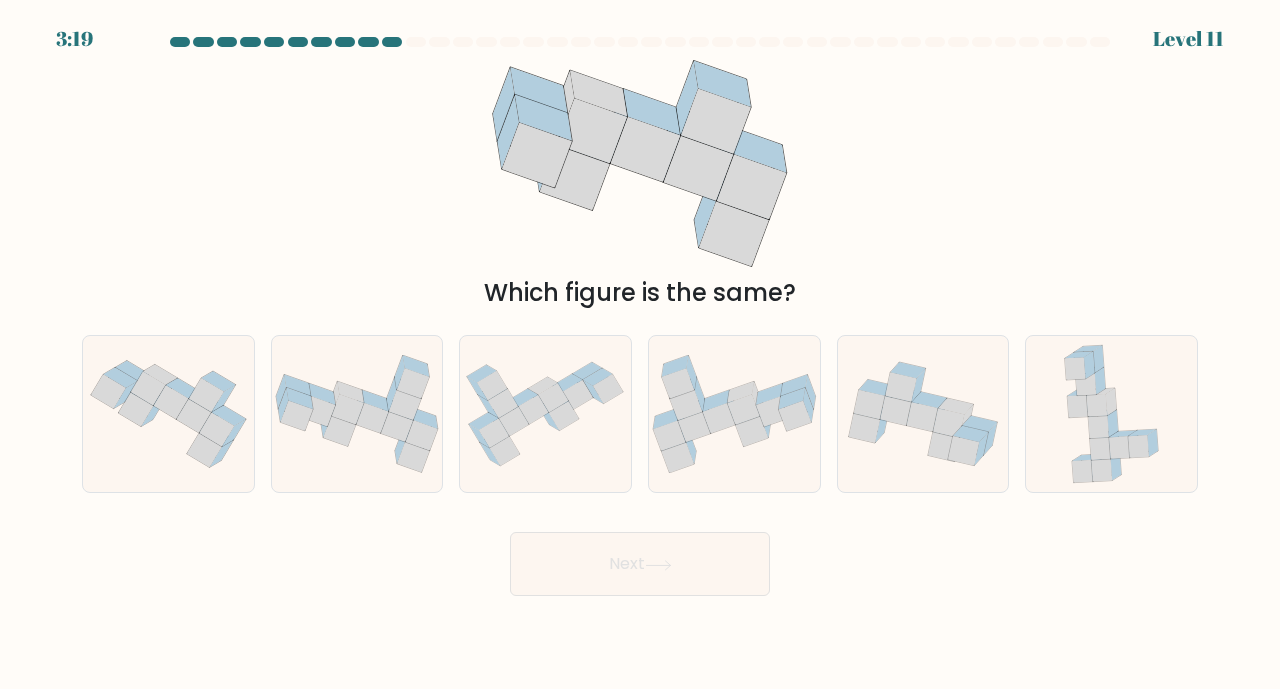 click 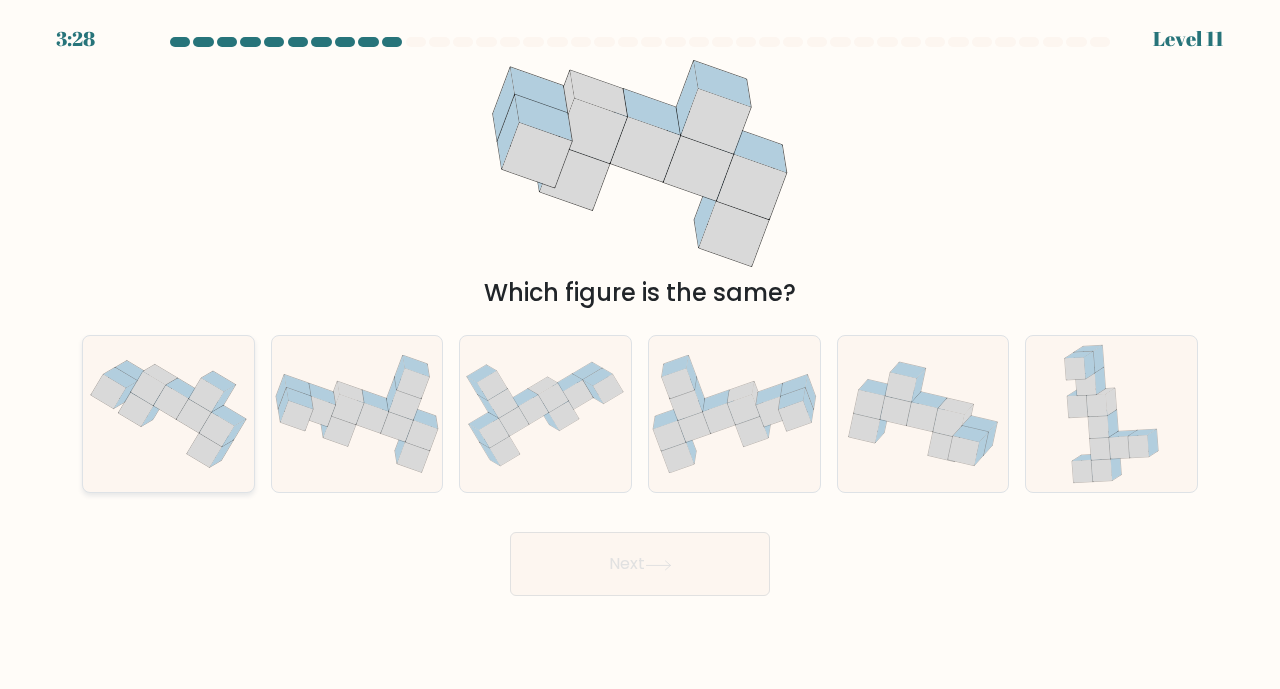 click 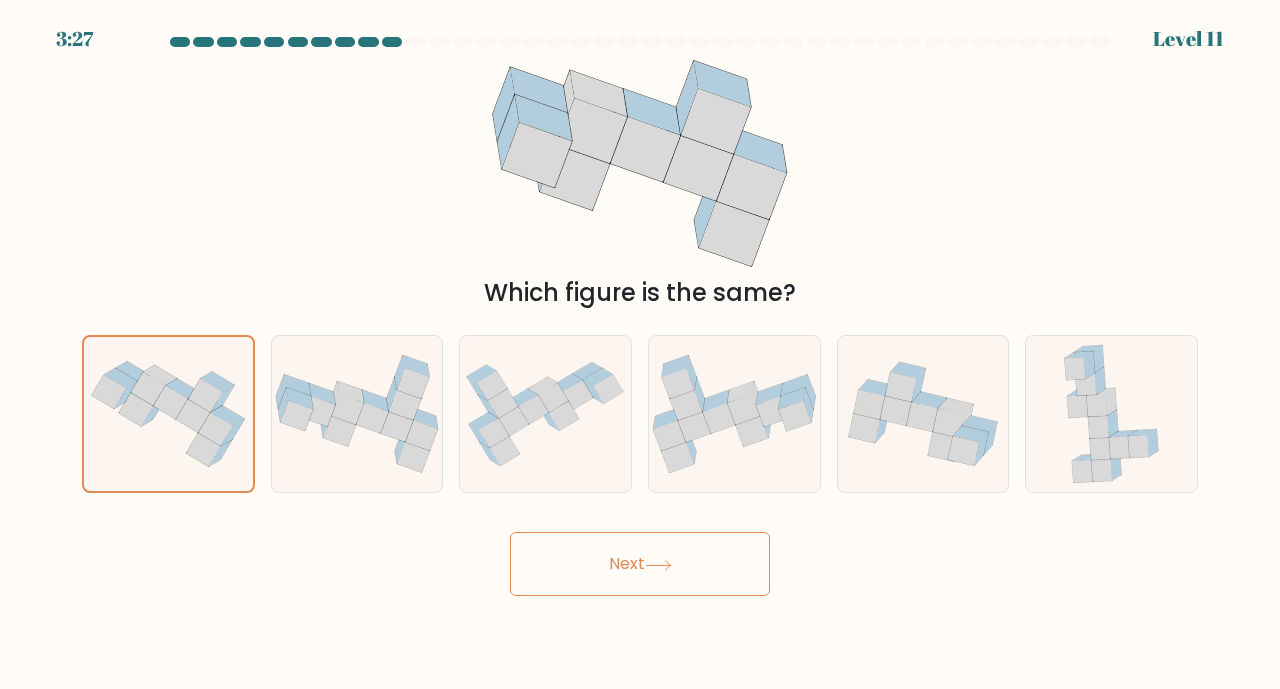 click on "Next" at bounding box center [640, 564] 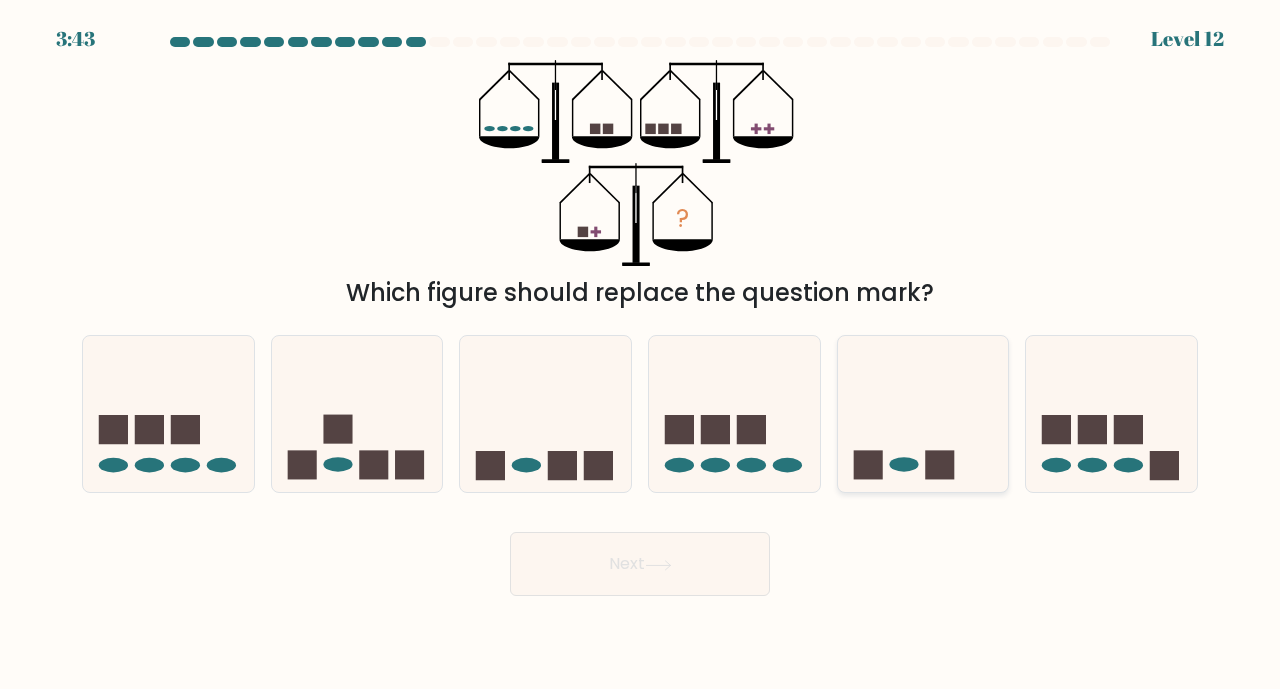 click 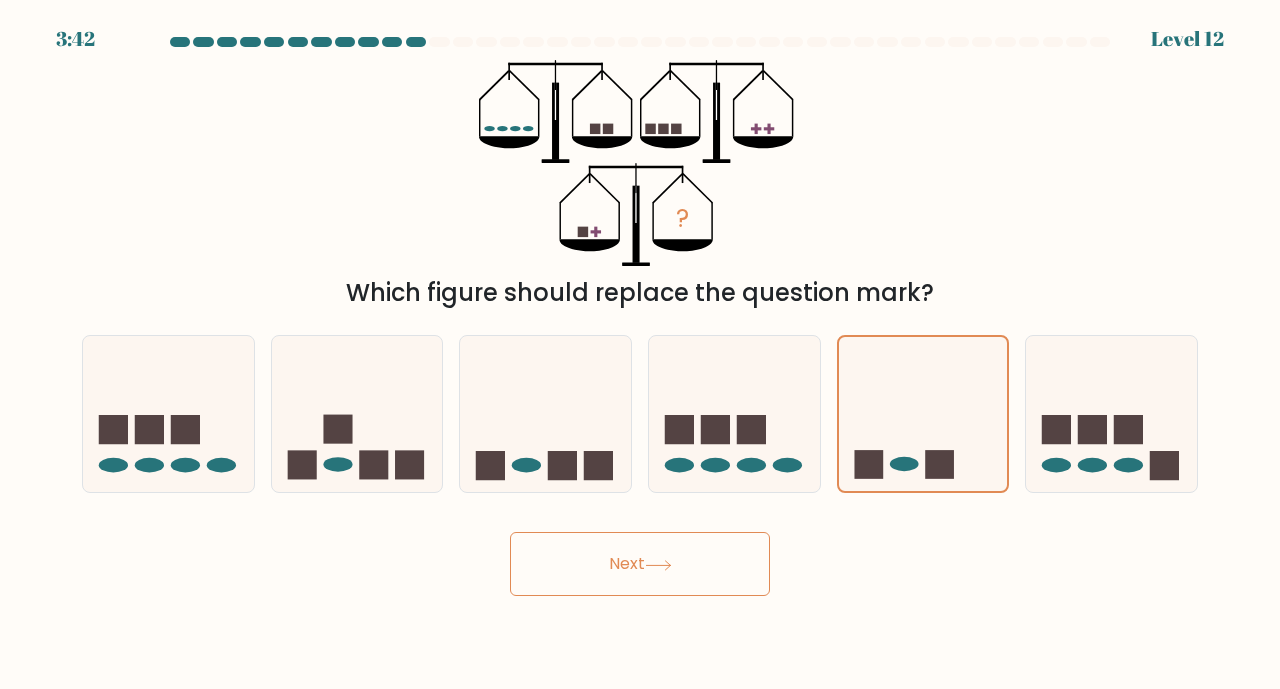 click on "Next" at bounding box center (640, 564) 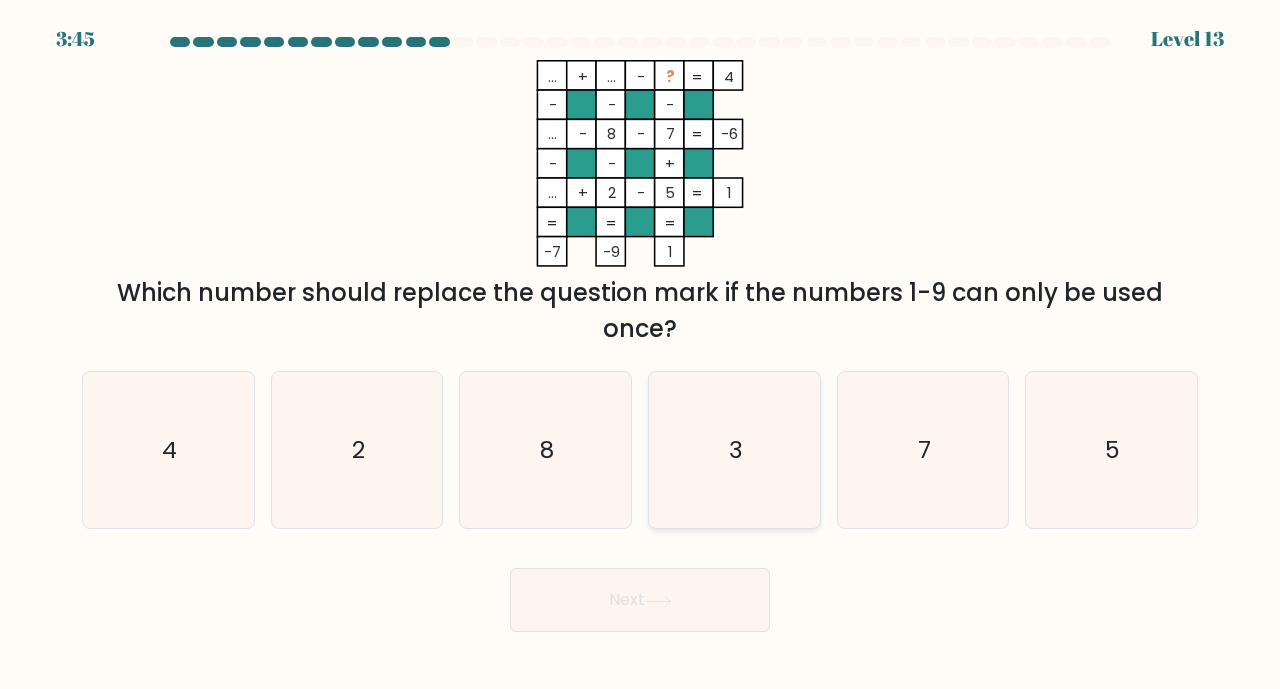 click on "3" 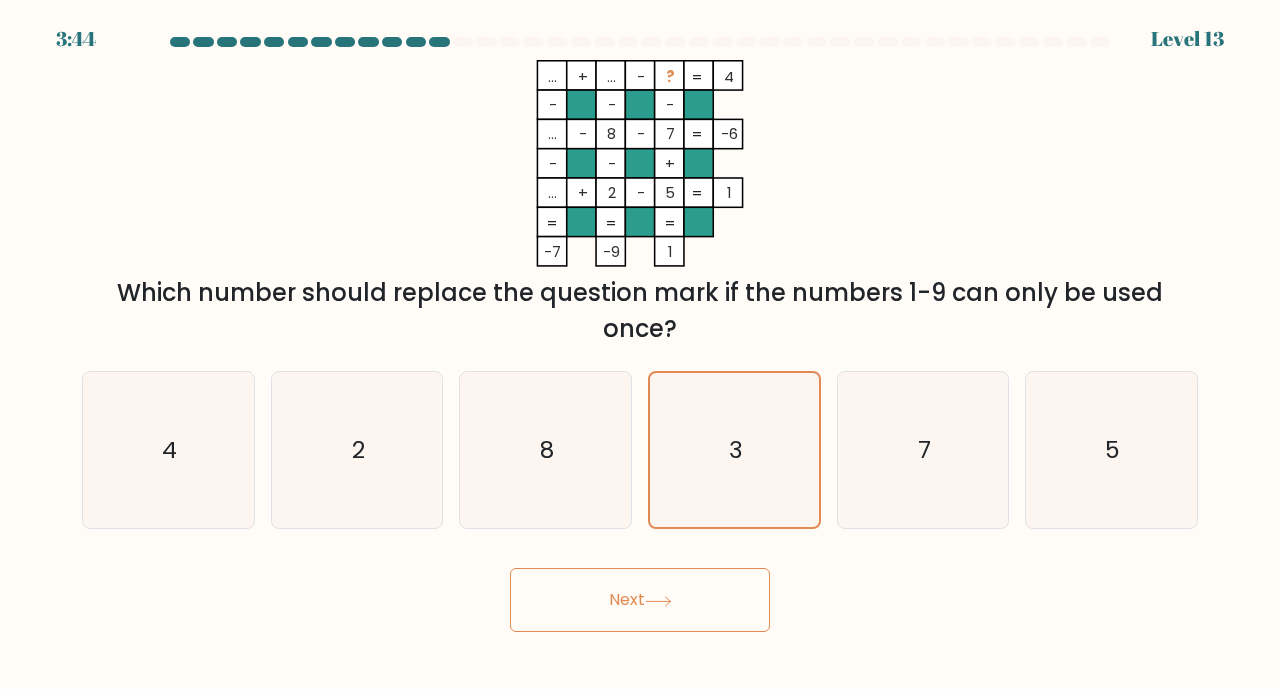 click on "Next" at bounding box center (640, 600) 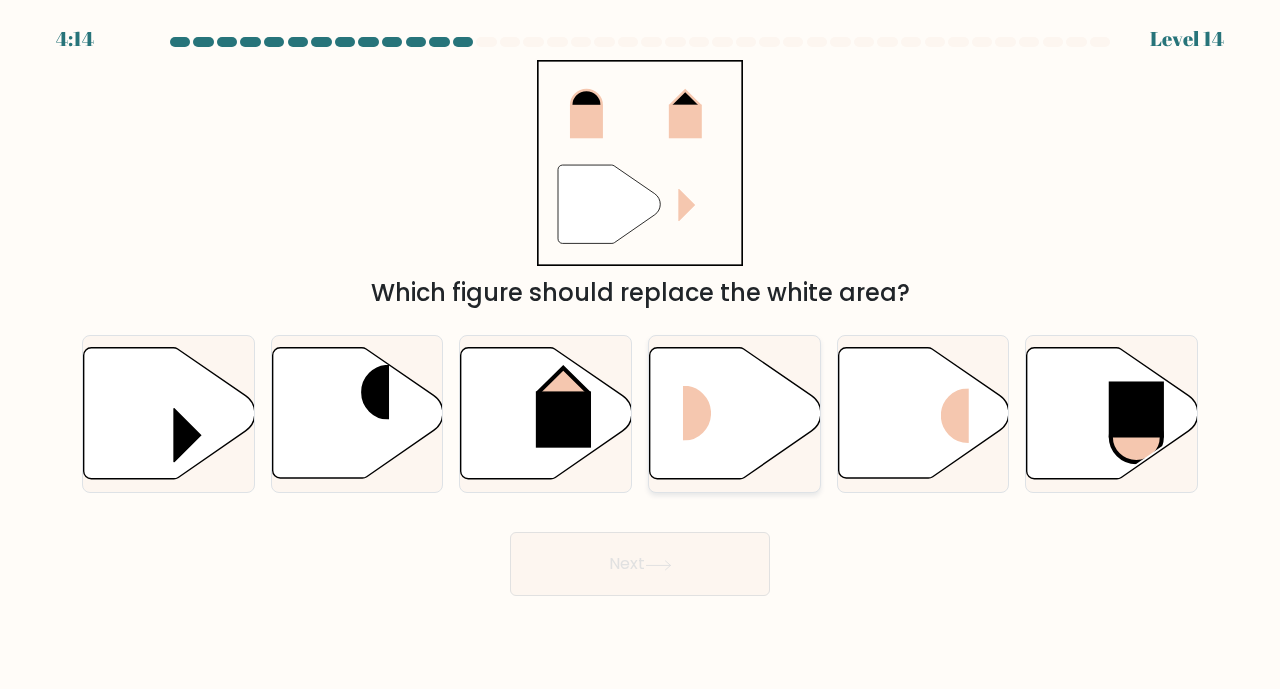 click 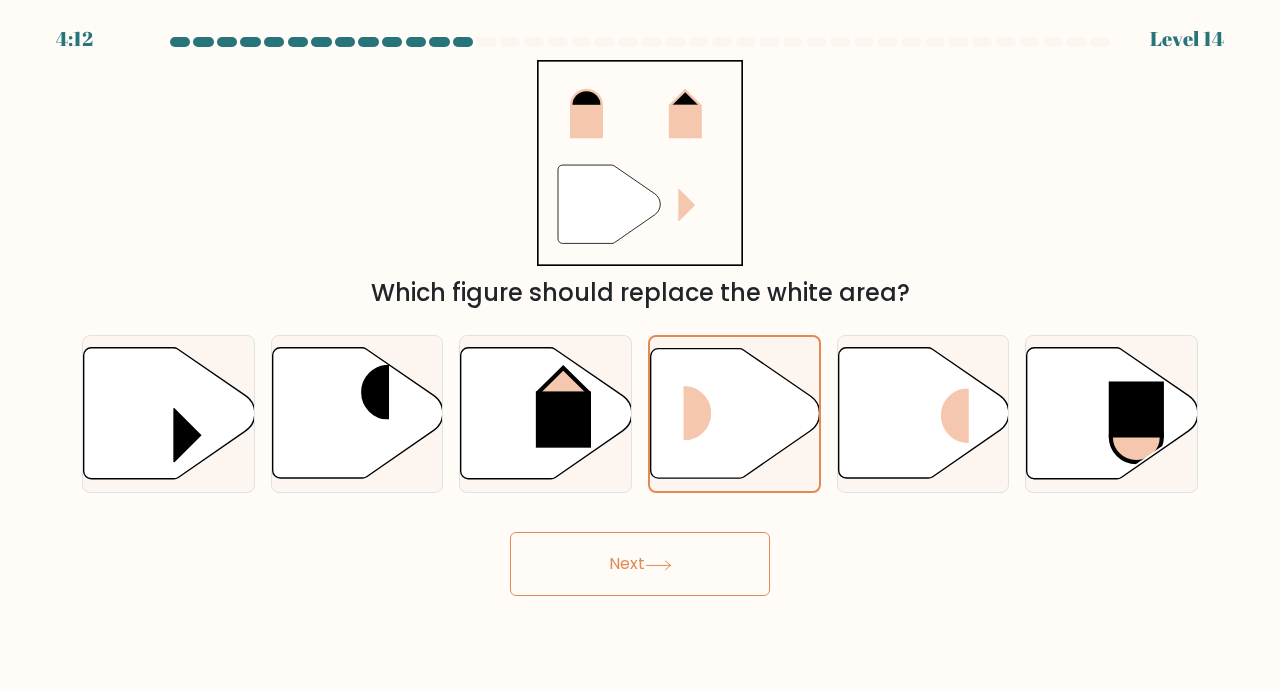 click on "Next" at bounding box center (640, 564) 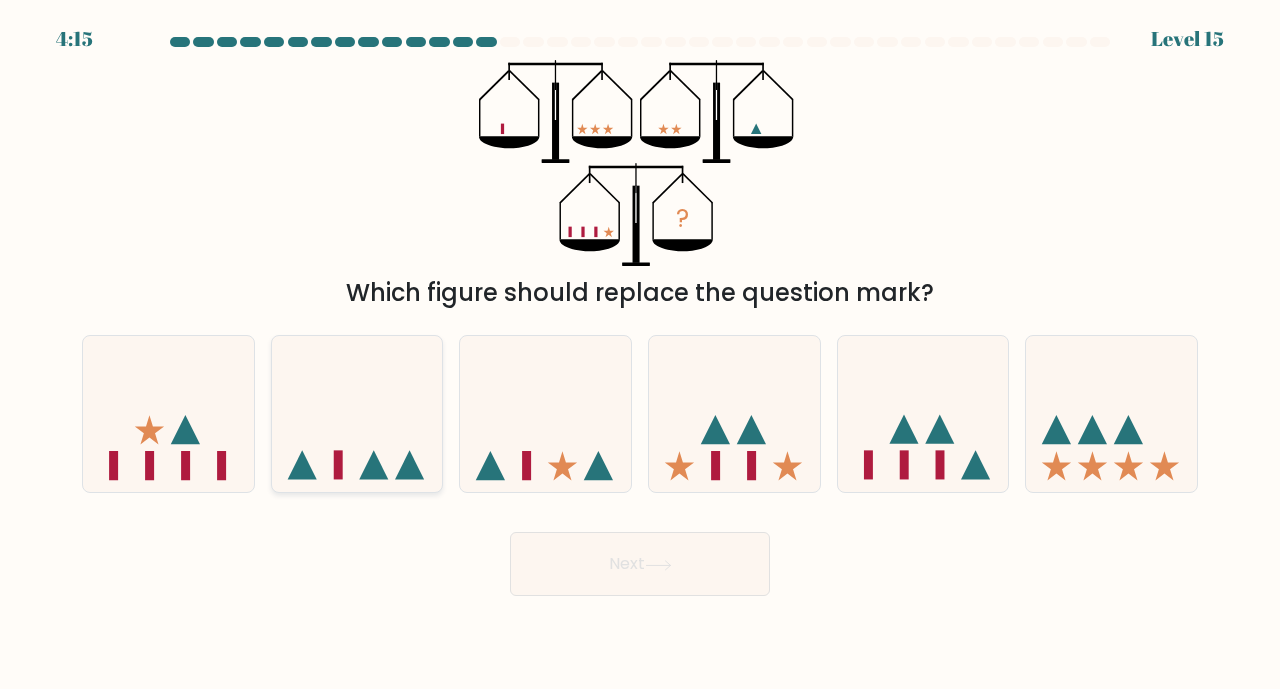 click at bounding box center [357, 414] 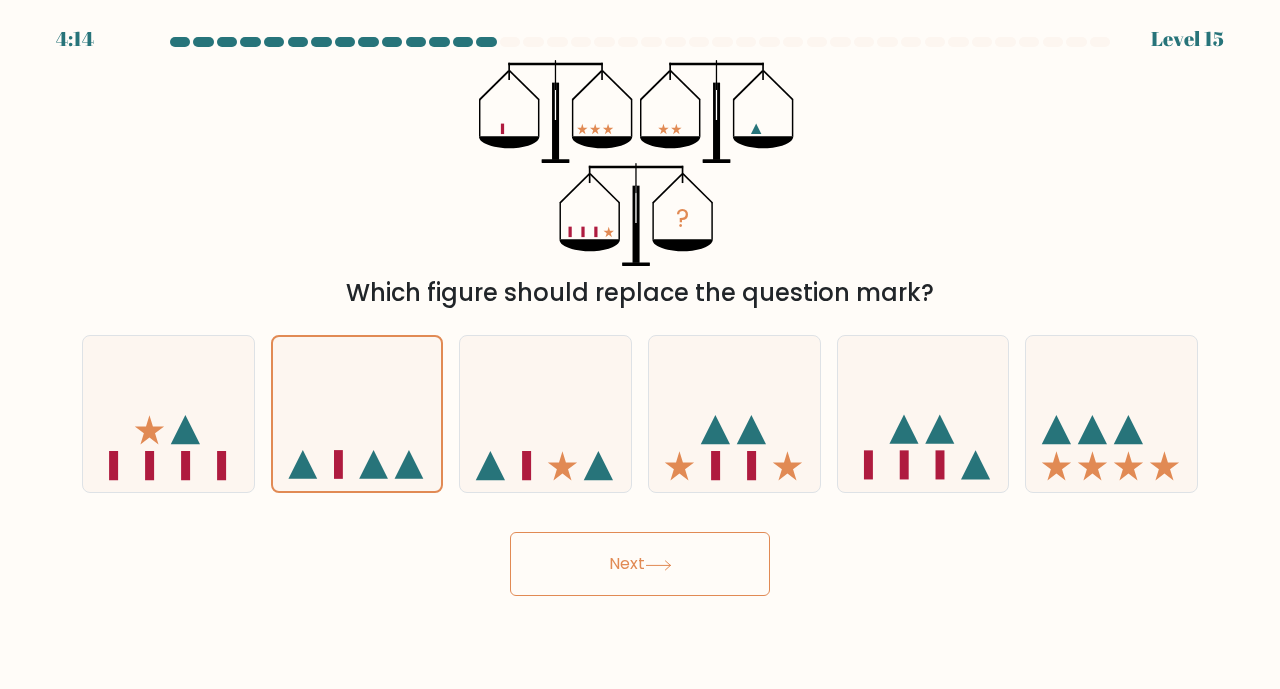 click on "Next" at bounding box center [640, 564] 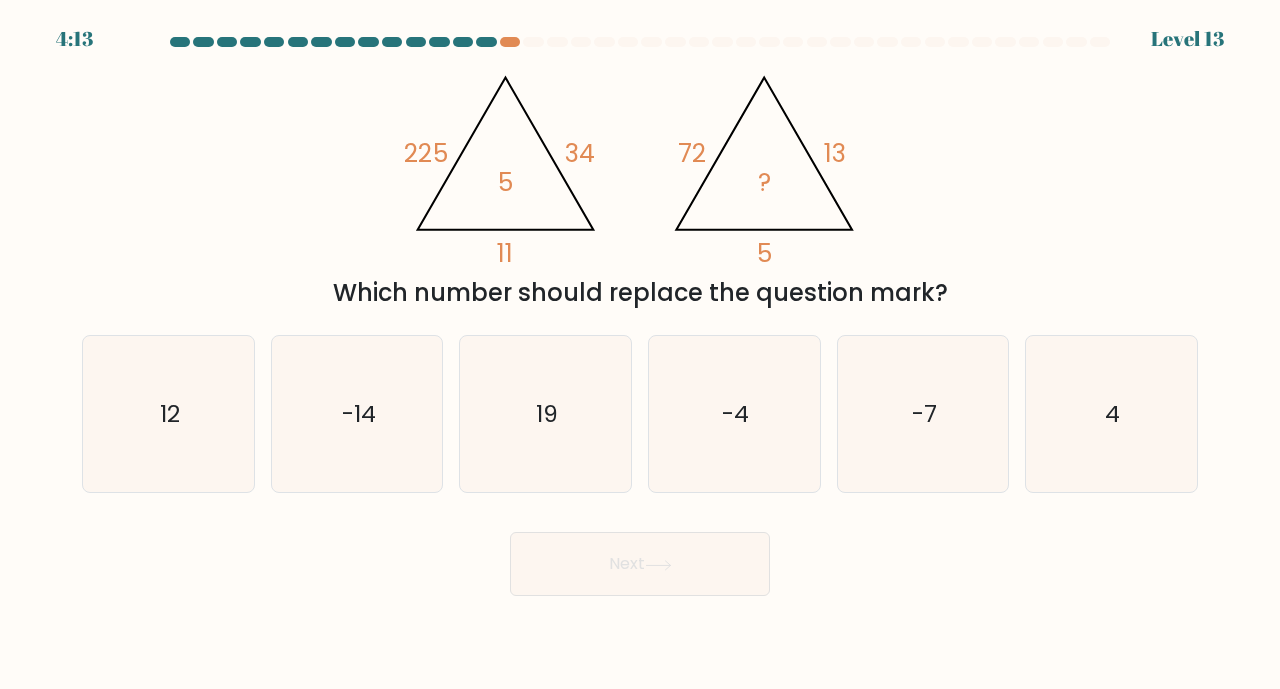 click on "Next" at bounding box center [640, 564] 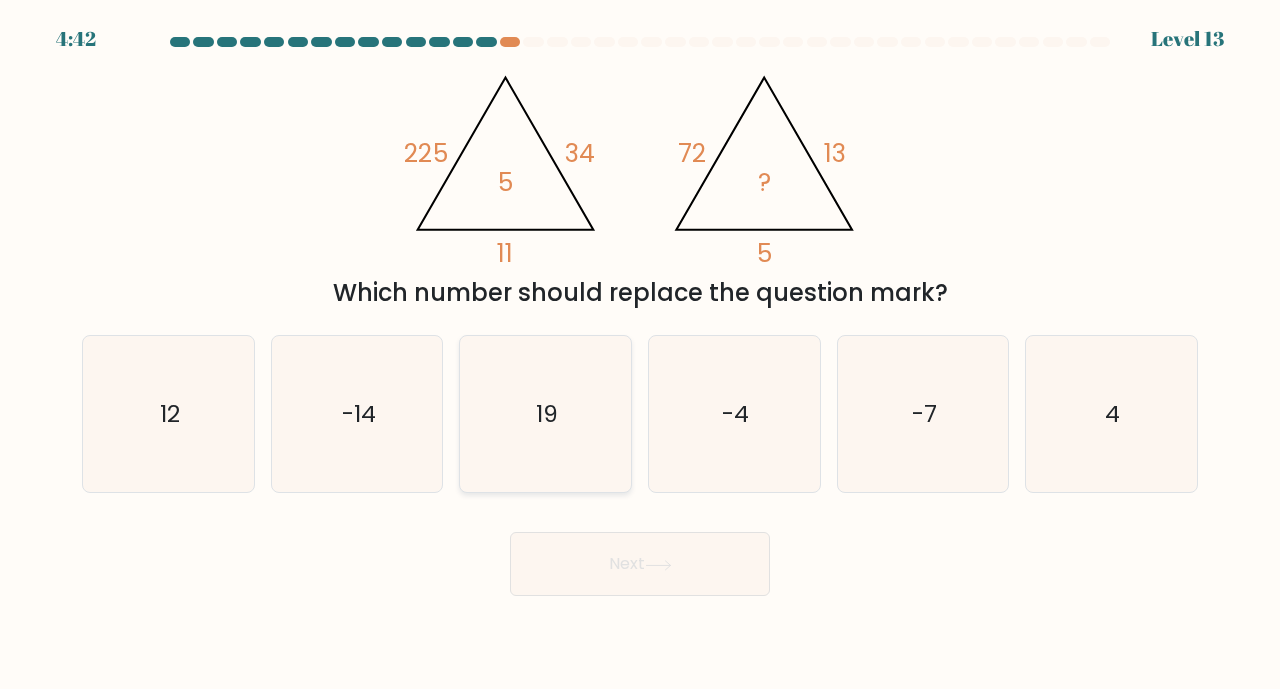 click on "19" 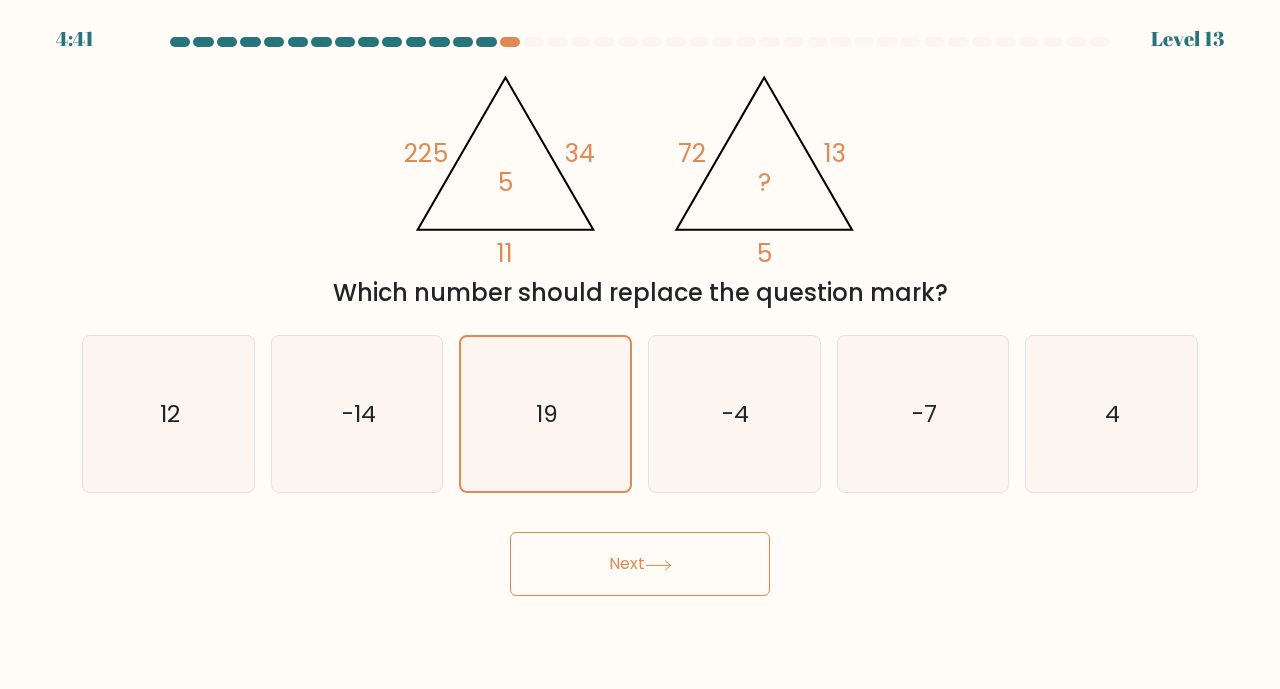 click on "Next" at bounding box center (640, 564) 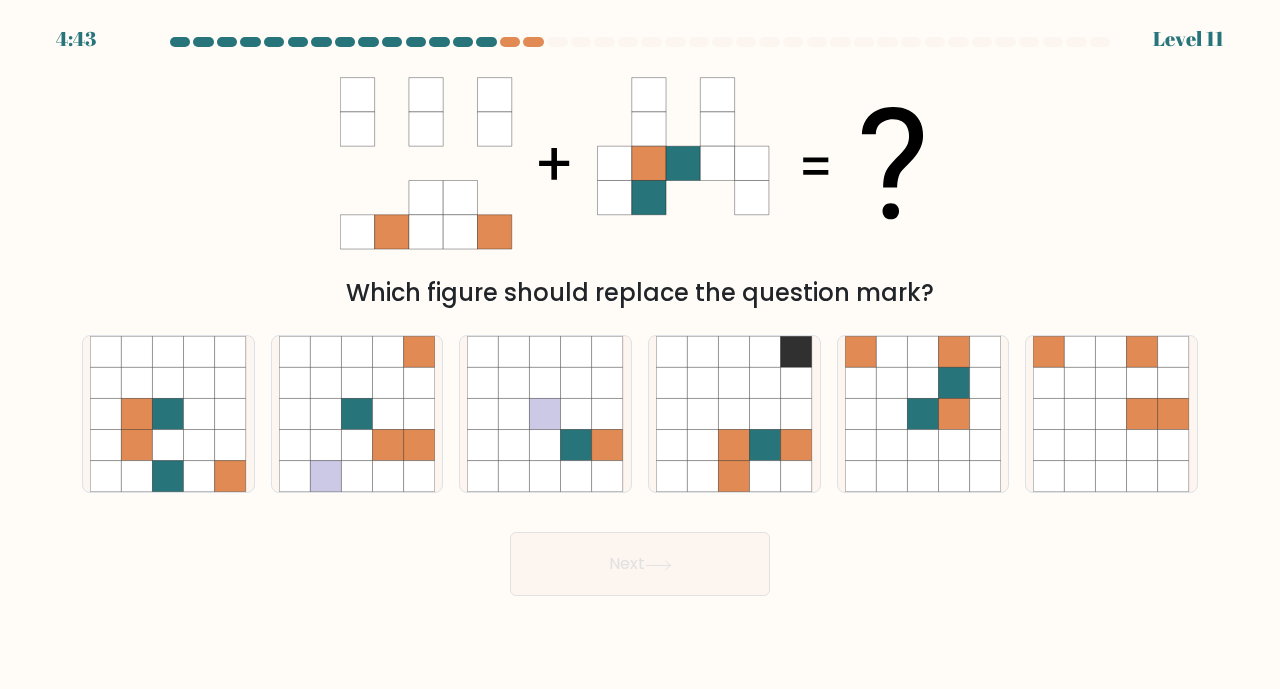drag, startPoint x: 435, startPoint y: 218, endPoint x: 730, endPoint y: 215, distance: 295.01526 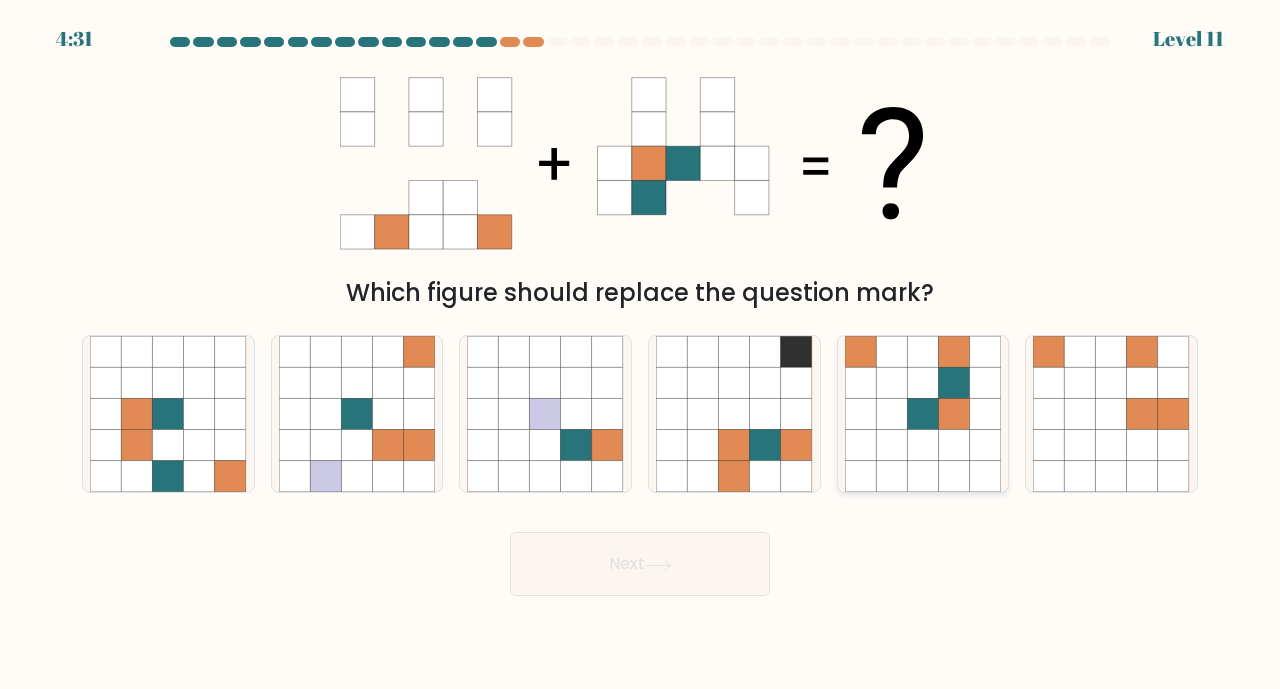 click 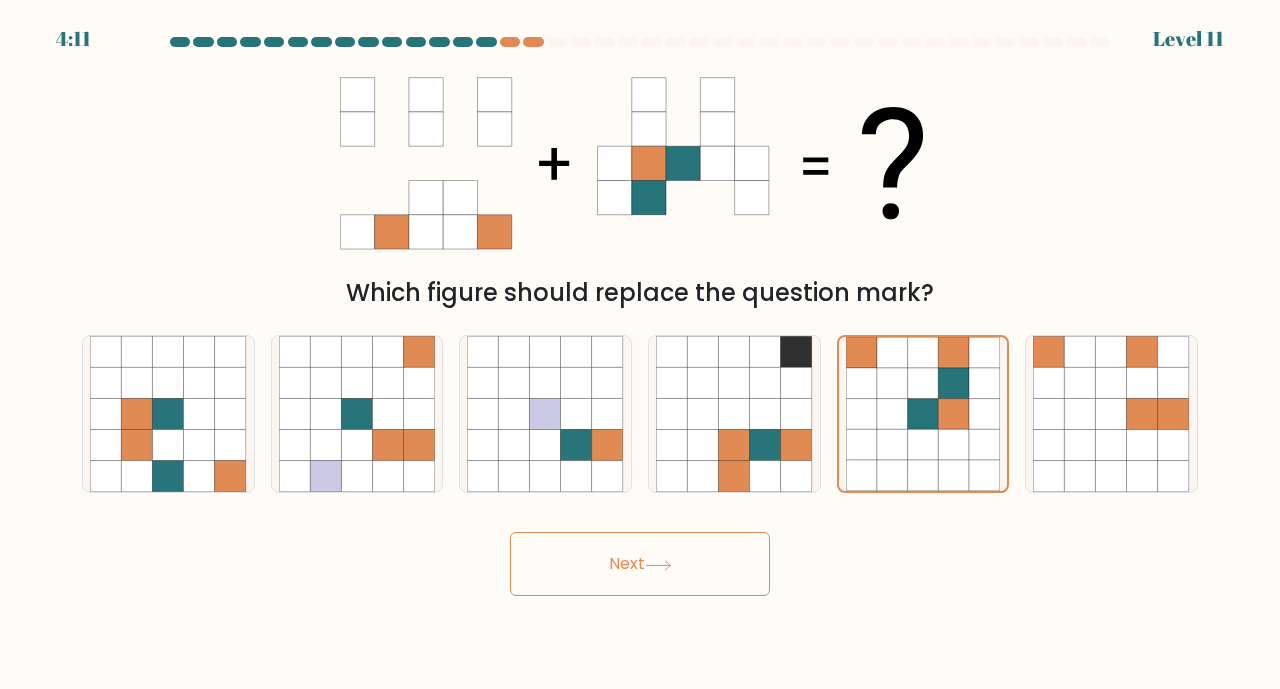 click on "Next" at bounding box center [640, 564] 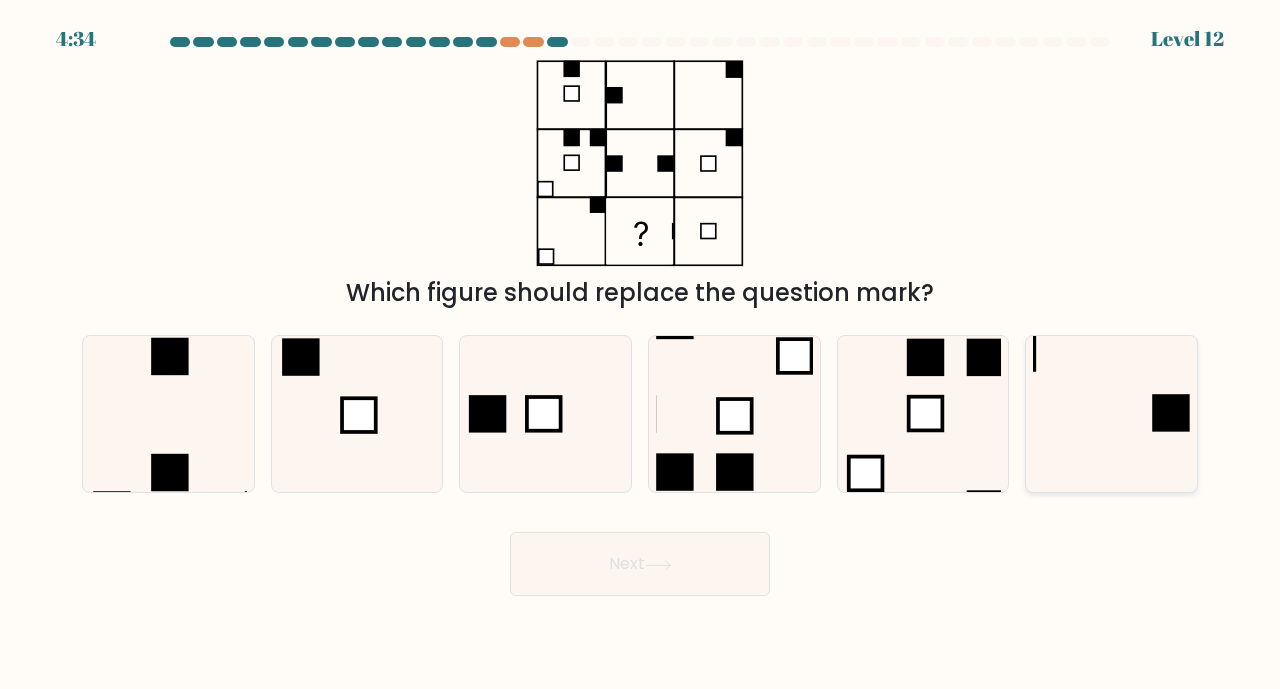 click 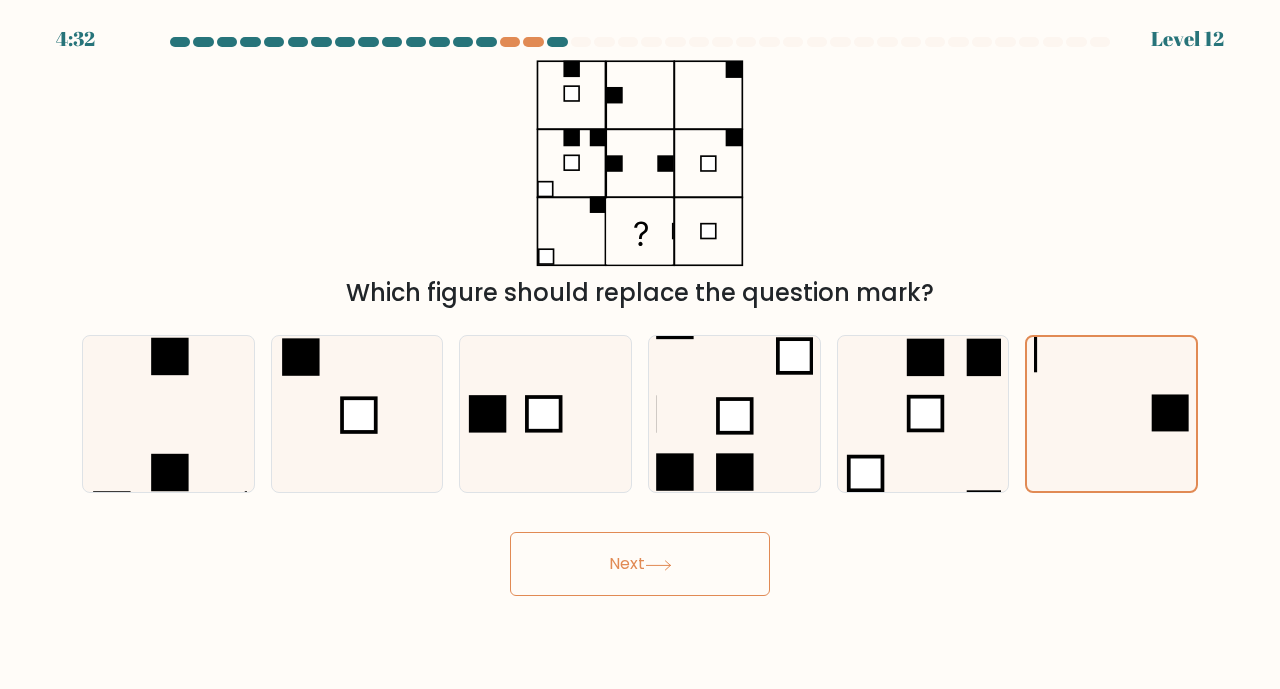 click on "Next" at bounding box center (640, 564) 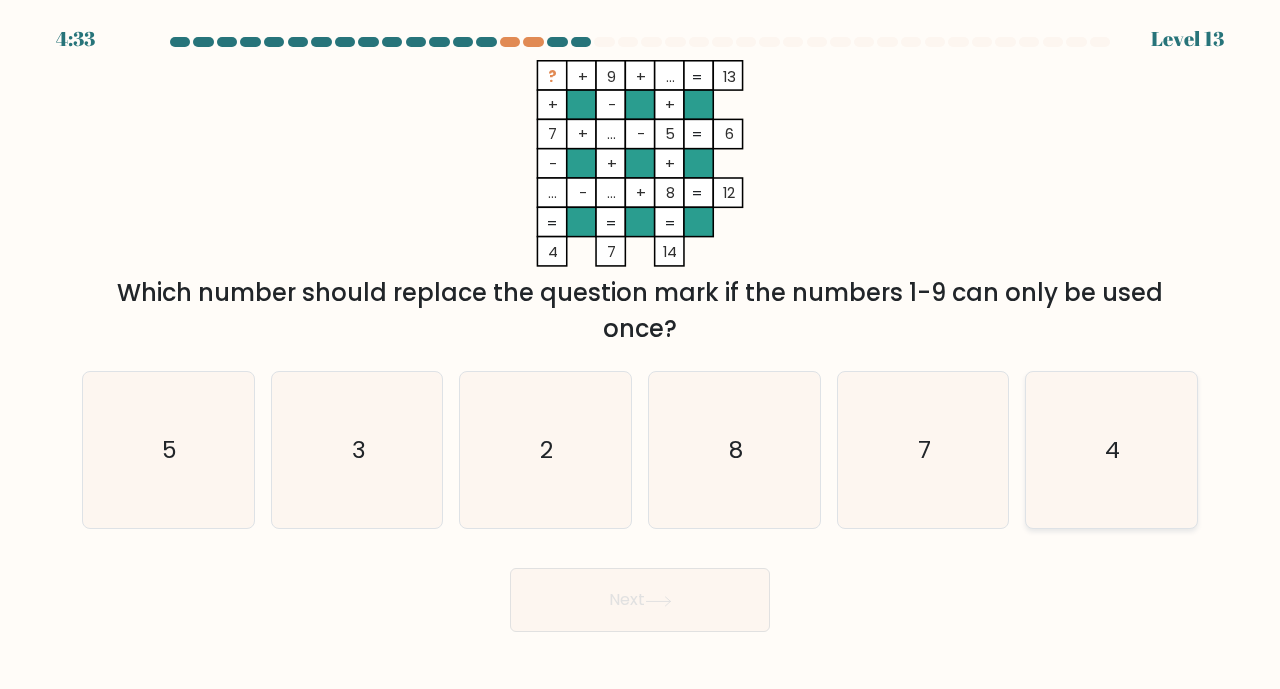 click on "4" 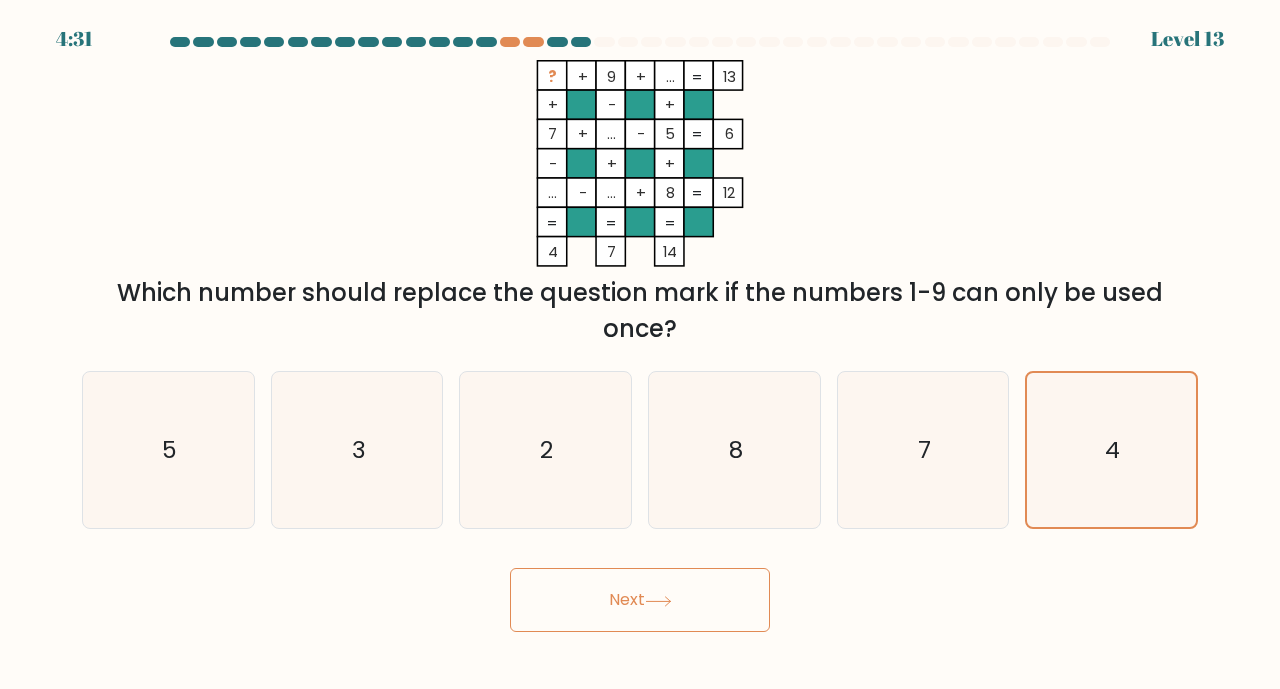 click on "Next" at bounding box center (640, 600) 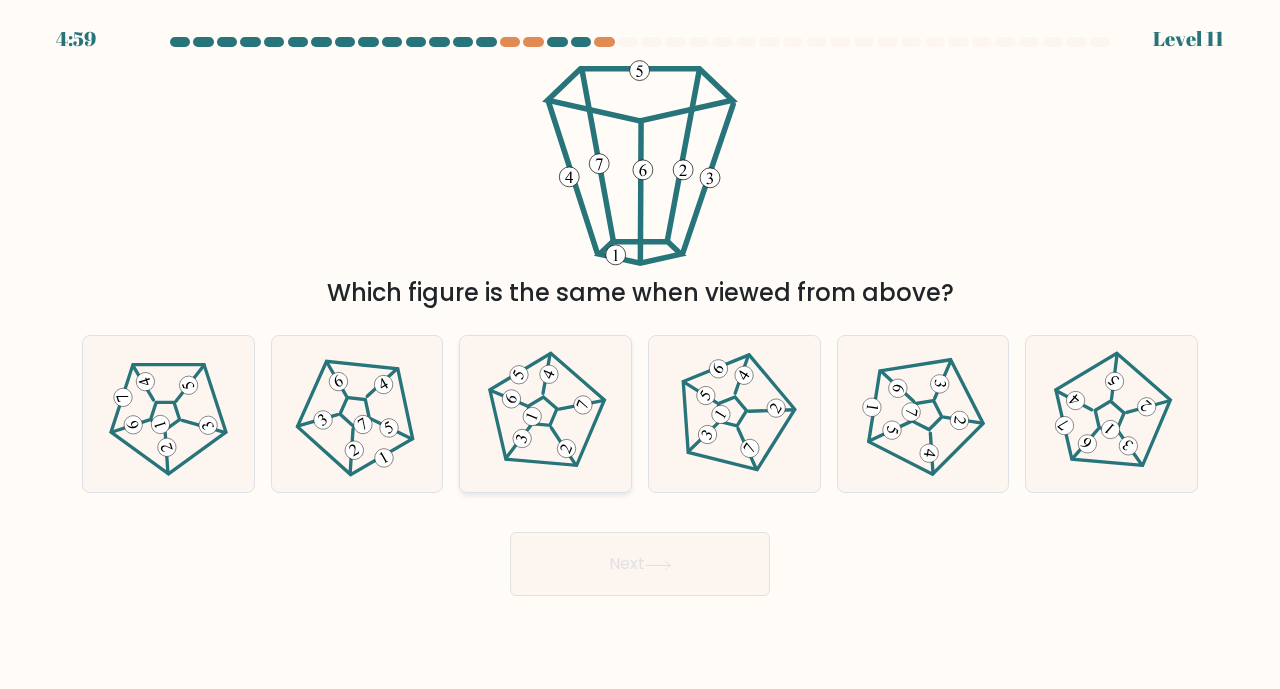 click 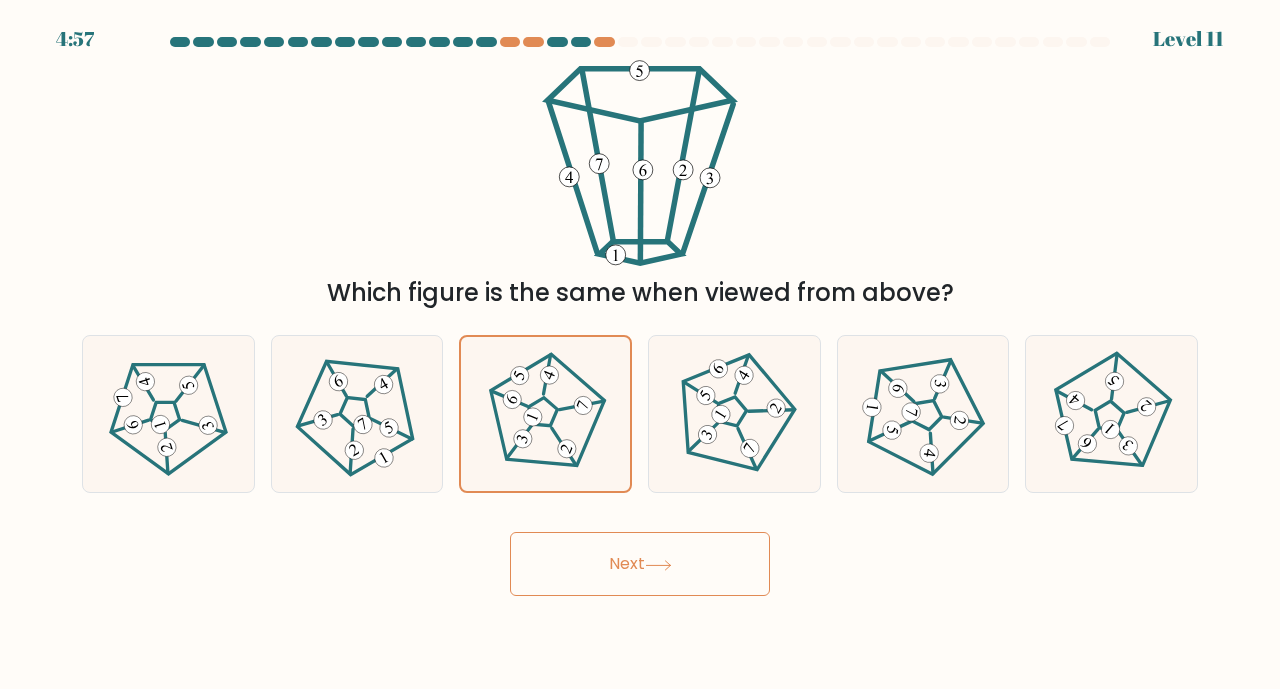 click on "Next" at bounding box center [640, 564] 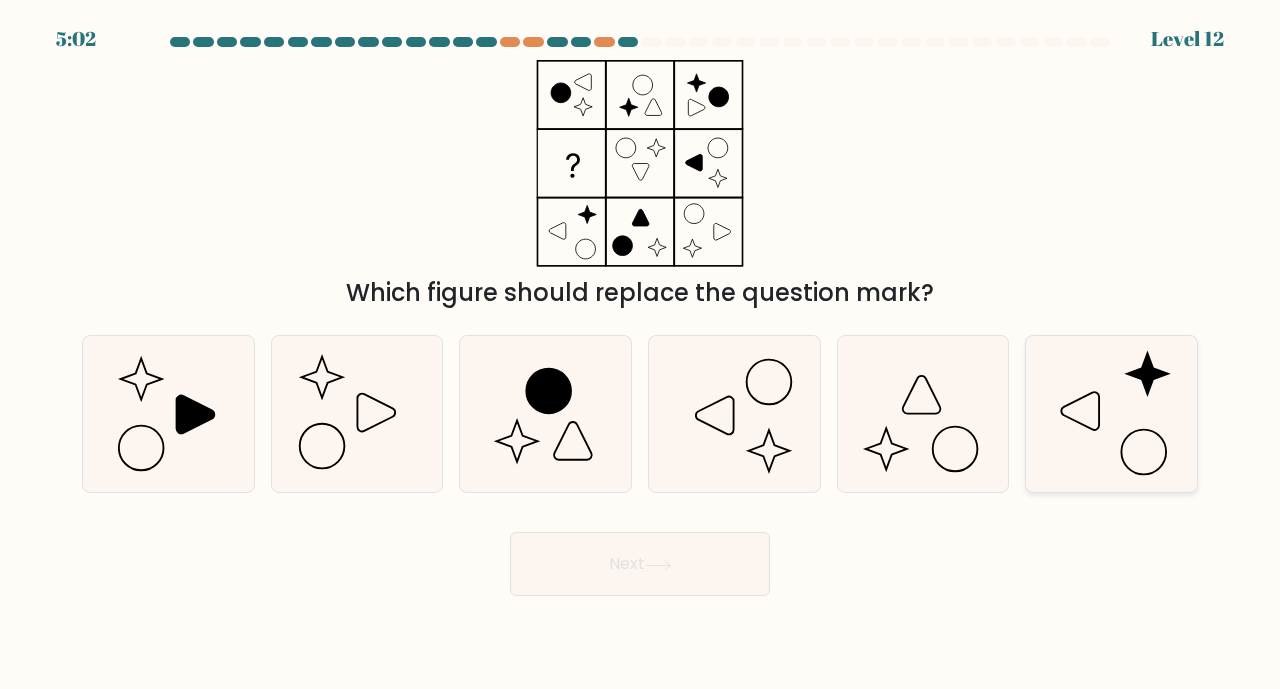 click 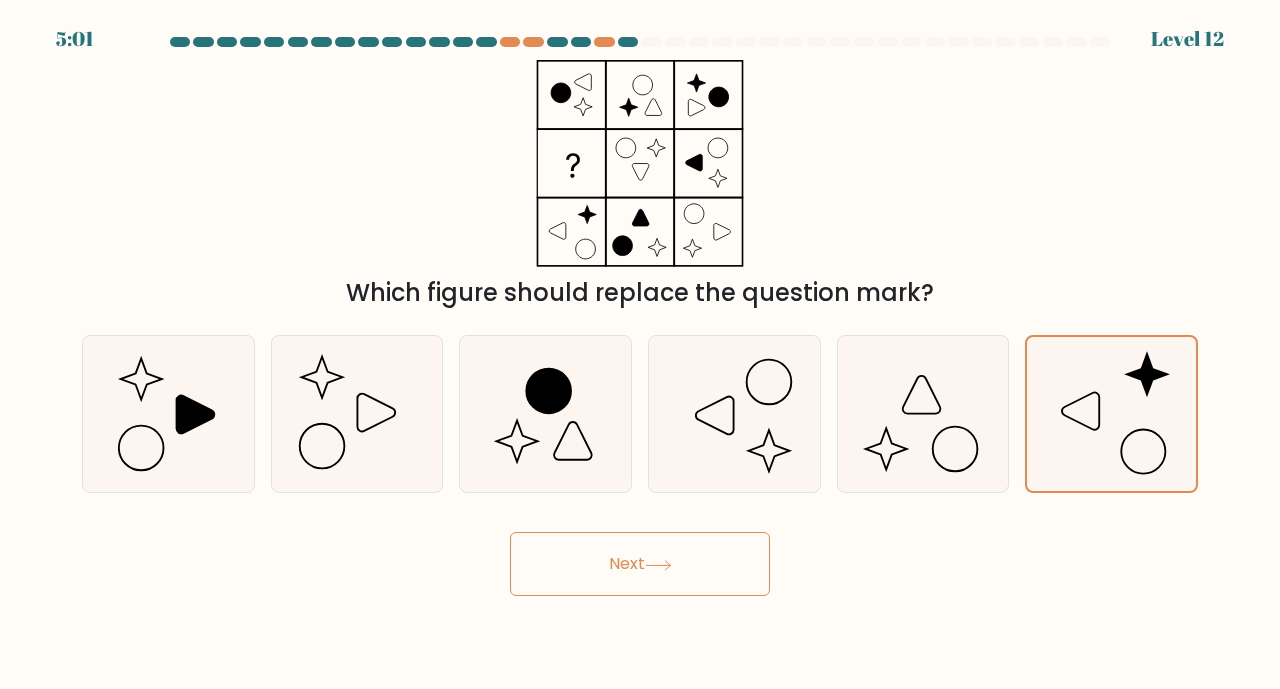 click on "Next" at bounding box center (640, 564) 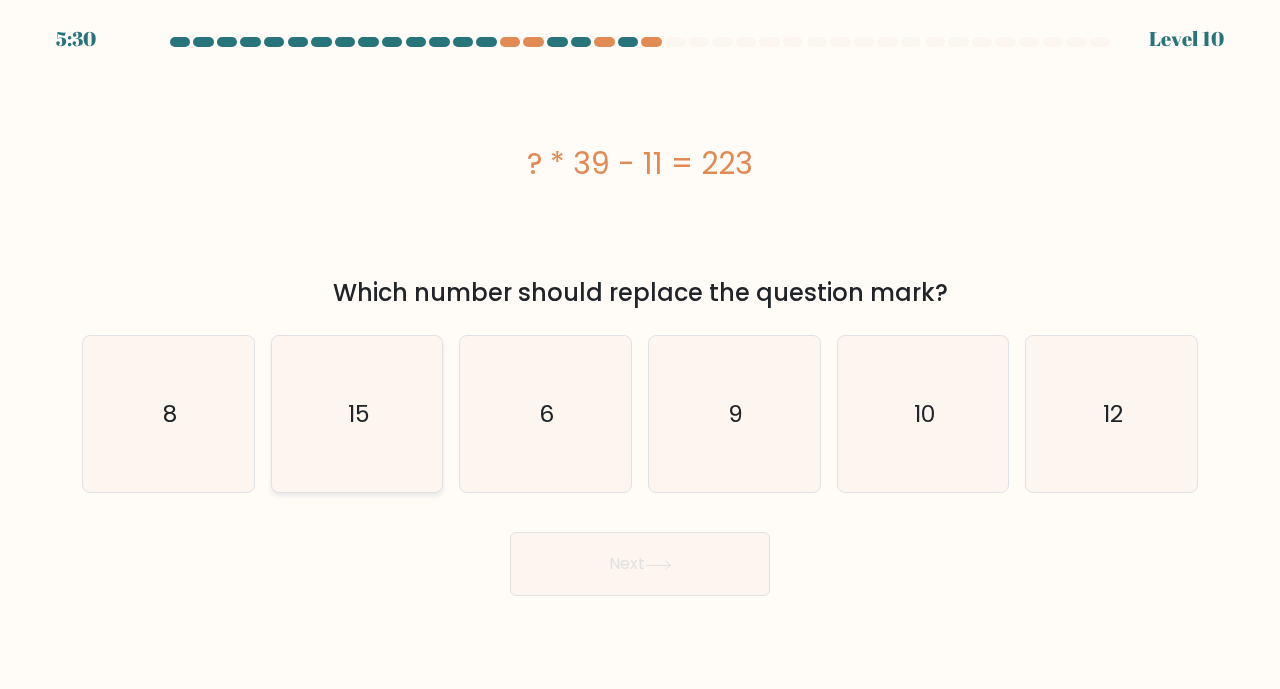 click on "15" 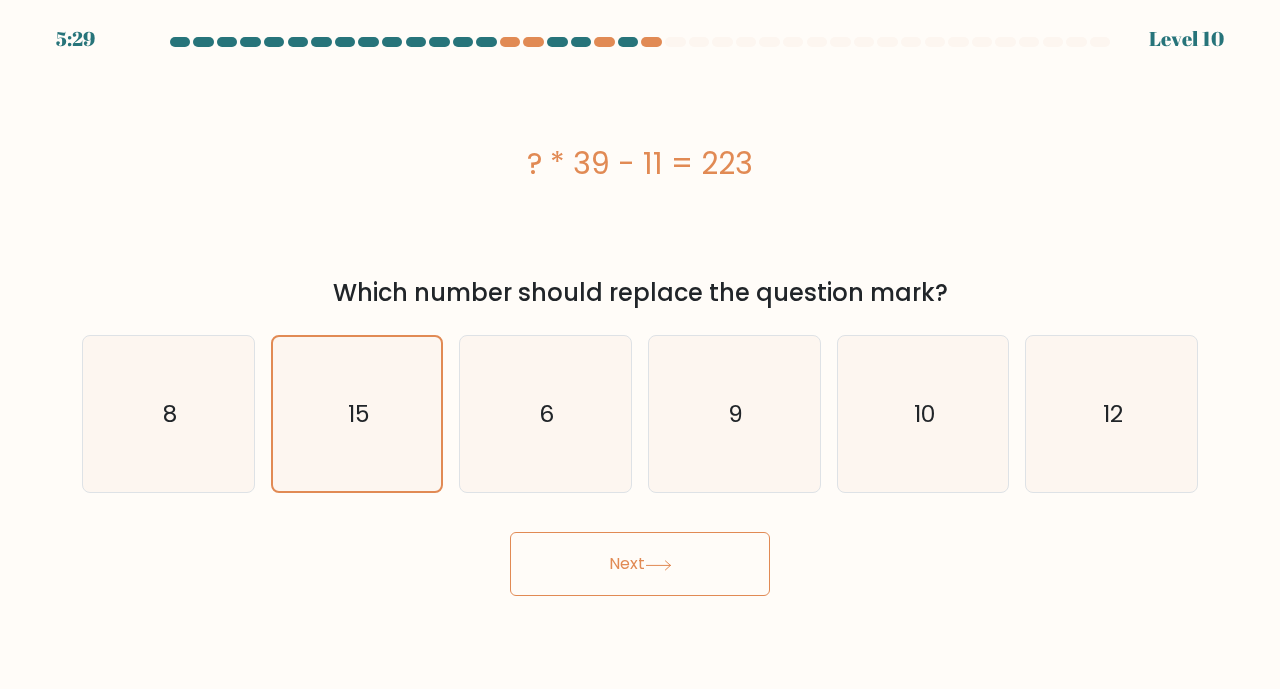 click on "Next" at bounding box center [640, 564] 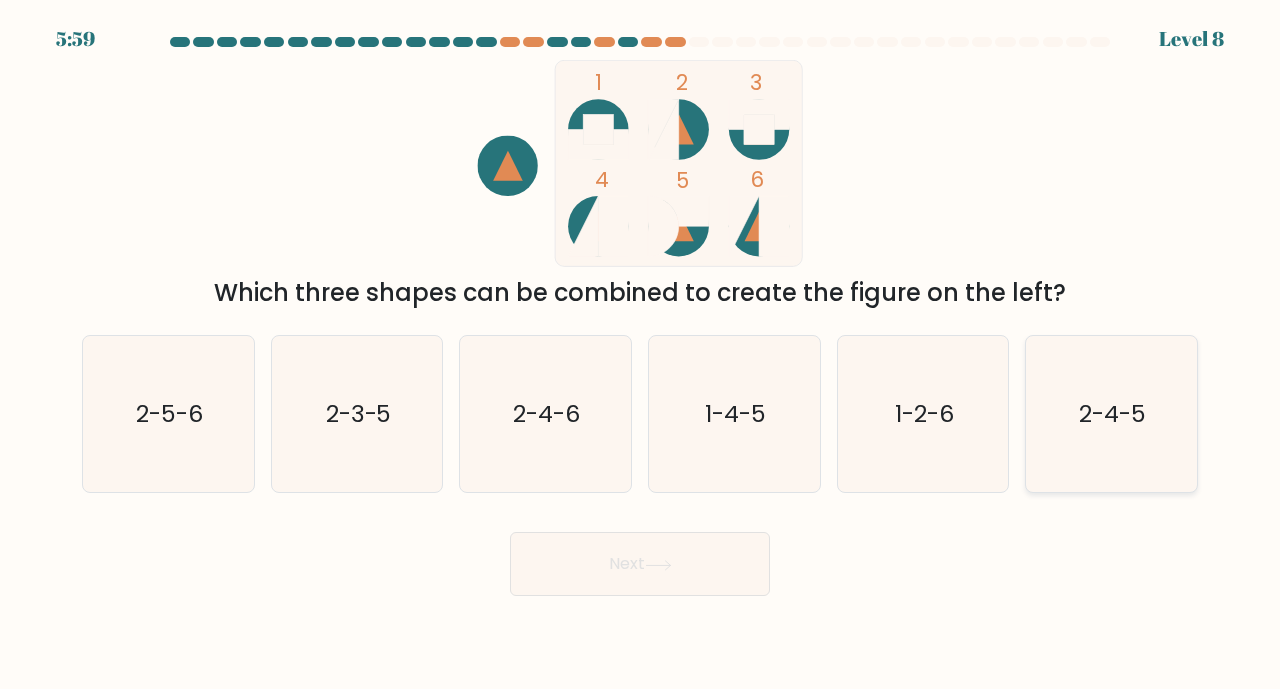 click on "2-4-5" 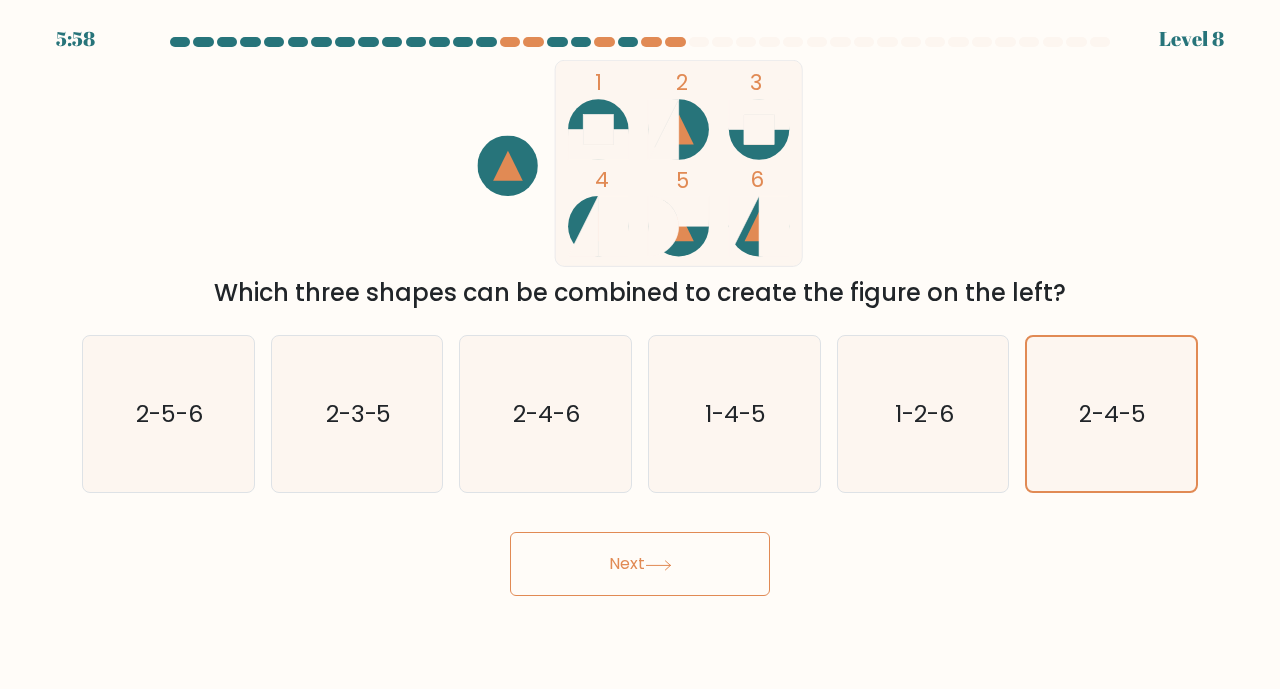 click on "Next" at bounding box center (640, 564) 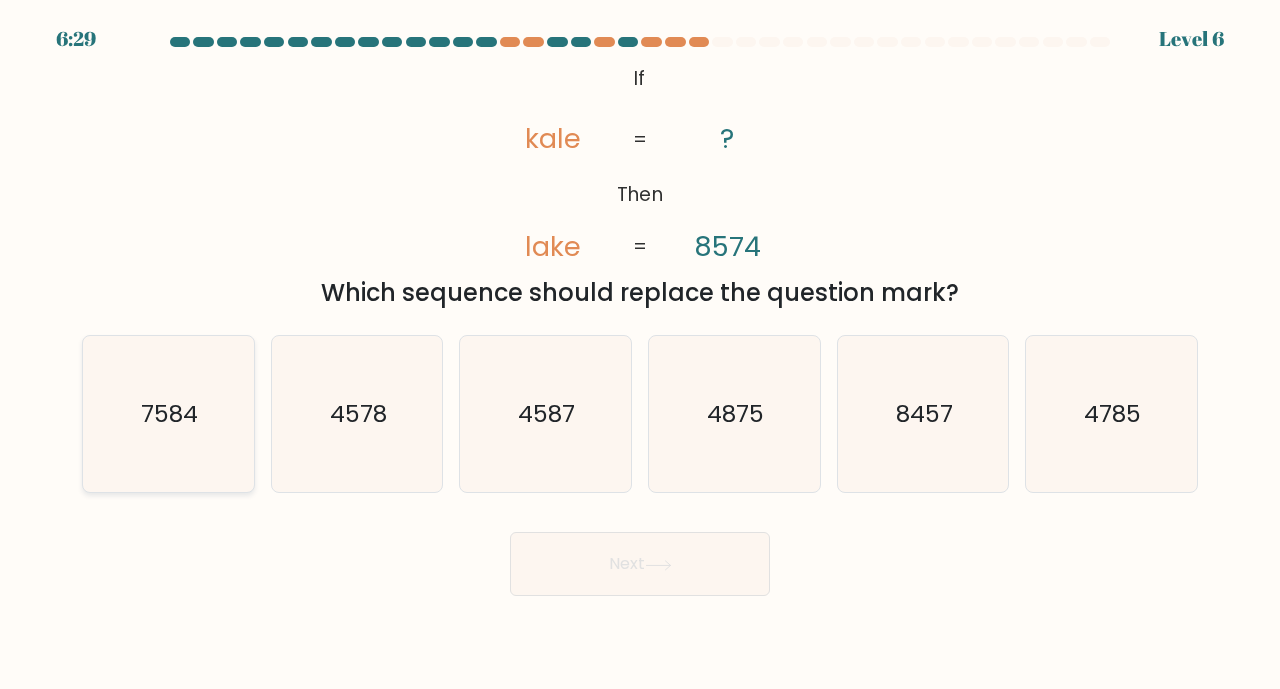 click on "7584" 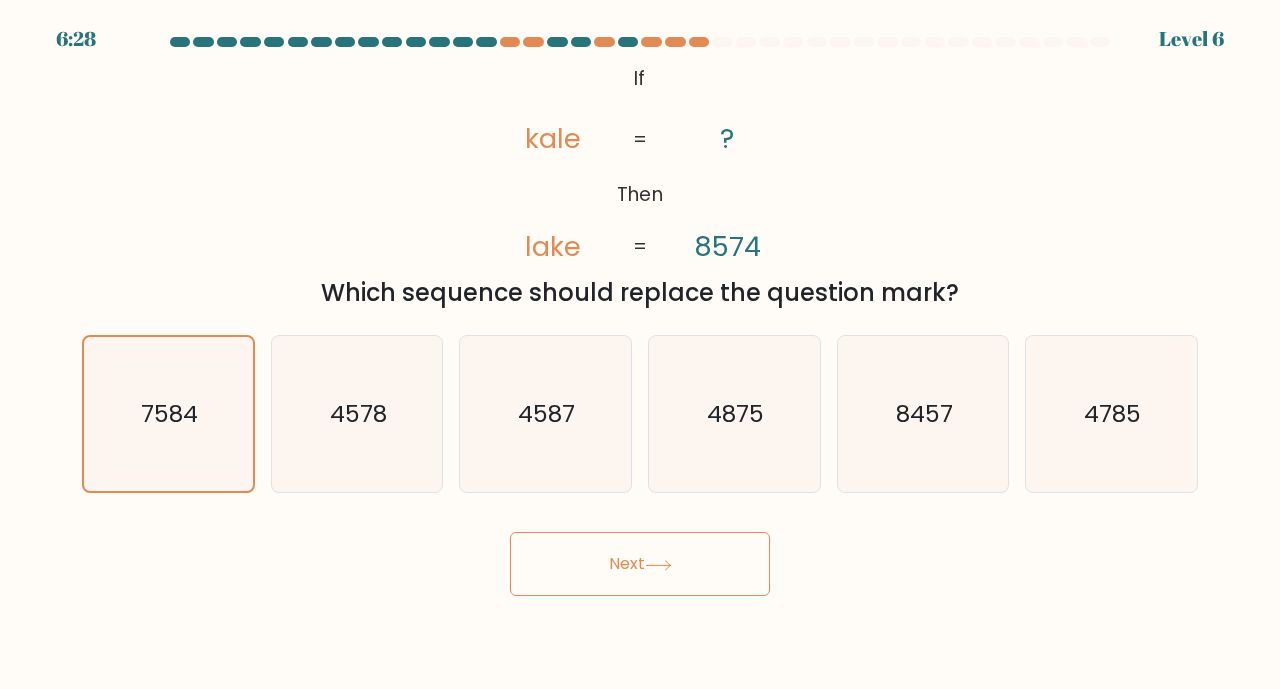 click on "Next" at bounding box center (640, 564) 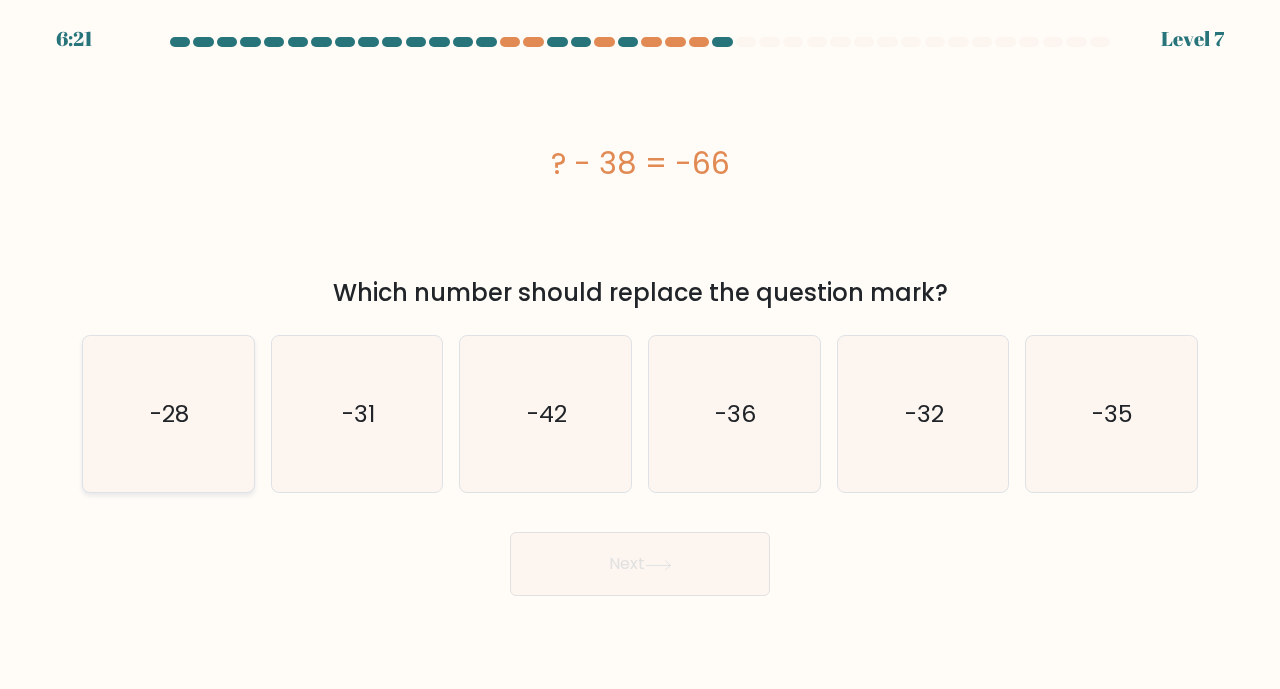 drag, startPoint x: 179, startPoint y: 471, endPoint x: 235, endPoint y: 447, distance: 60.926186 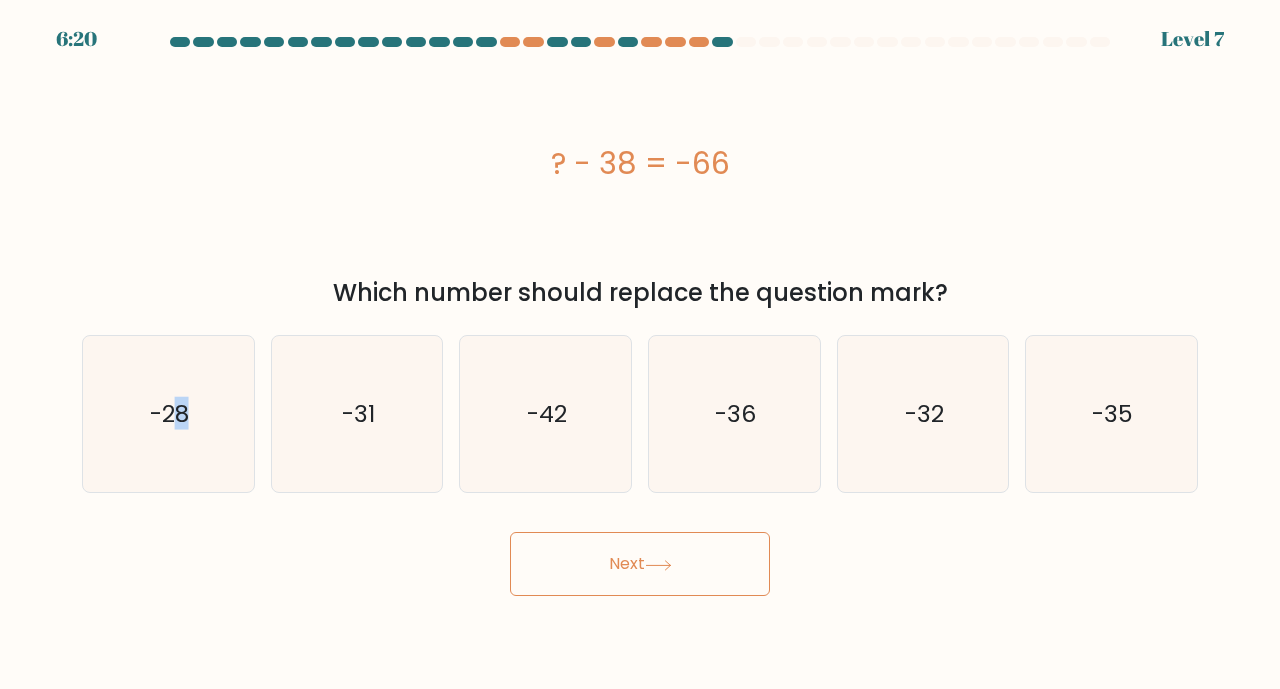 click on "Next" at bounding box center [640, 564] 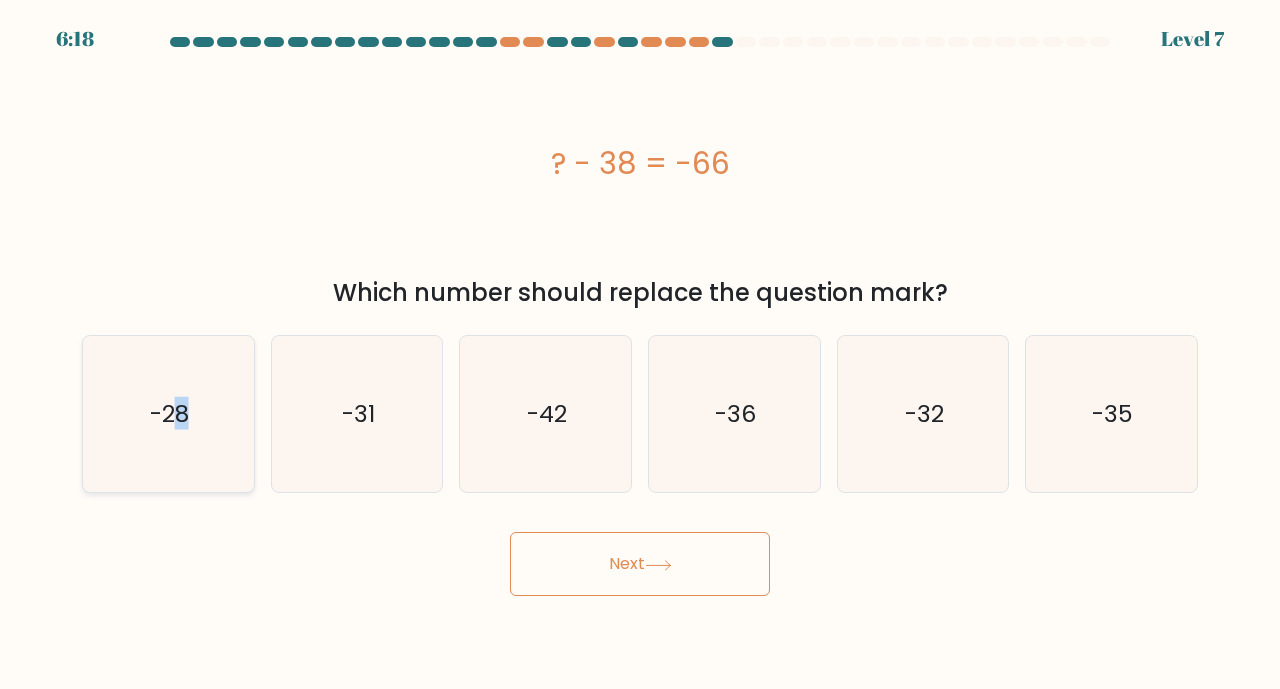 click on "-28" 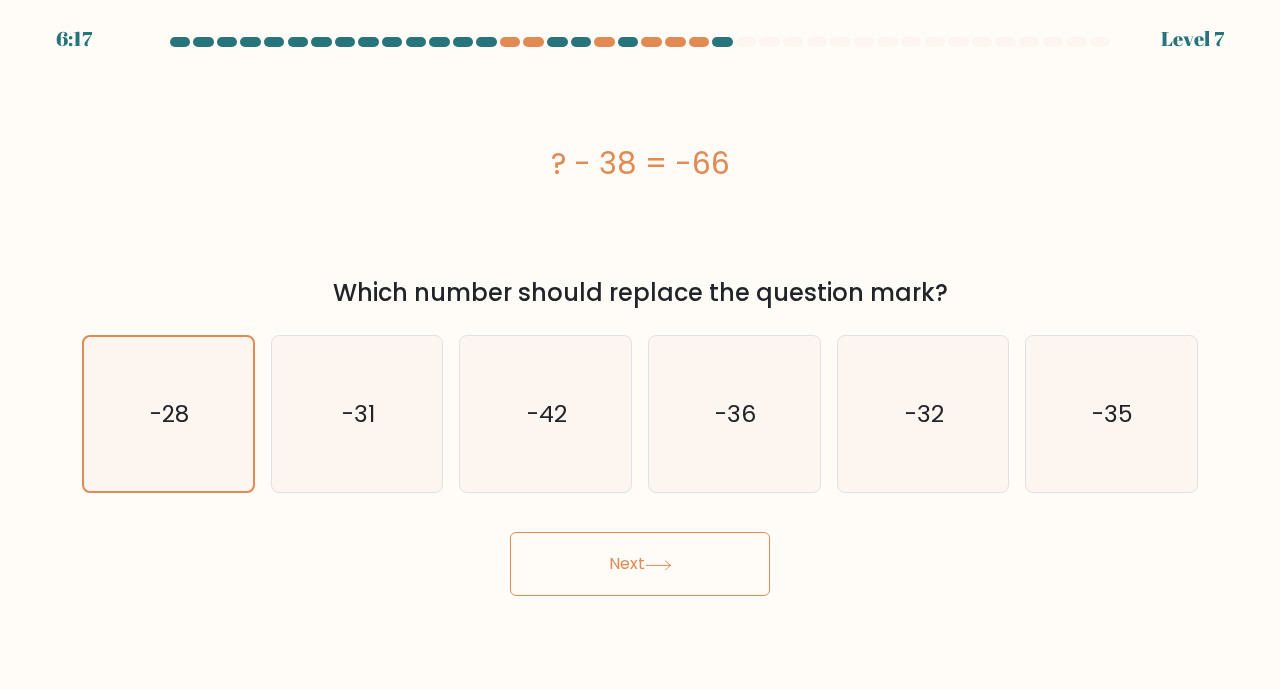 drag, startPoint x: 597, startPoint y: 575, endPoint x: 613, endPoint y: 570, distance: 16.763054 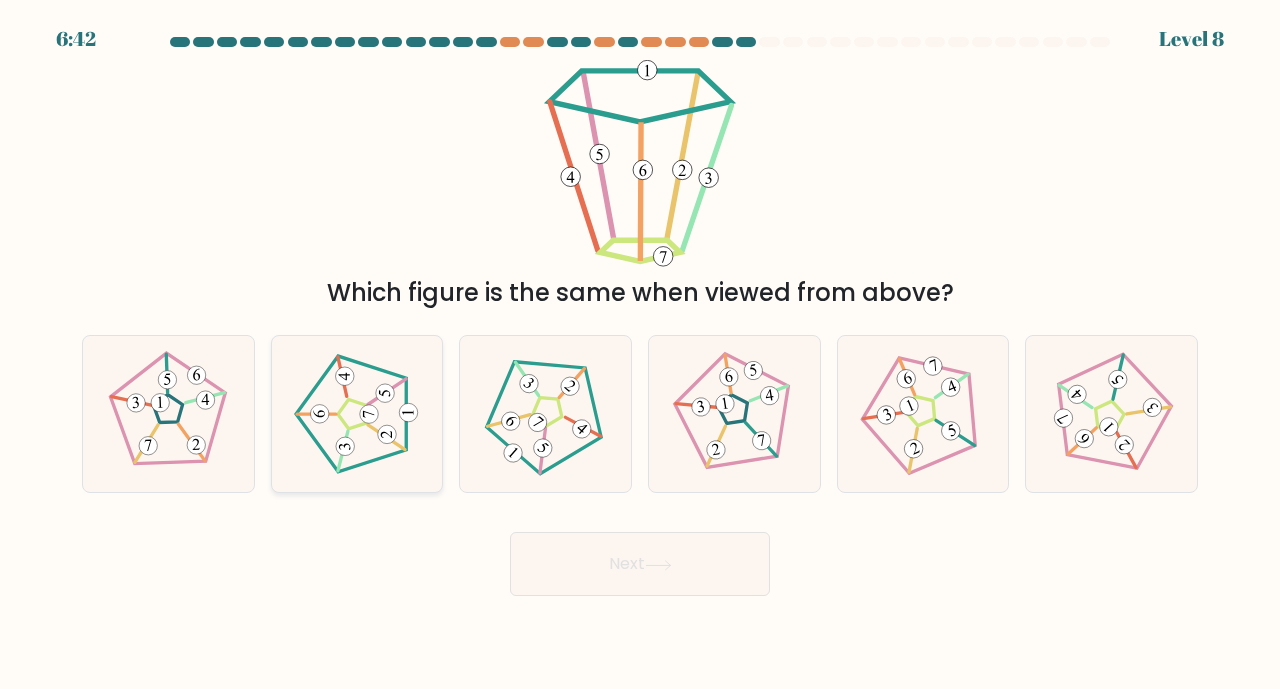 click 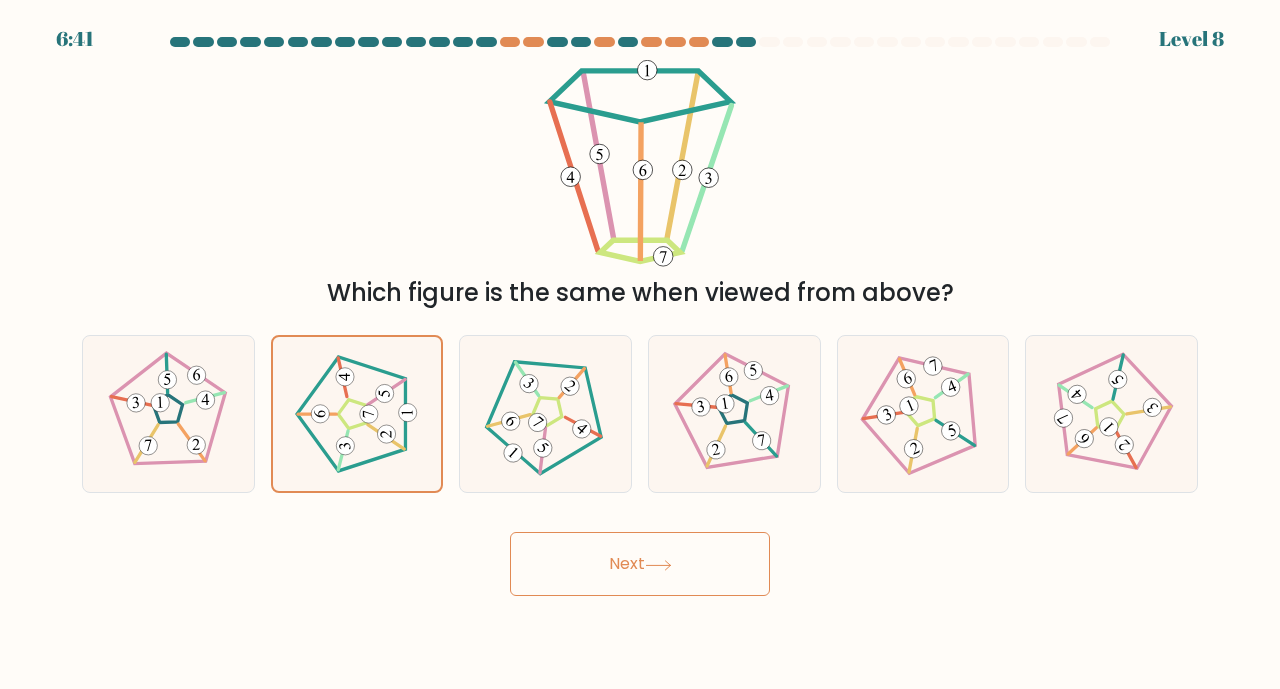 click on "Next" at bounding box center (640, 564) 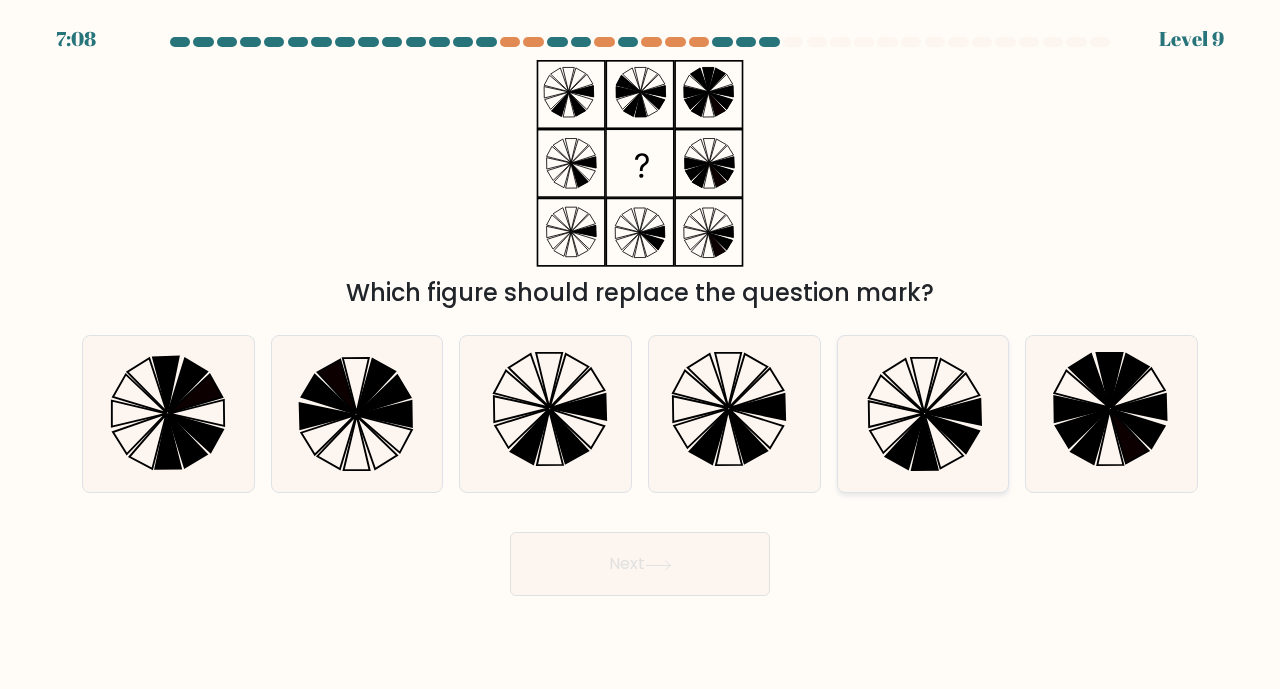 click 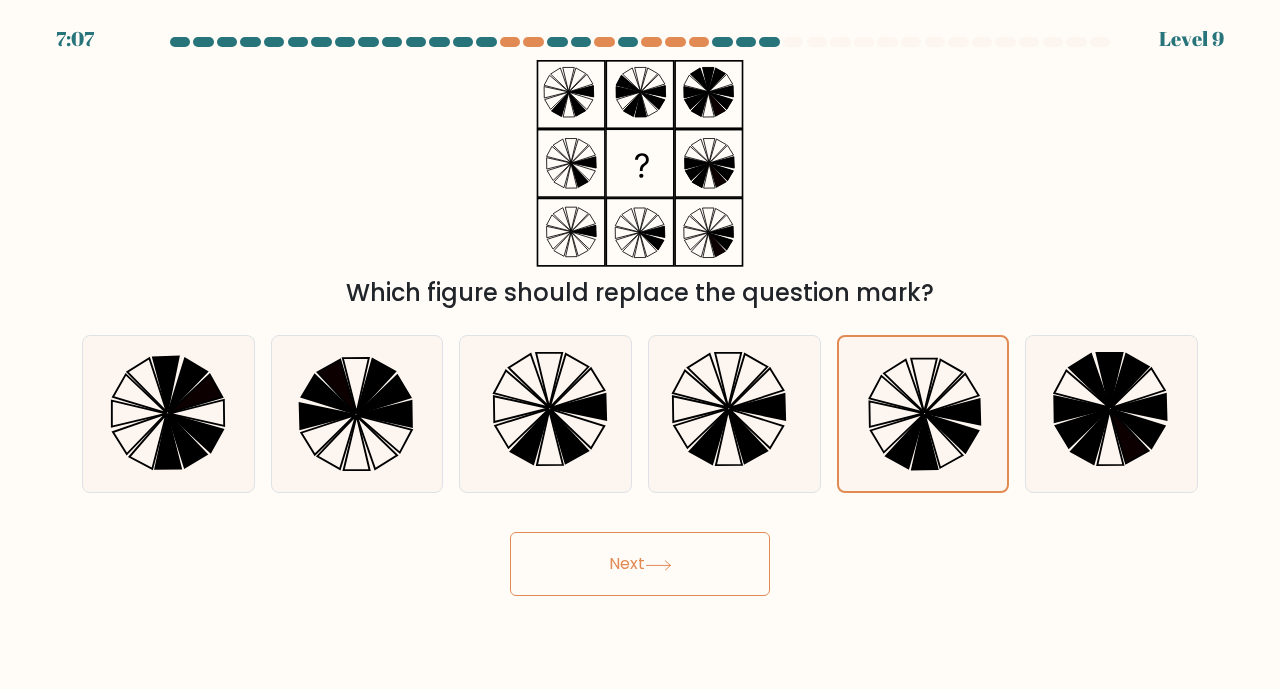 click on "Next" at bounding box center [640, 564] 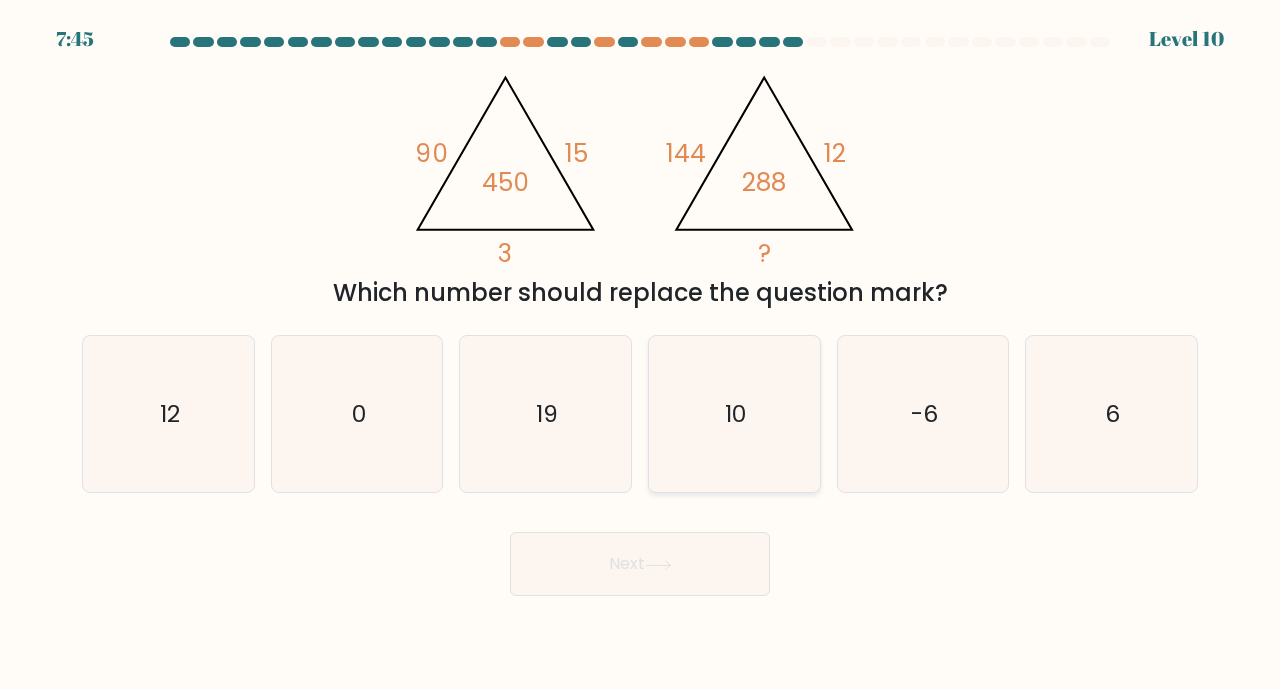 click on "10" 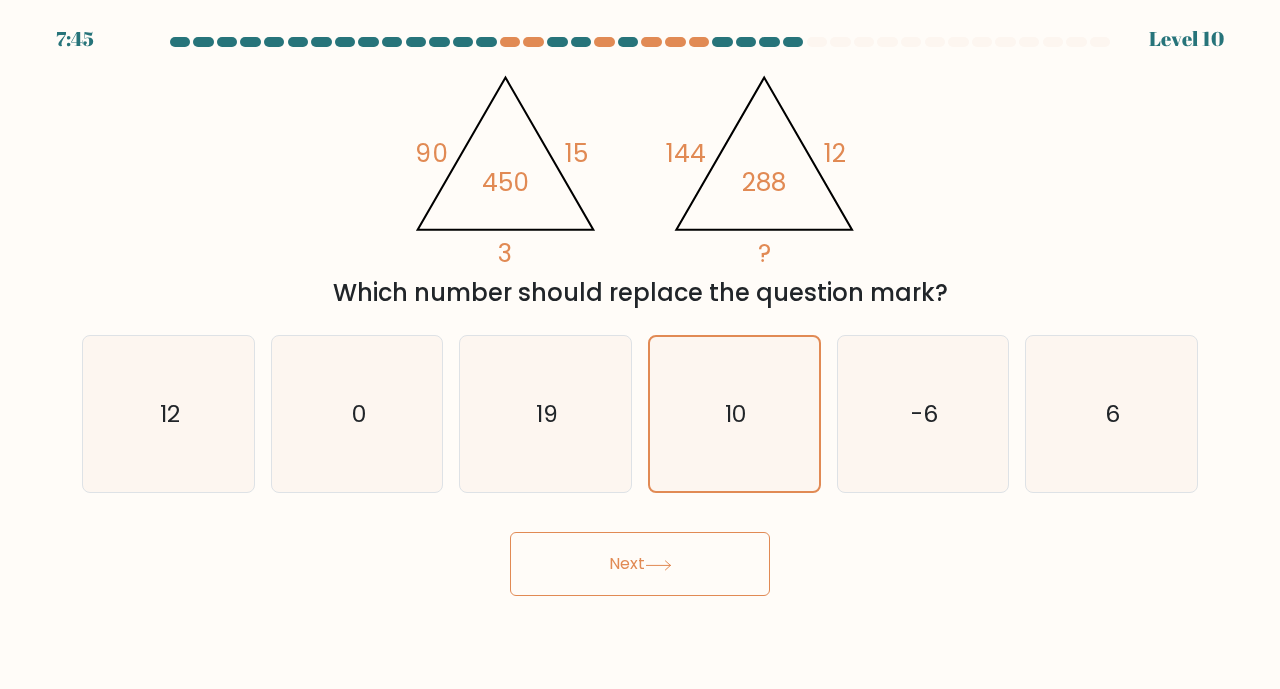 click on "Next" at bounding box center [640, 564] 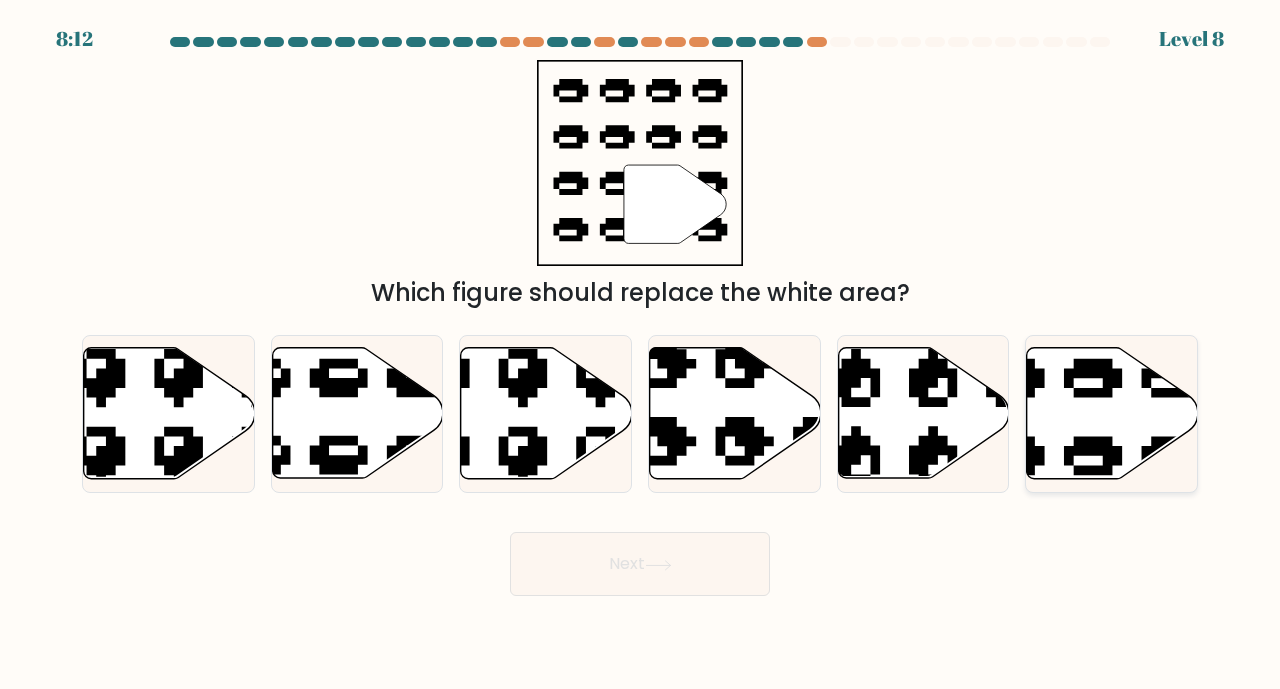 click 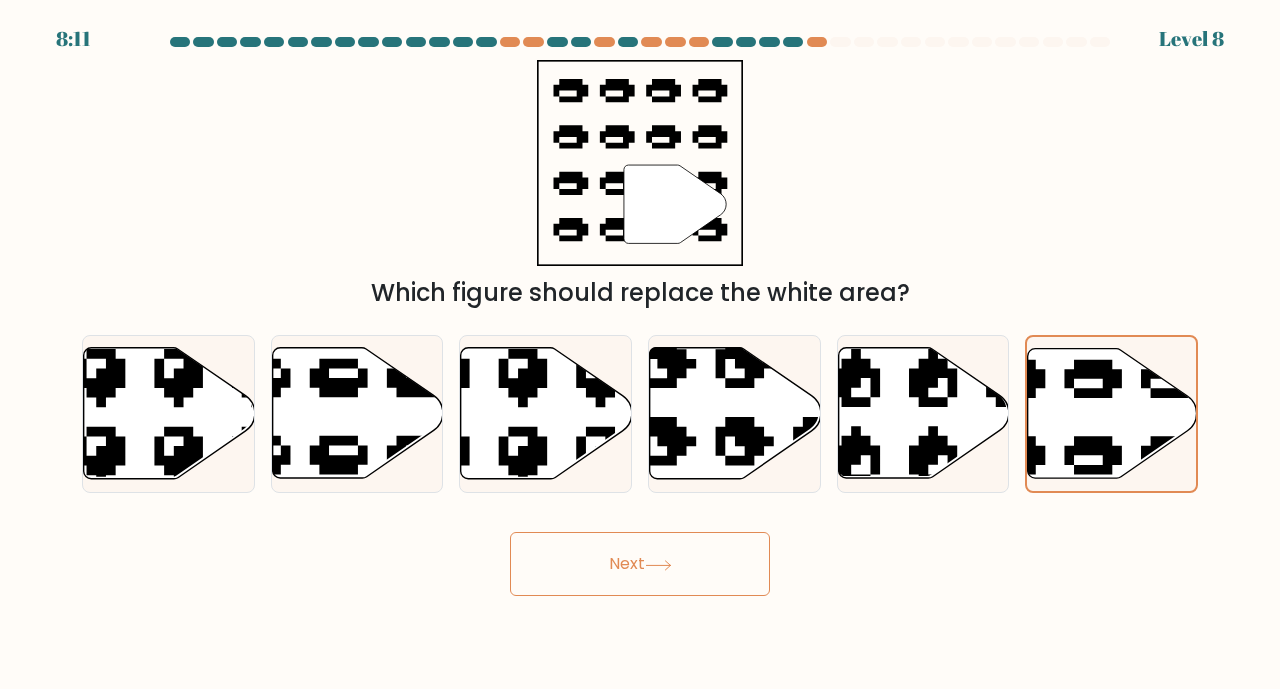 click on "Next" at bounding box center [640, 564] 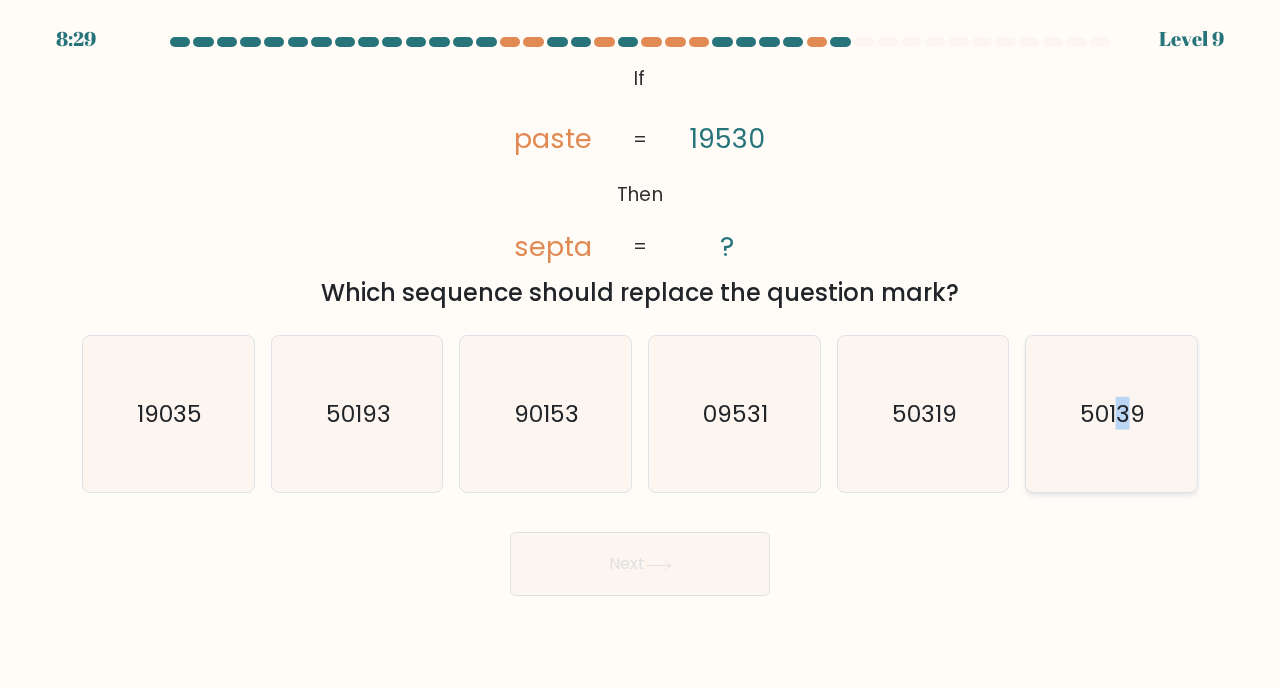 click on "50139" 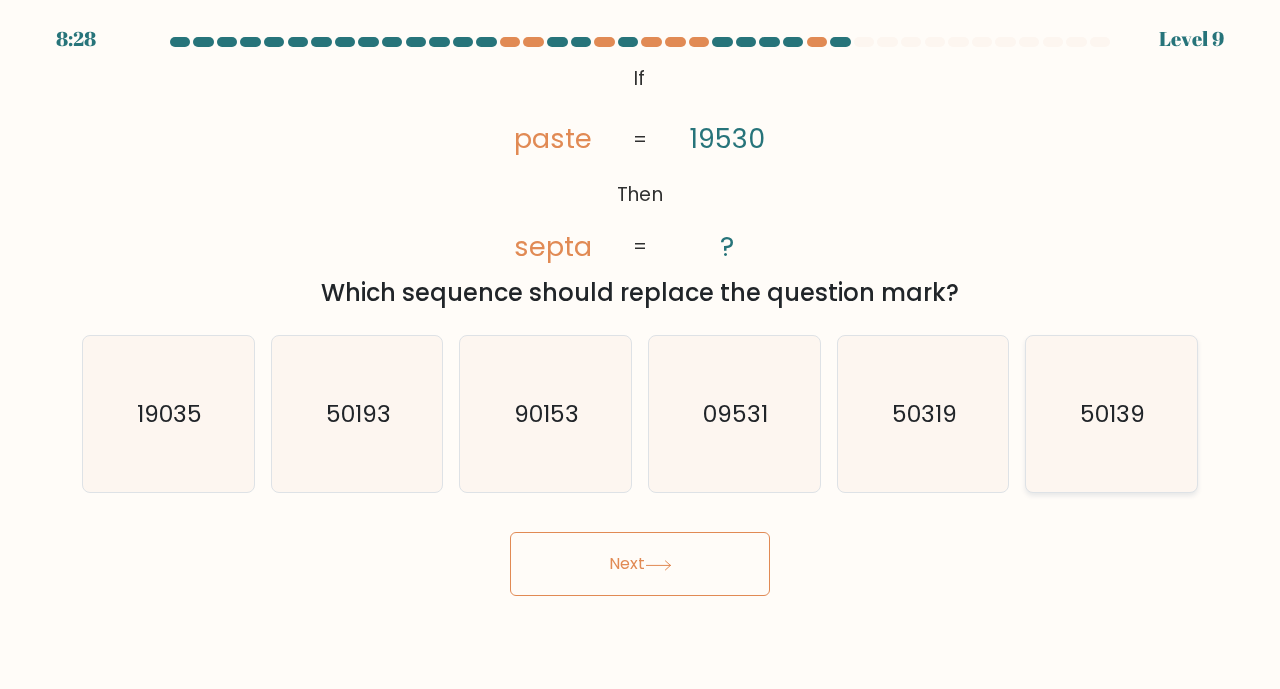 drag, startPoint x: 1195, startPoint y: 463, endPoint x: 1168, endPoint y: 485, distance: 34.828148 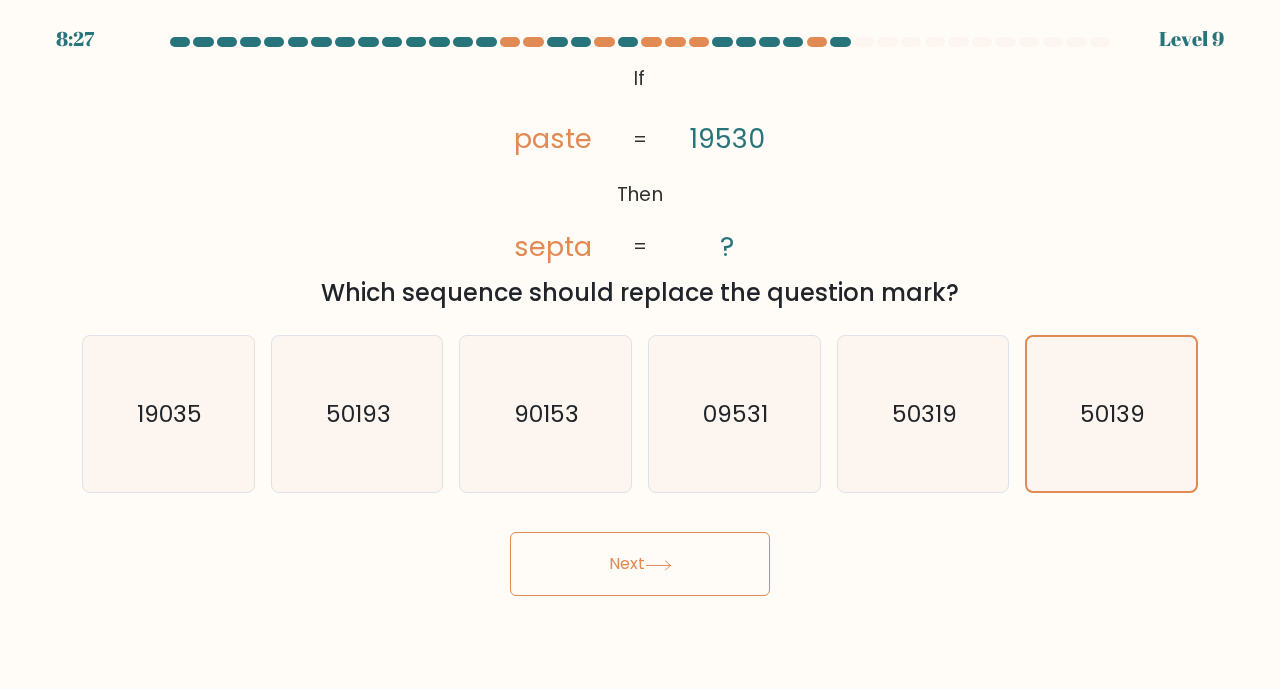 click on "Next" at bounding box center [640, 564] 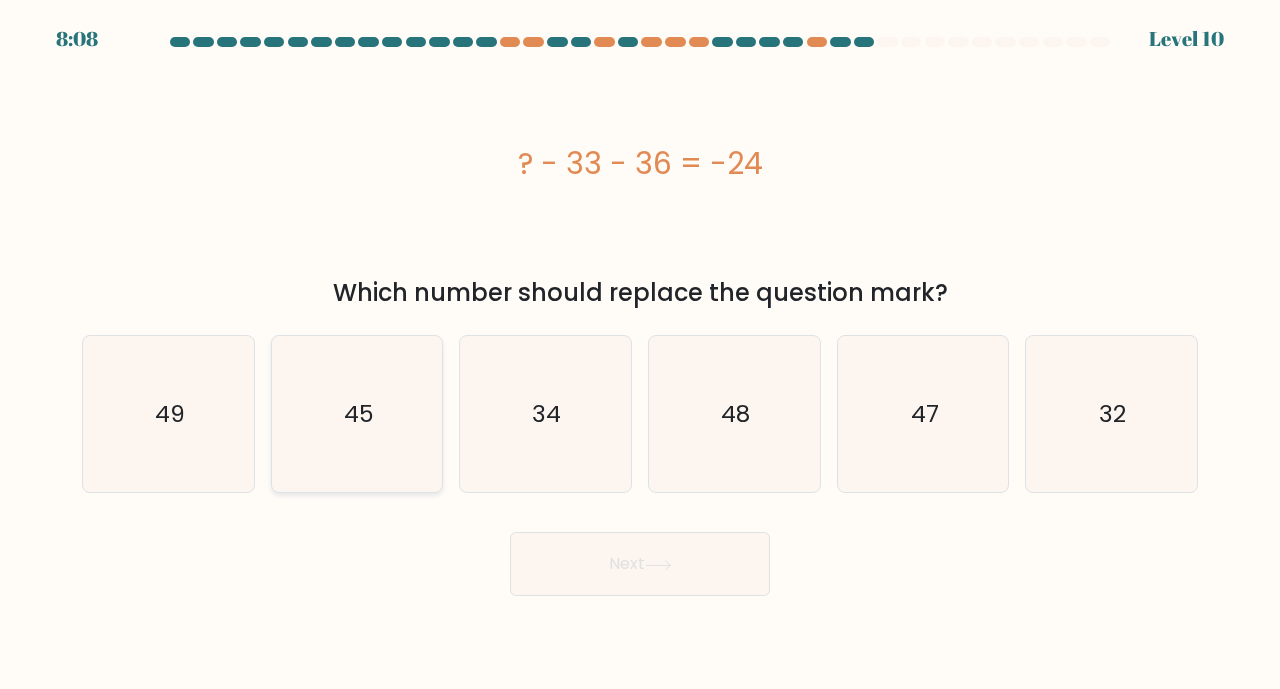 click on "45" 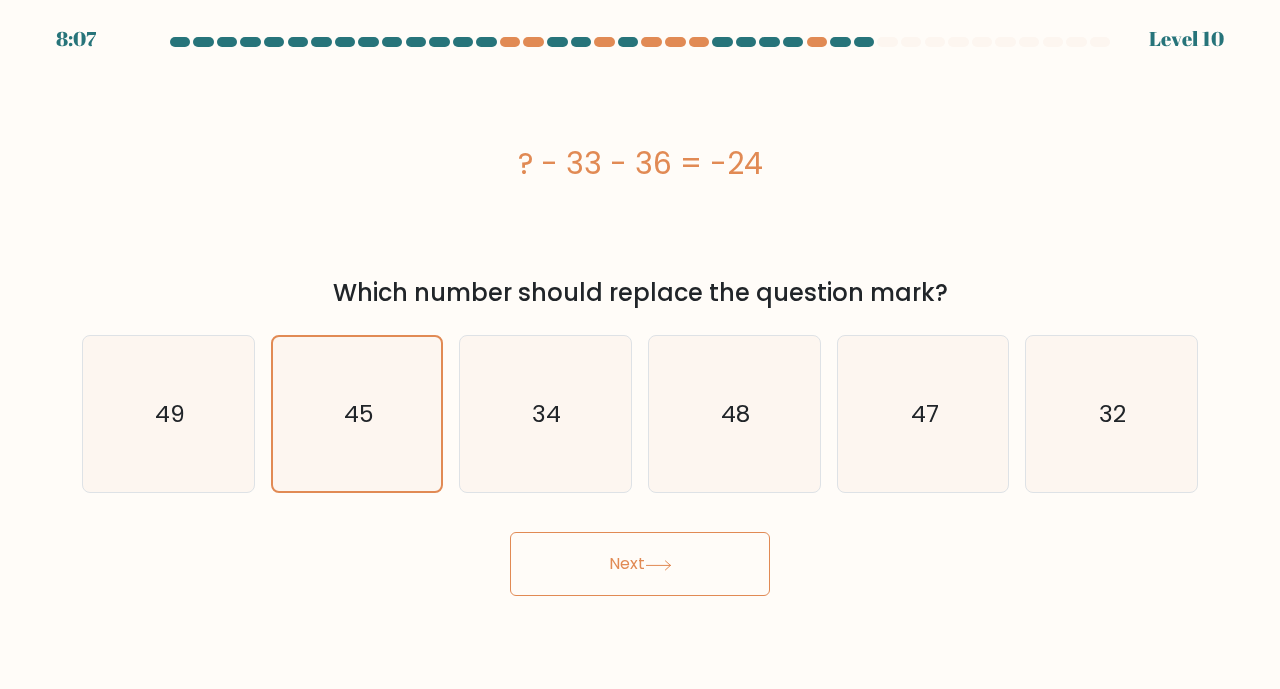 click on "Next" at bounding box center (640, 564) 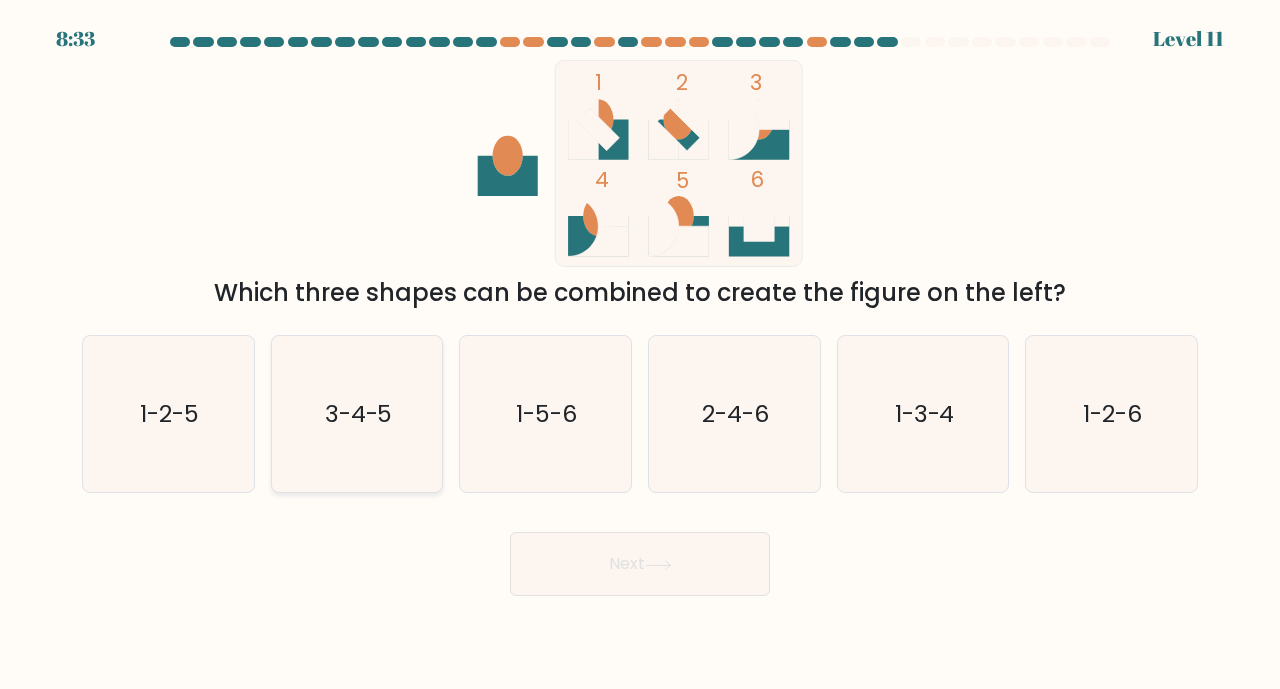 drag, startPoint x: 309, startPoint y: 414, endPoint x: 349, endPoint y: 420, distance: 40.4475 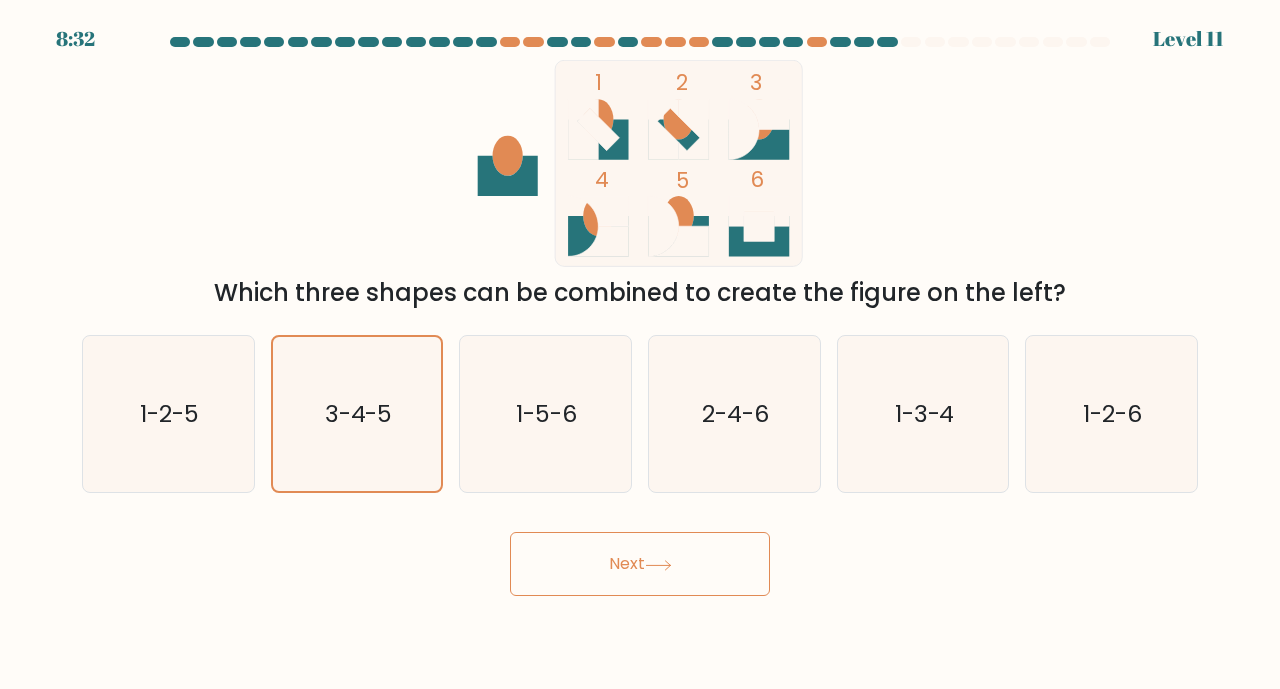 click 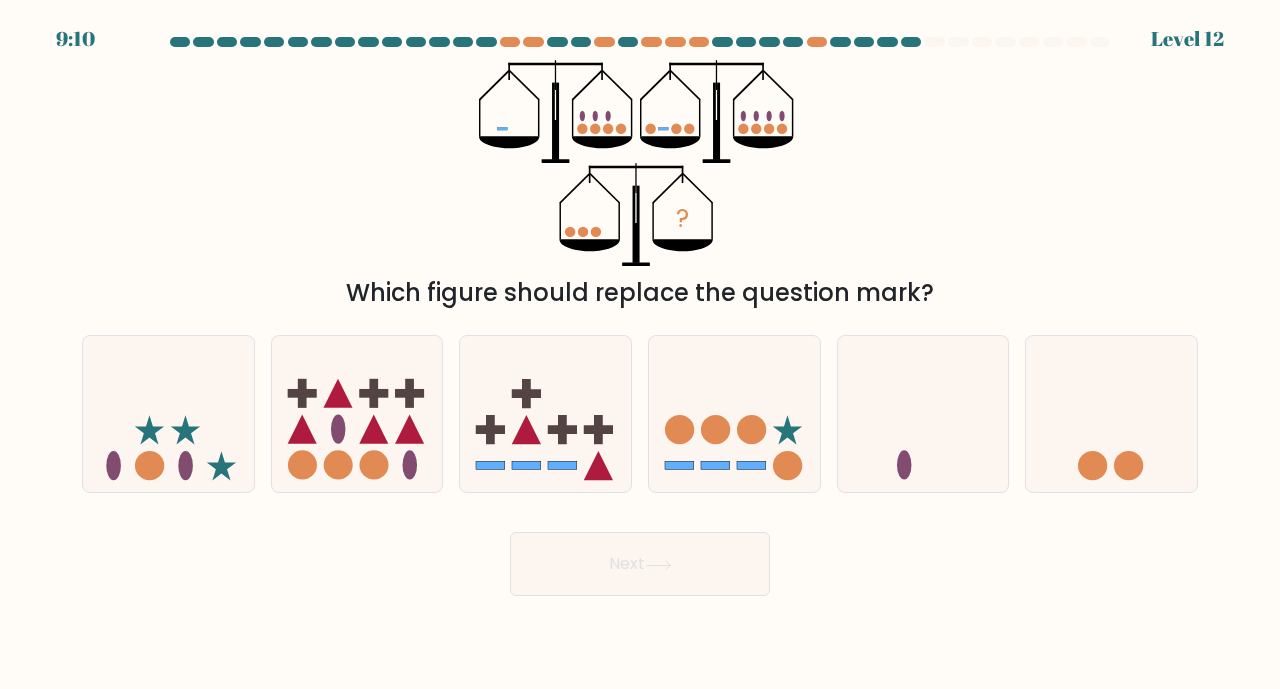 drag, startPoint x: 924, startPoint y: 461, endPoint x: 865, endPoint y: 500, distance: 70.724815 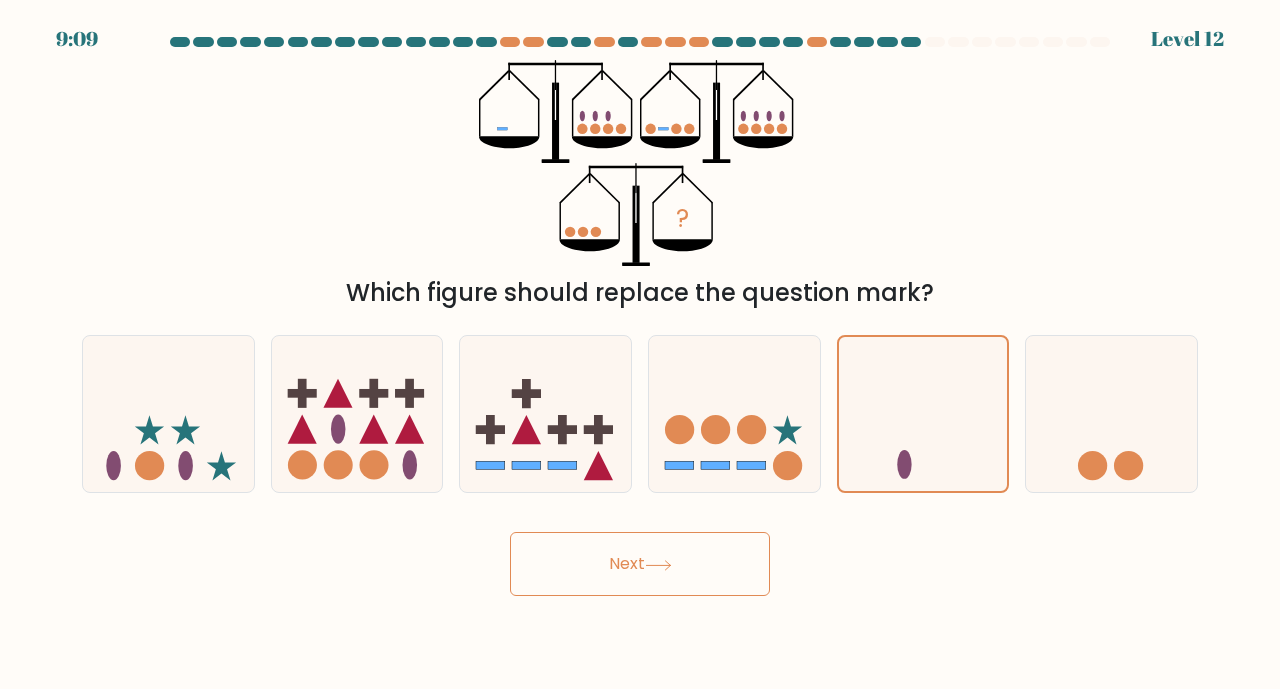 click on "Next" at bounding box center [640, 564] 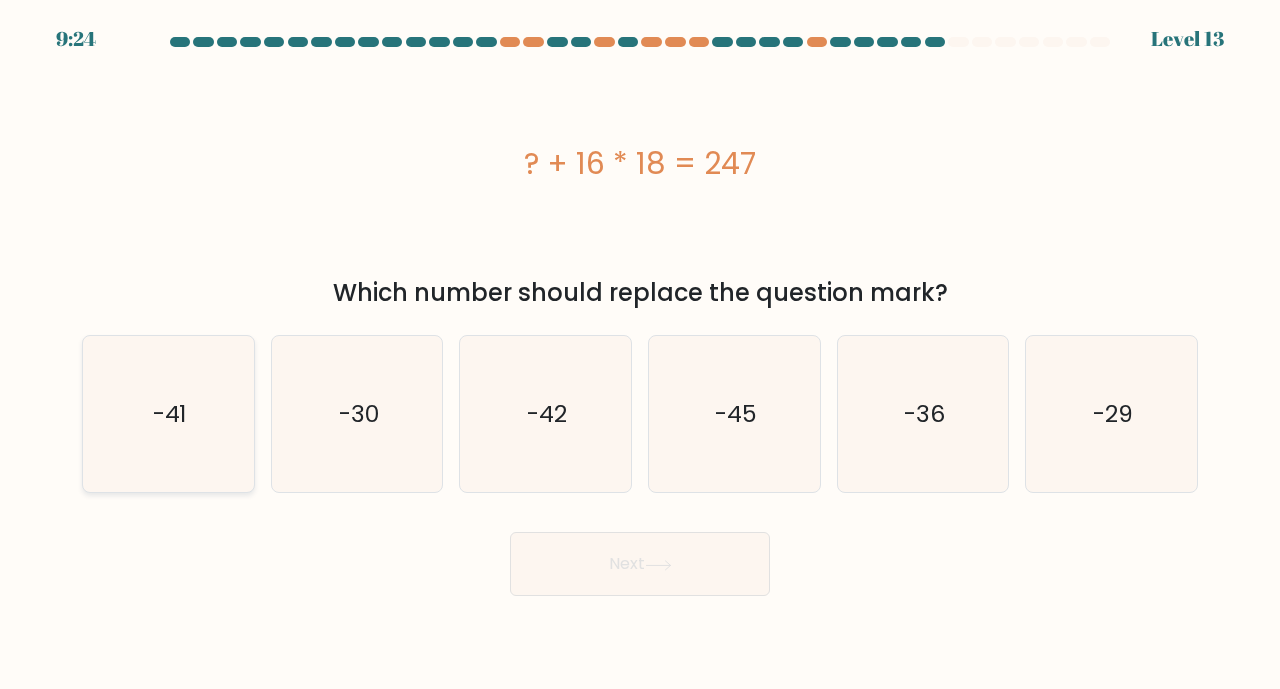 click on "-41" 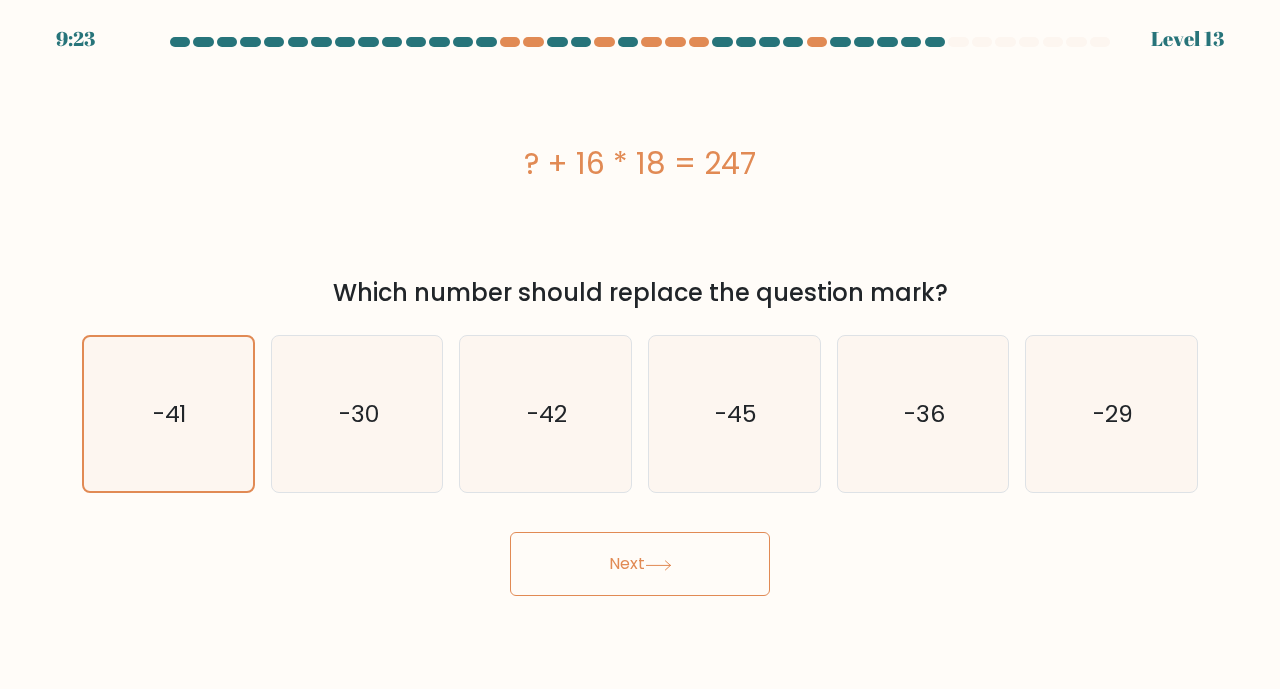 click on "Next" at bounding box center [640, 564] 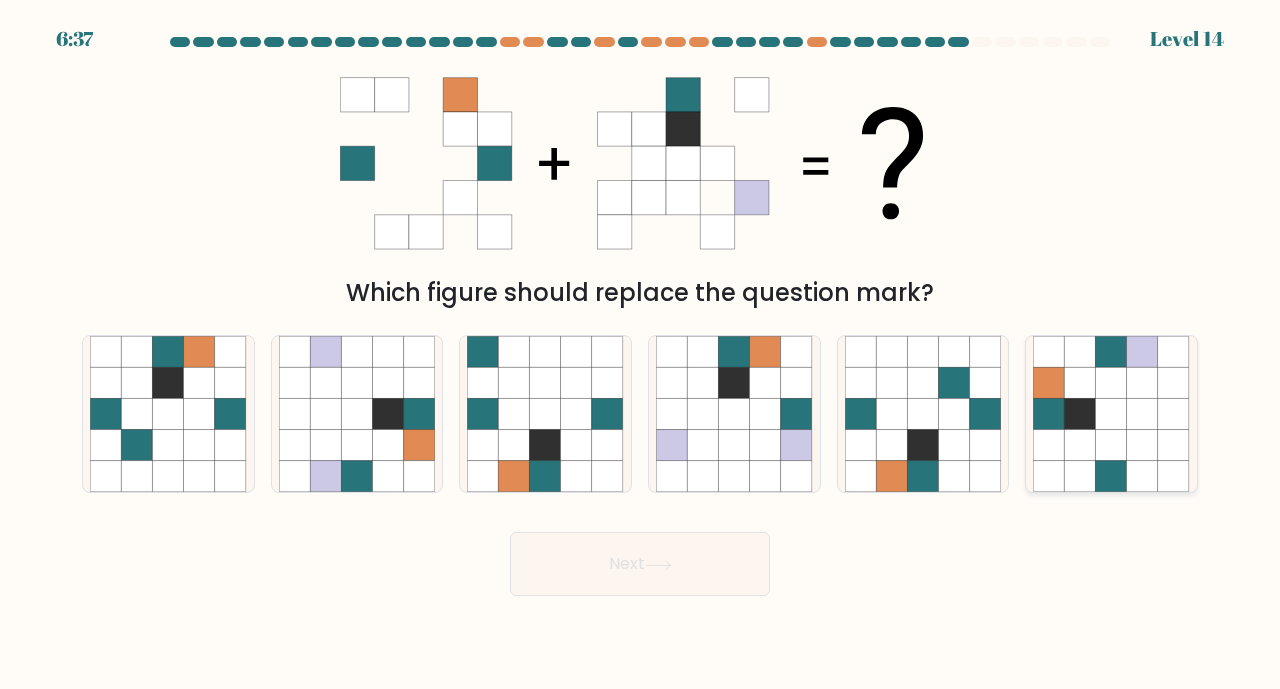 click 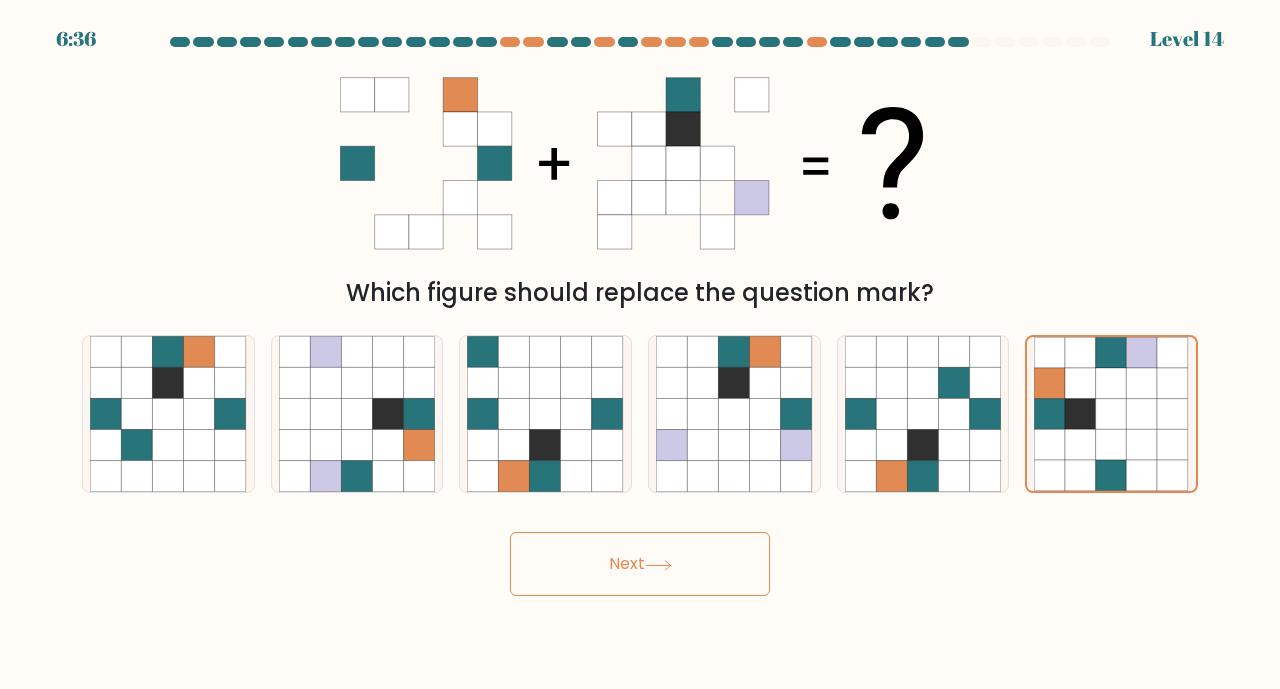 click on "Next" at bounding box center [640, 564] 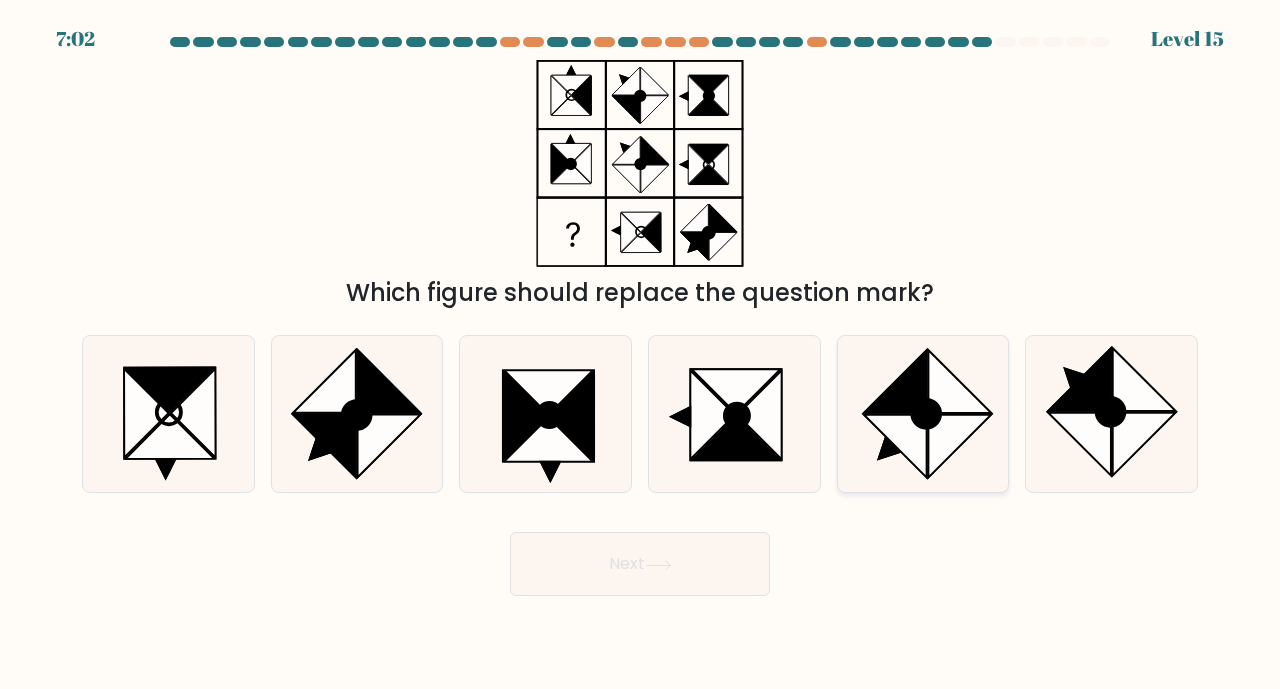 click 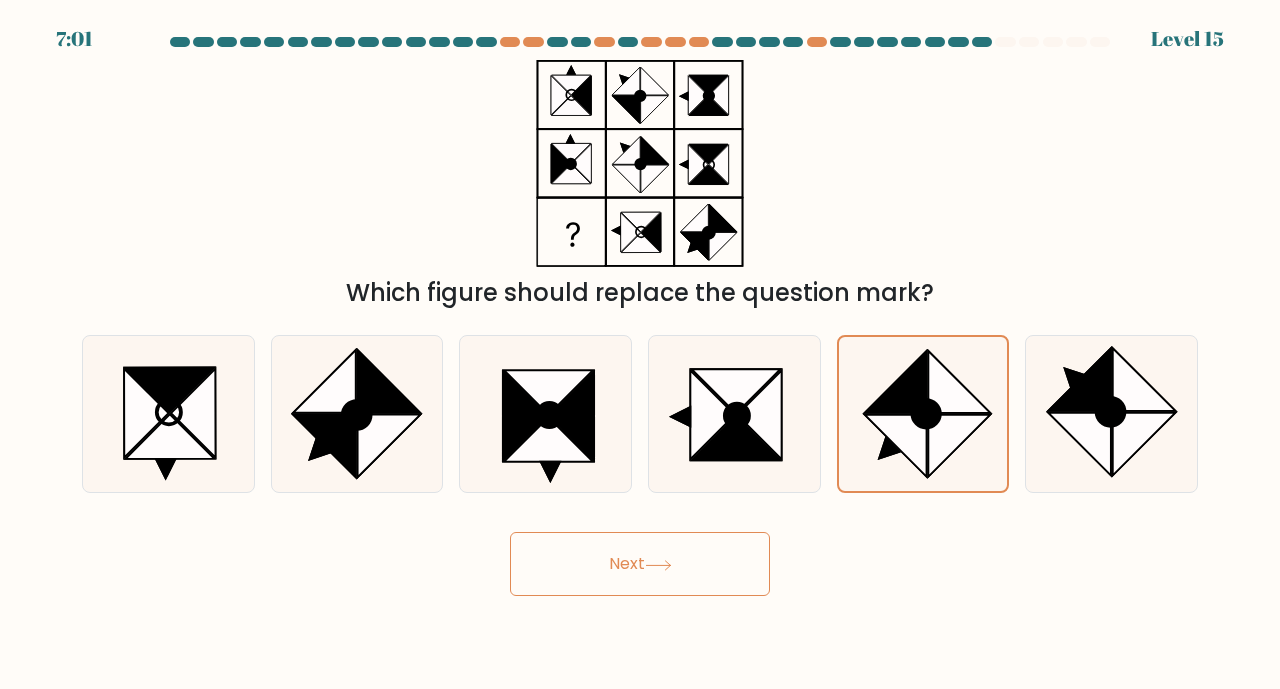 click on "Next" at bounding box center (640, 564) 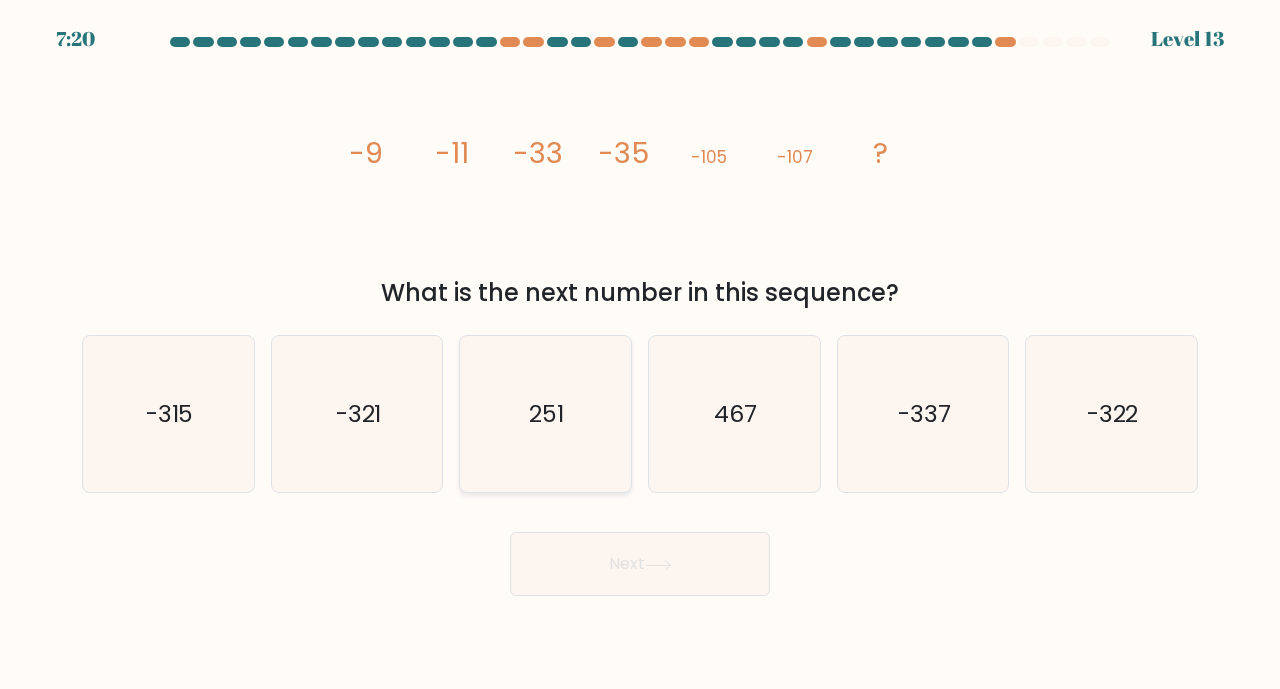 click on "251" 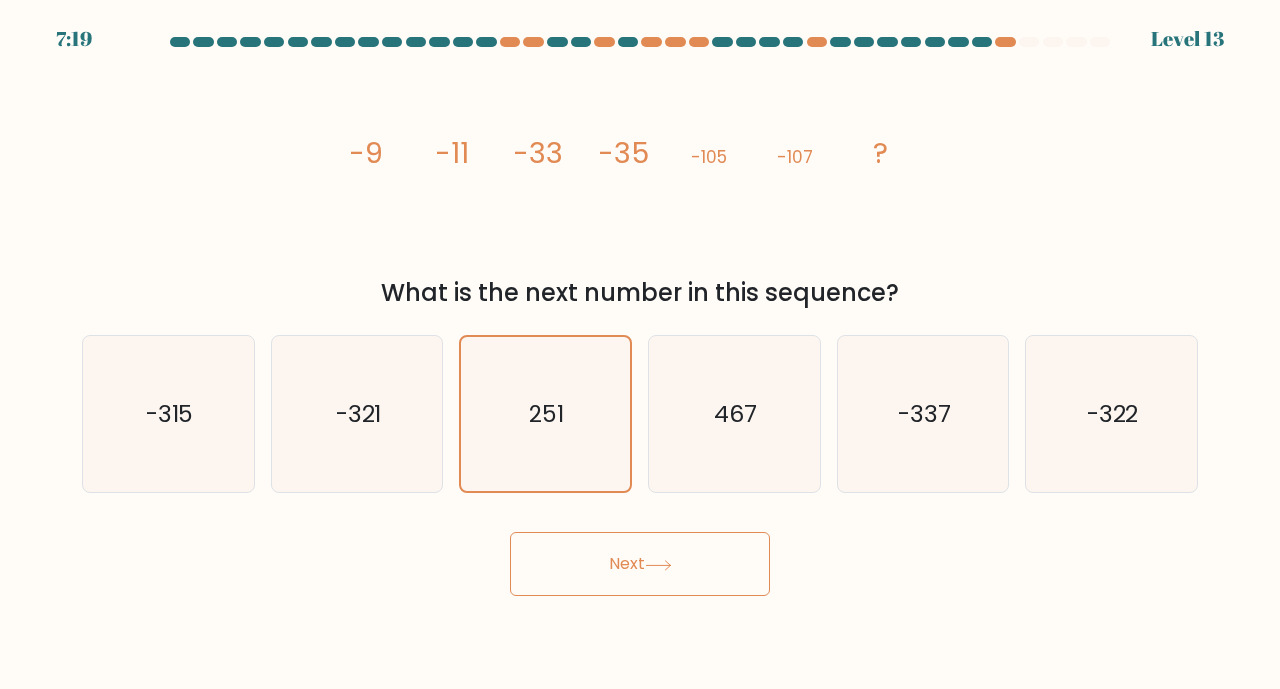 click on "Next" at bounding box center (640, 564) 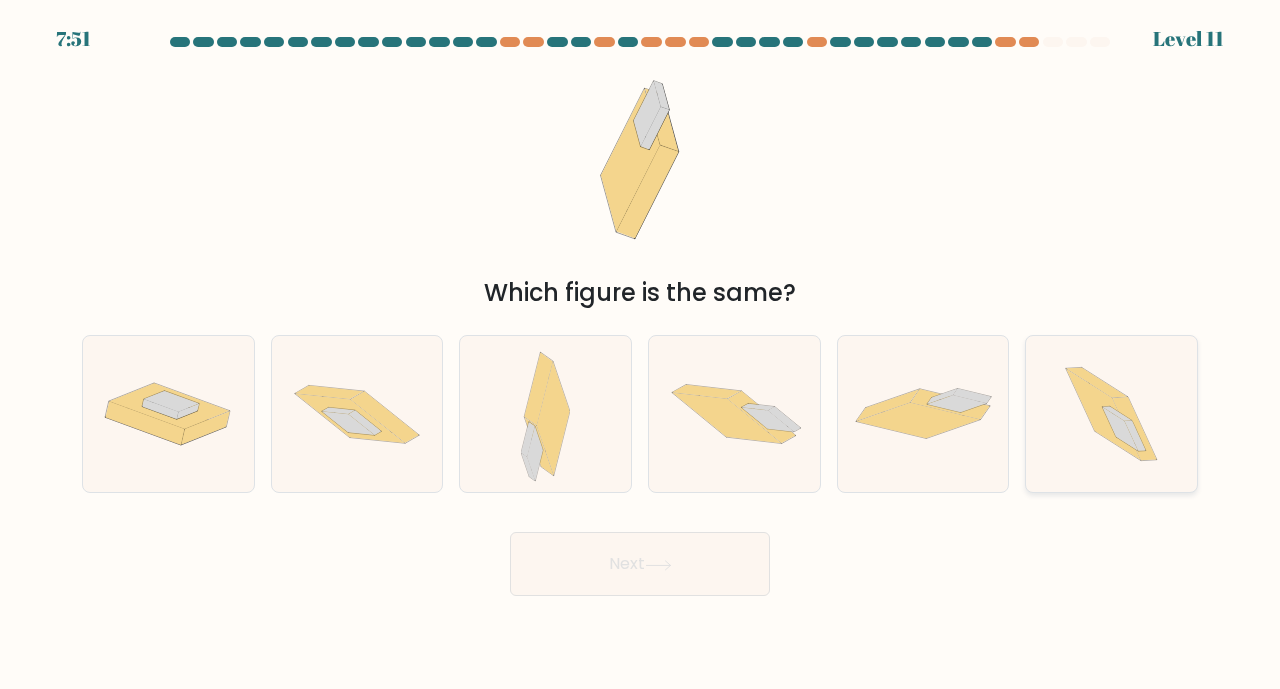 click 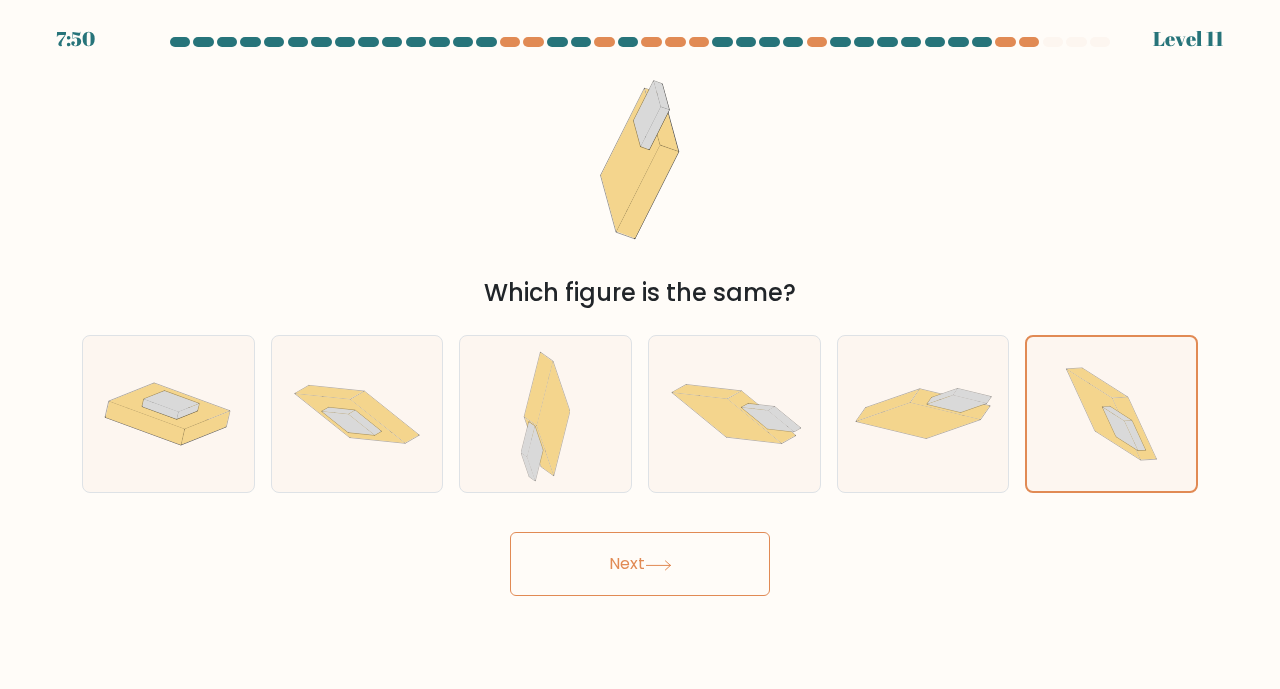 click on "Next" at bounding box center [640, 564] 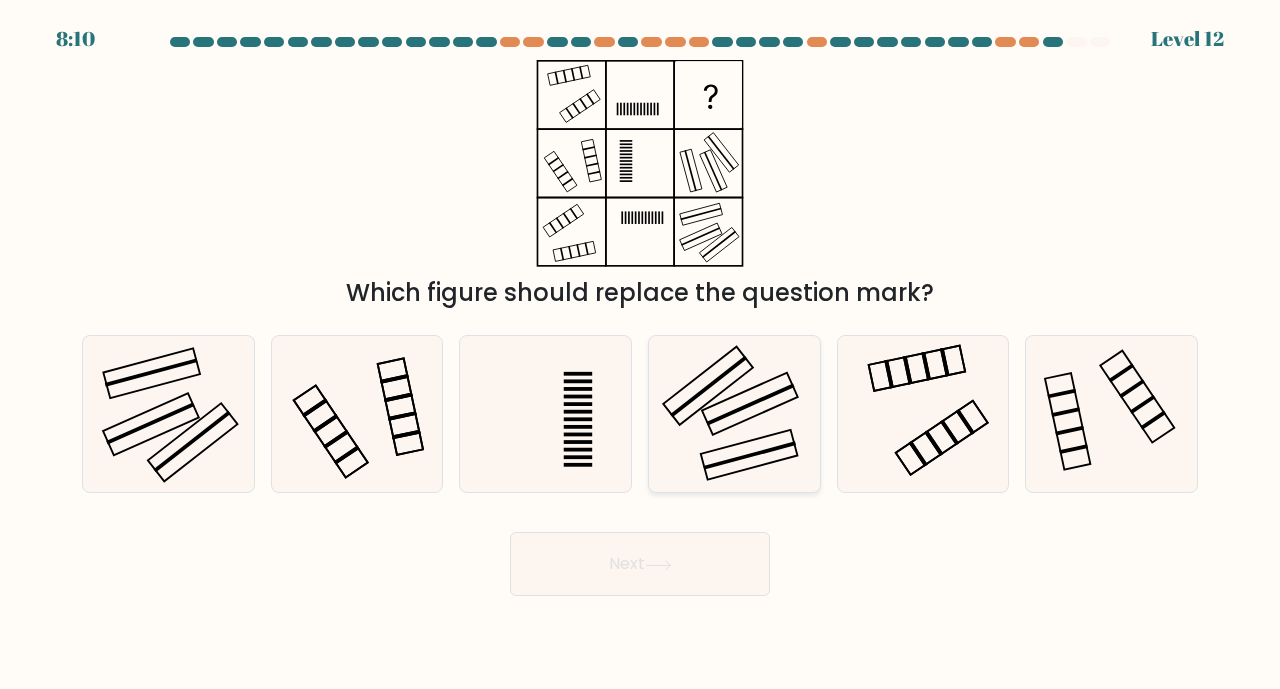 click 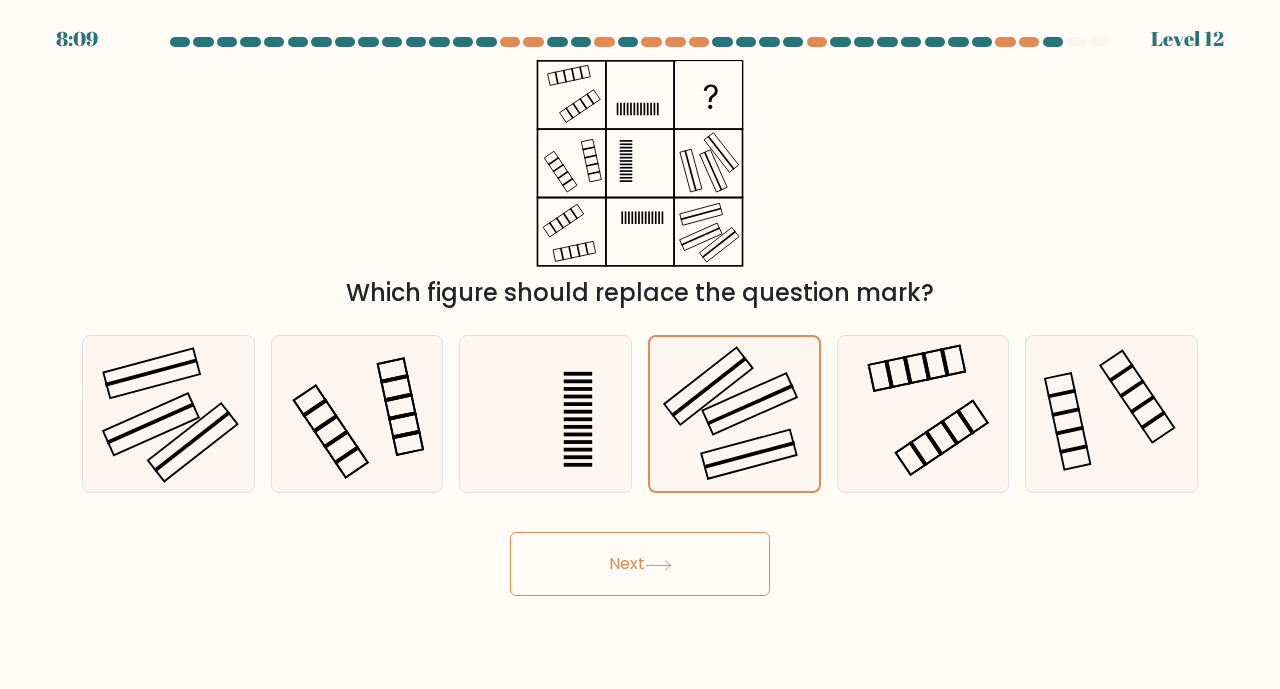 click on "Next" at bounding box center (640, 564) 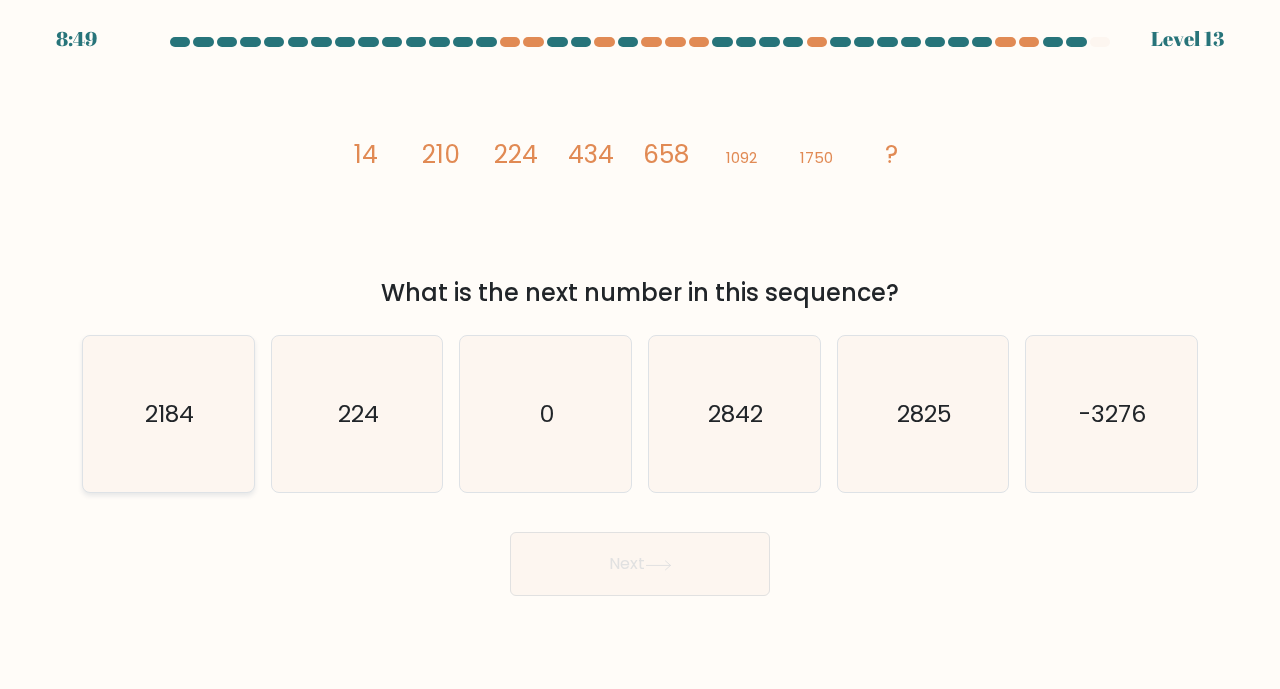 click on "2184" 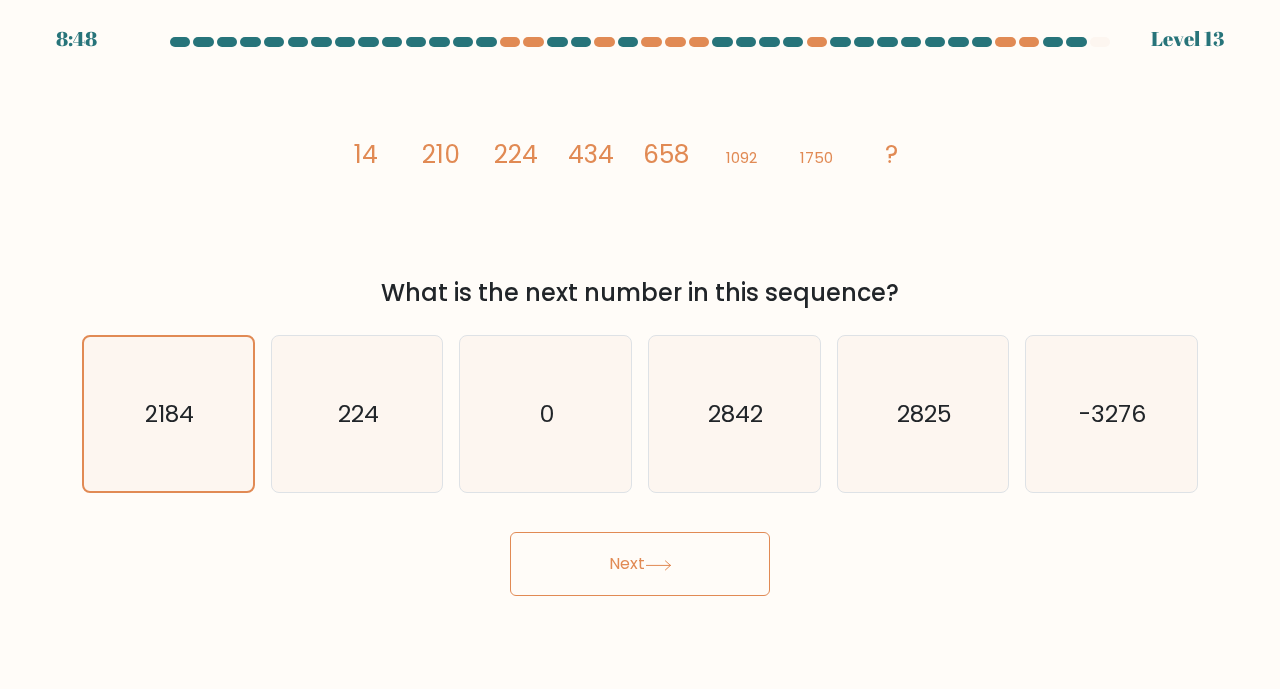 click on "Next" at bounding box center [640, 564] 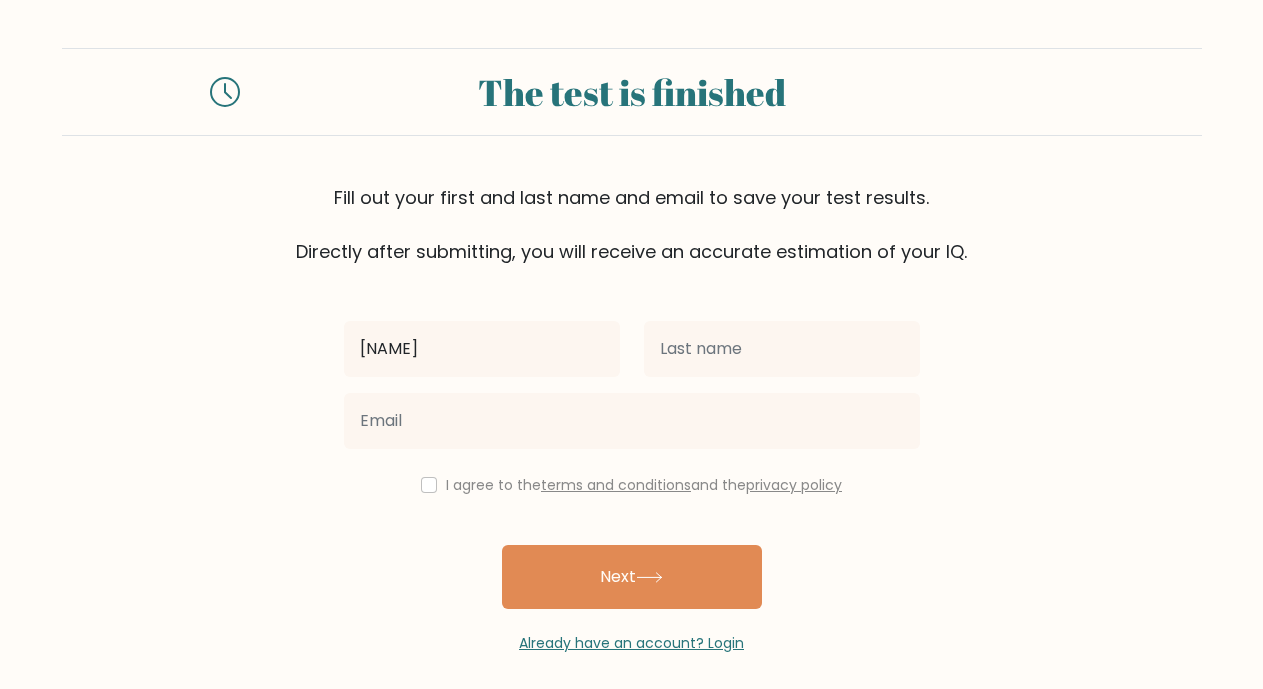 scroll, scrollTop: 0, scrollLeft: 0, axis: both 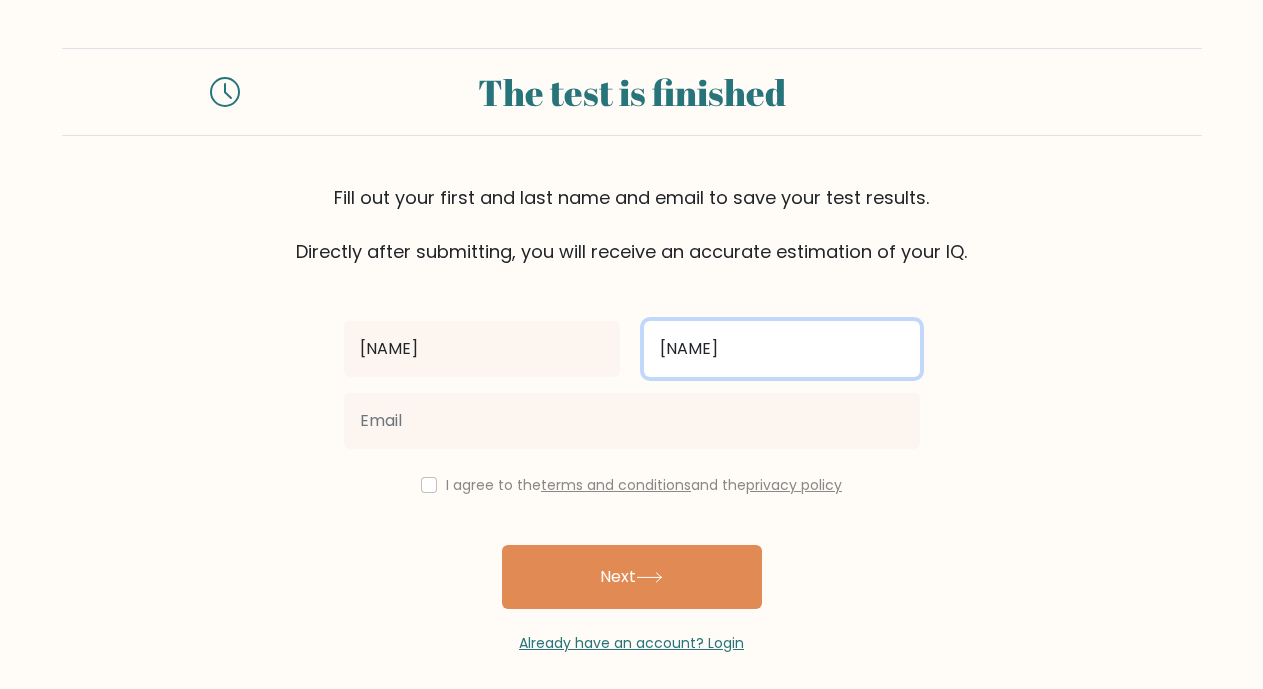 type on "ANUGWOM" 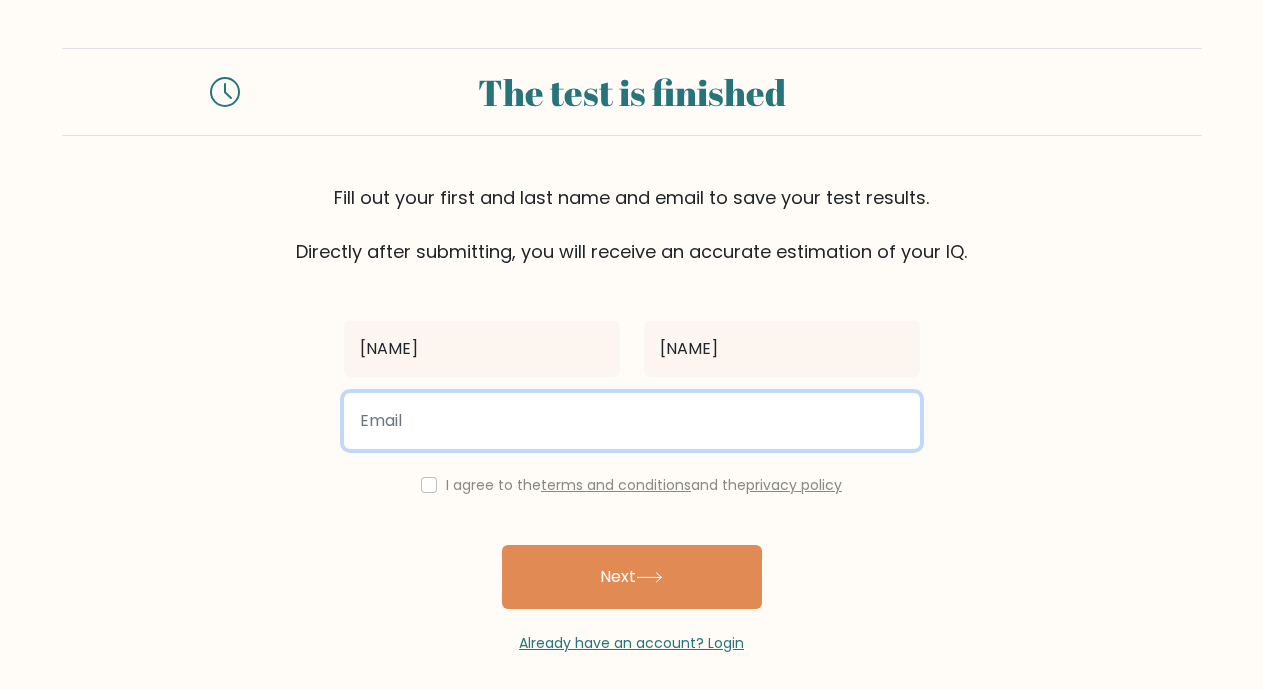 click at bounding box center [632, 421] 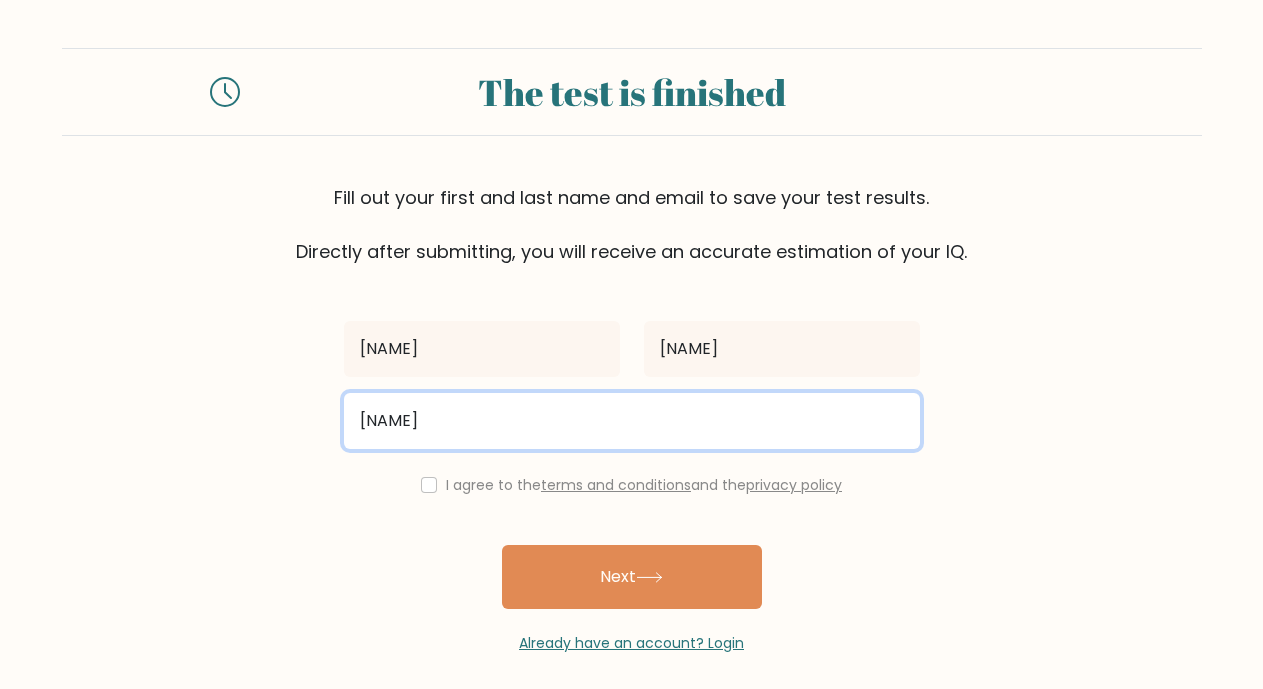 type on "N" 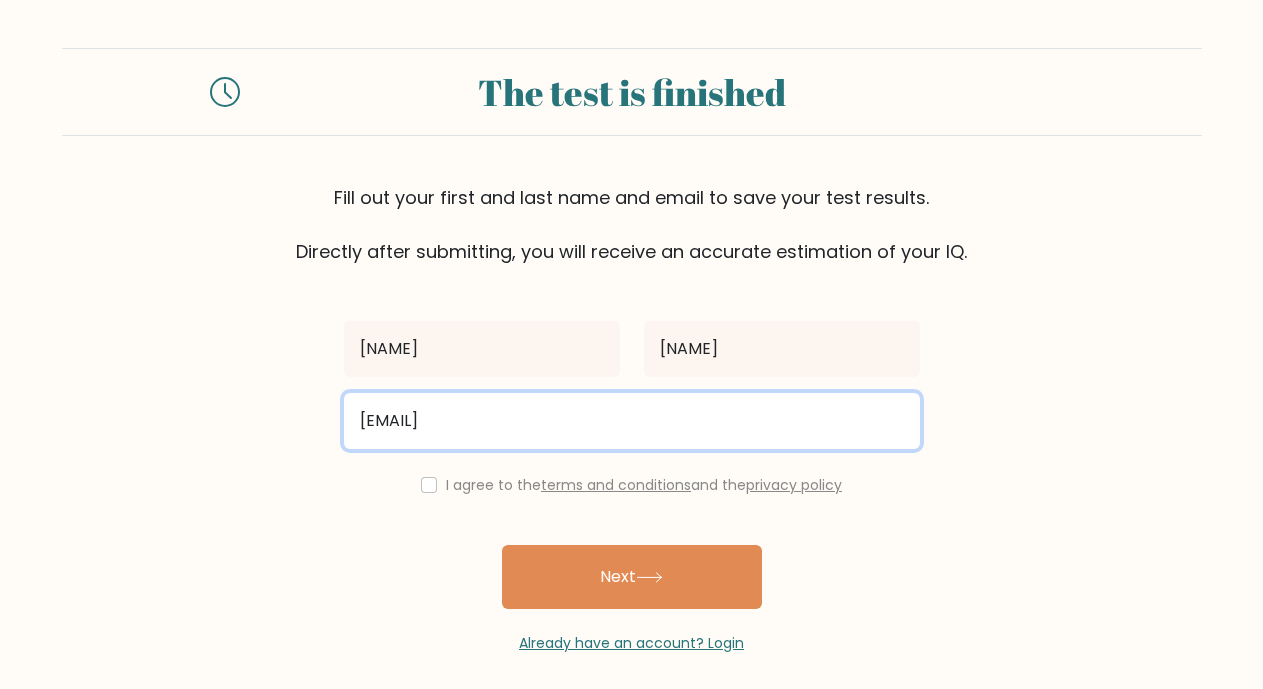 type on "nixdiana53@gmail.com" 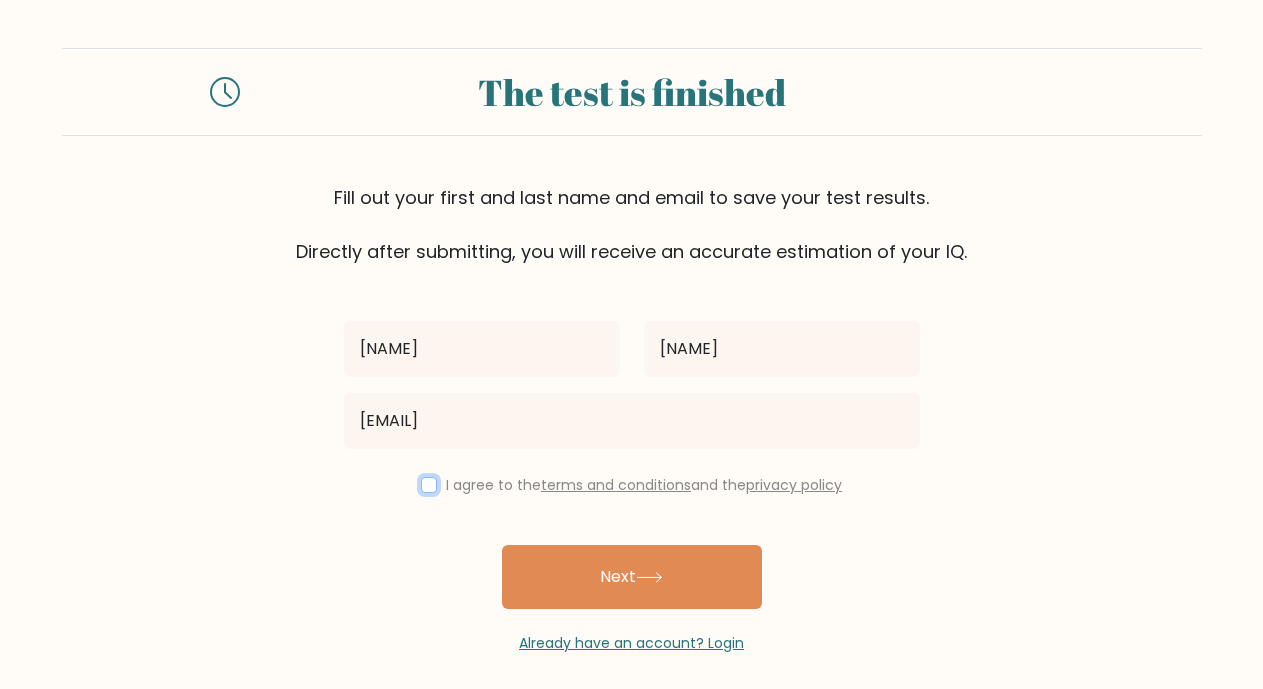 click at bounding box center [429, 485] 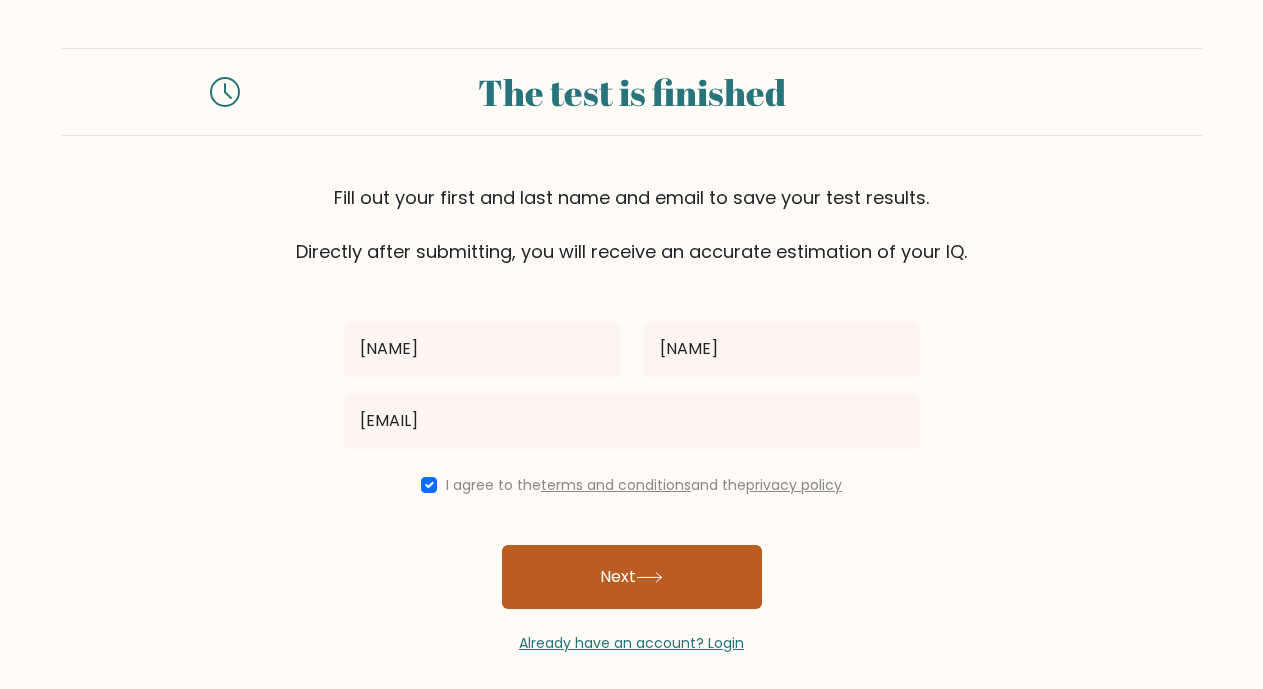 click on "Next" at bounding box center (632, 577) 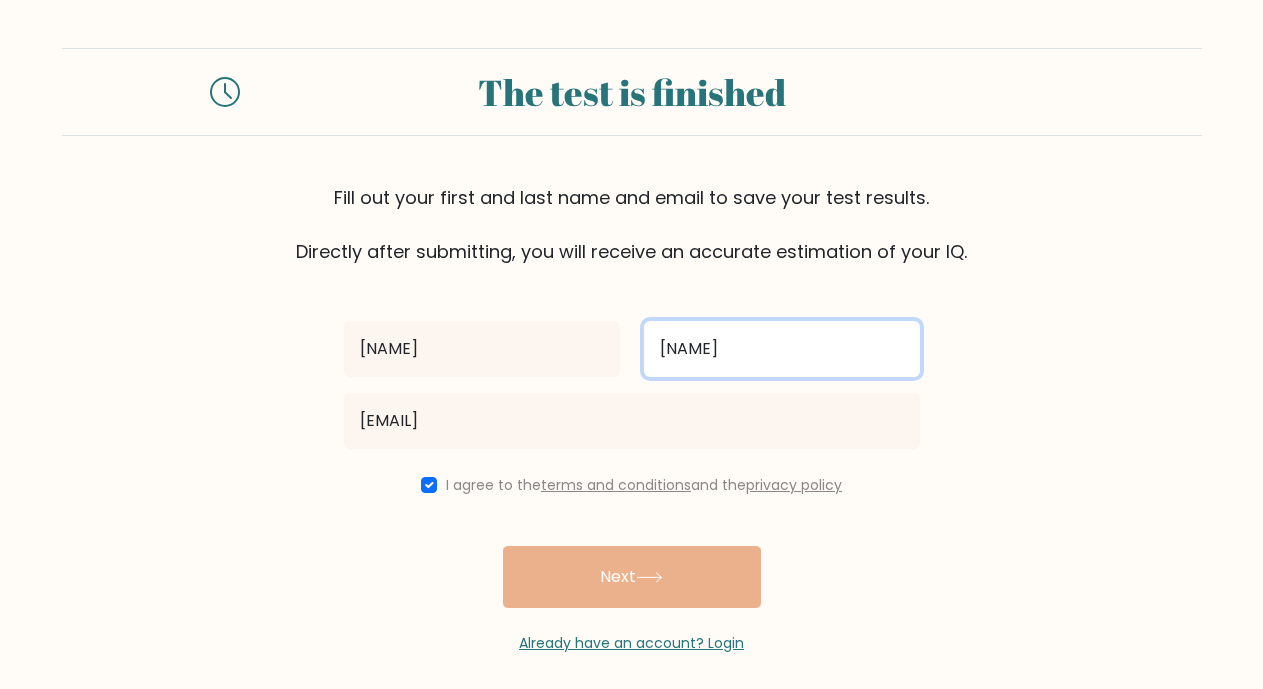 drag, startPoint x: 757, startPoint y: 351, endPoint x: 638, endPoint y: 358, distance: 119.2057 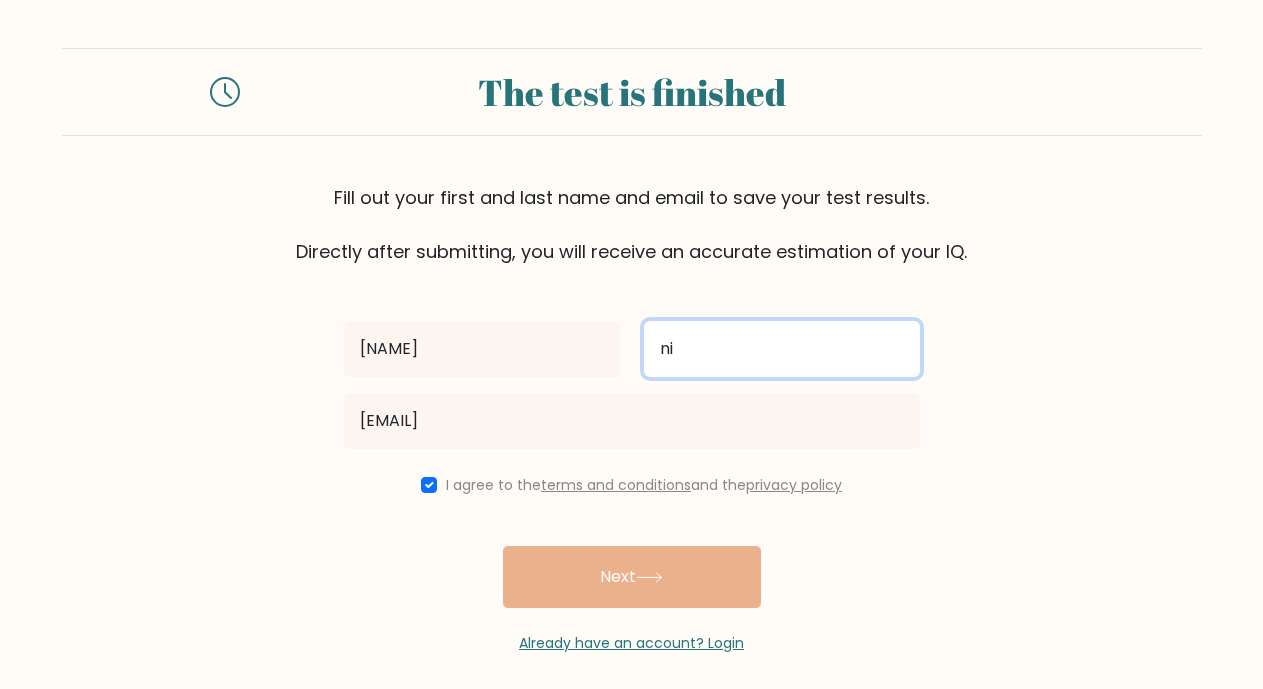 type on "n" 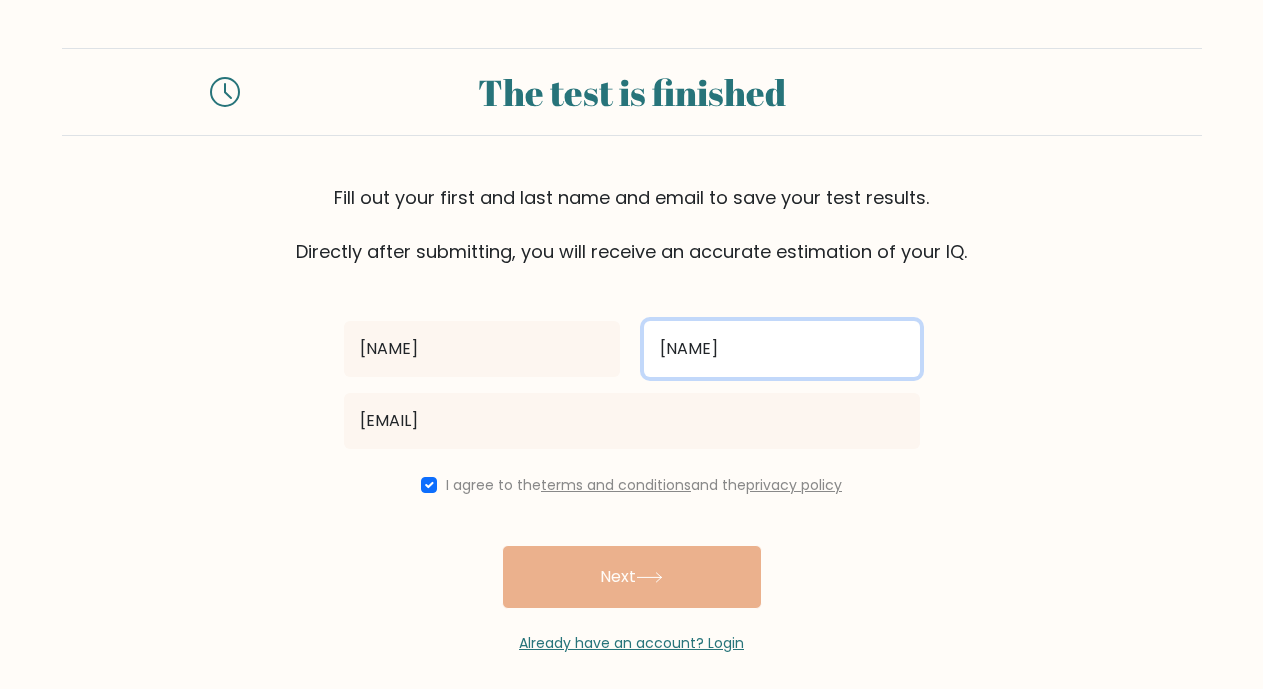 type on "NIX" 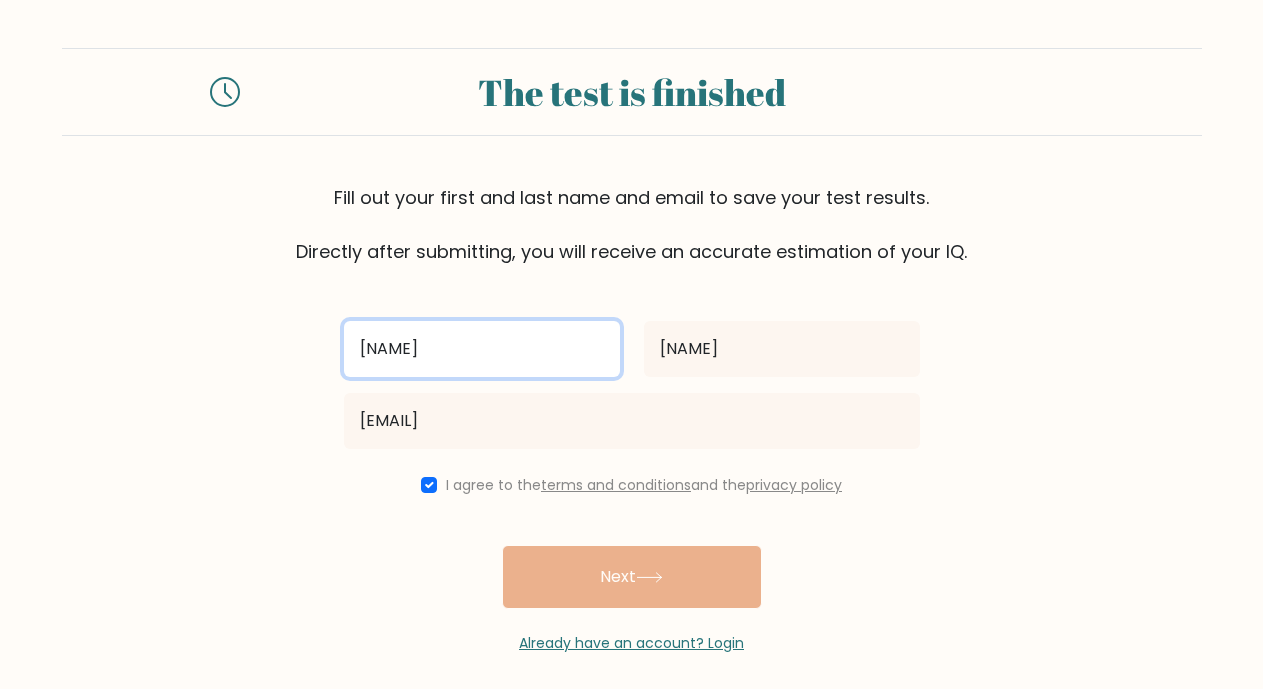 click on "STEPHNIE" at bounding box center (482, 349) 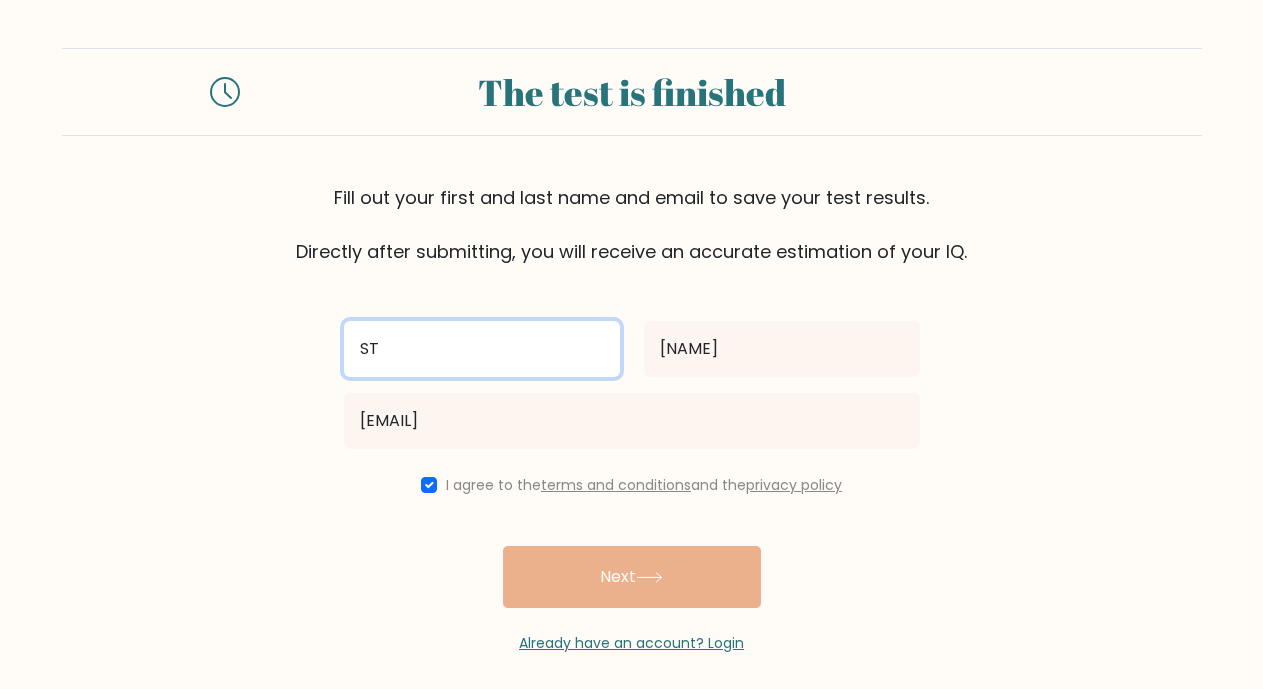 type on "S" 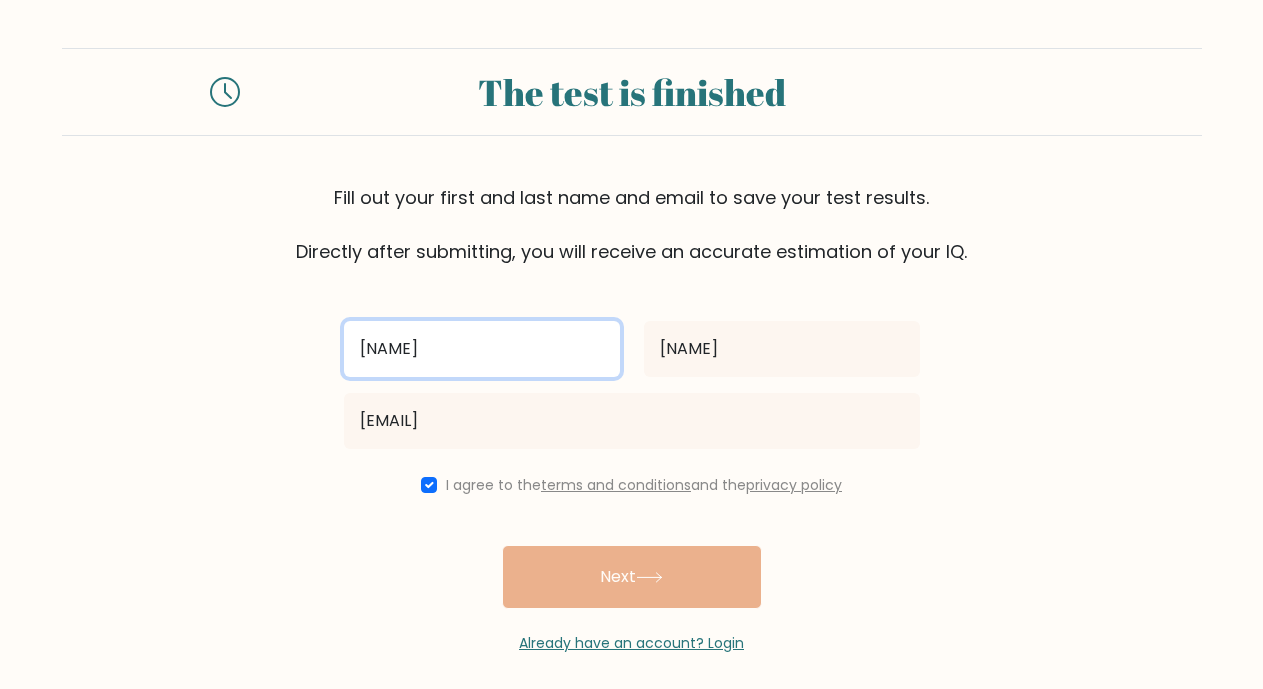 type on "DIANA" 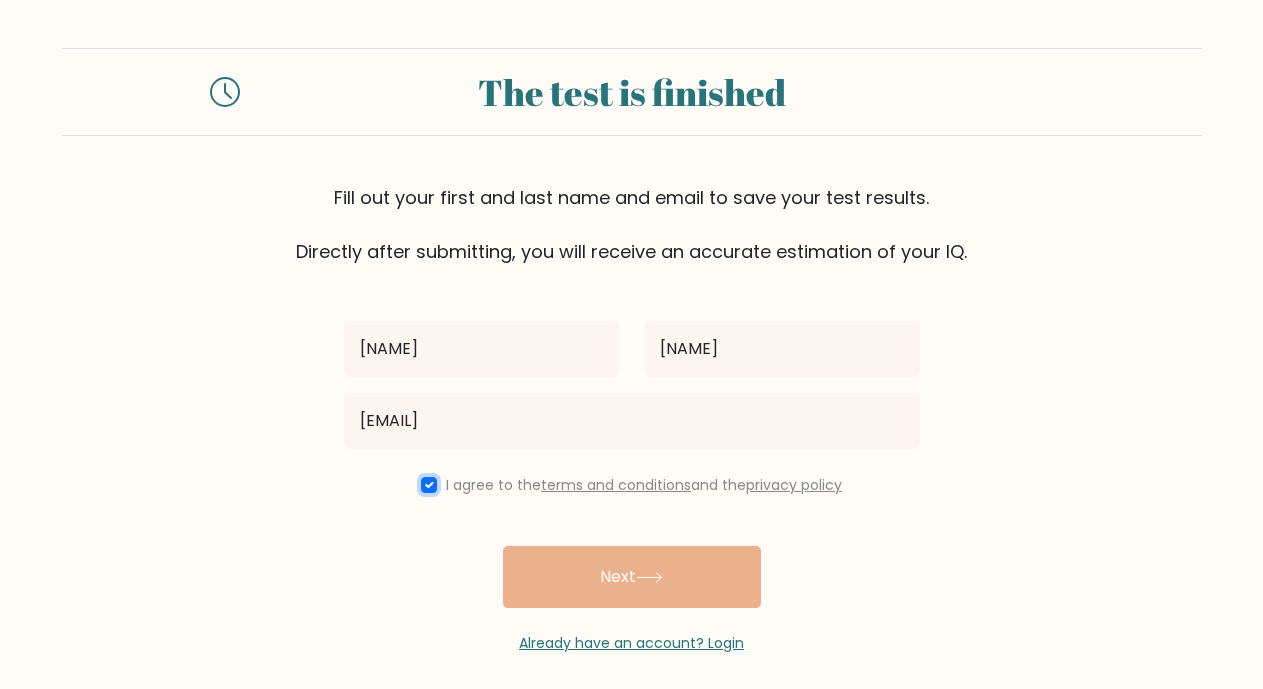 click at bounding box center [429, 485] 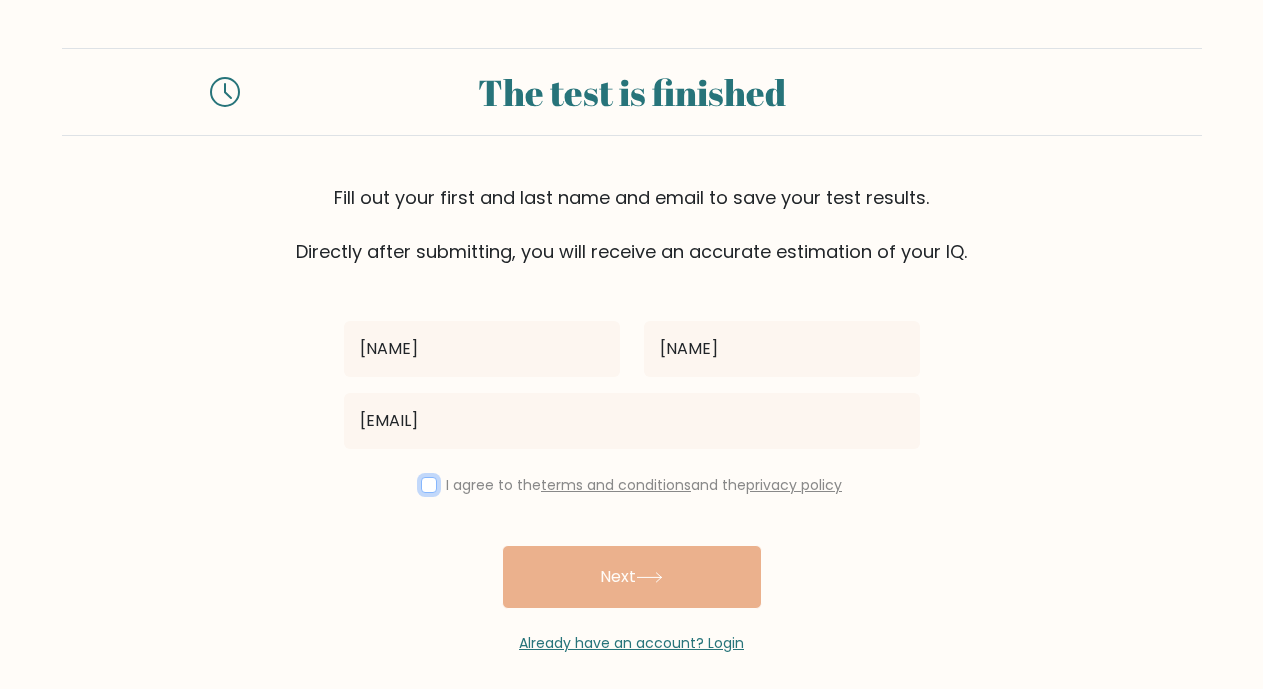 click at bounding box center [429, 485] 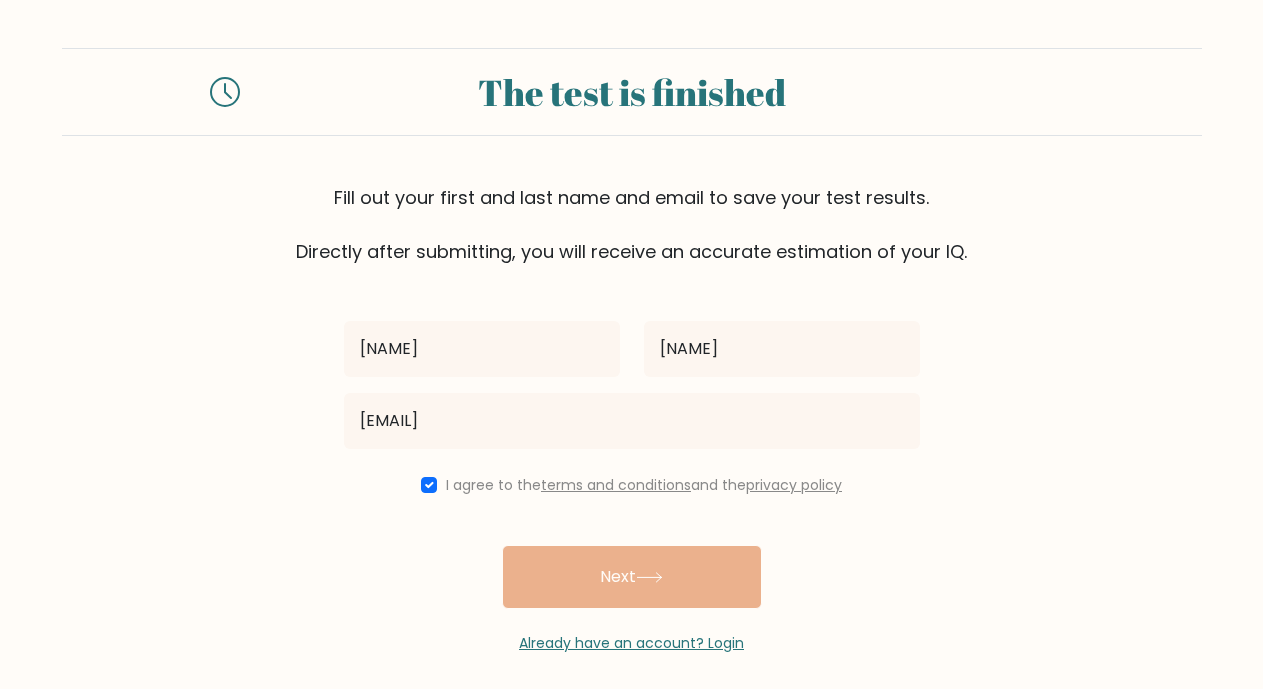click on "DIANA
NIX
nixdiana53@gmail.com
I agree to the  terms and conditions  and the  privacy policy
Next
Already have an account? Login" at bounding box center (632, 459) 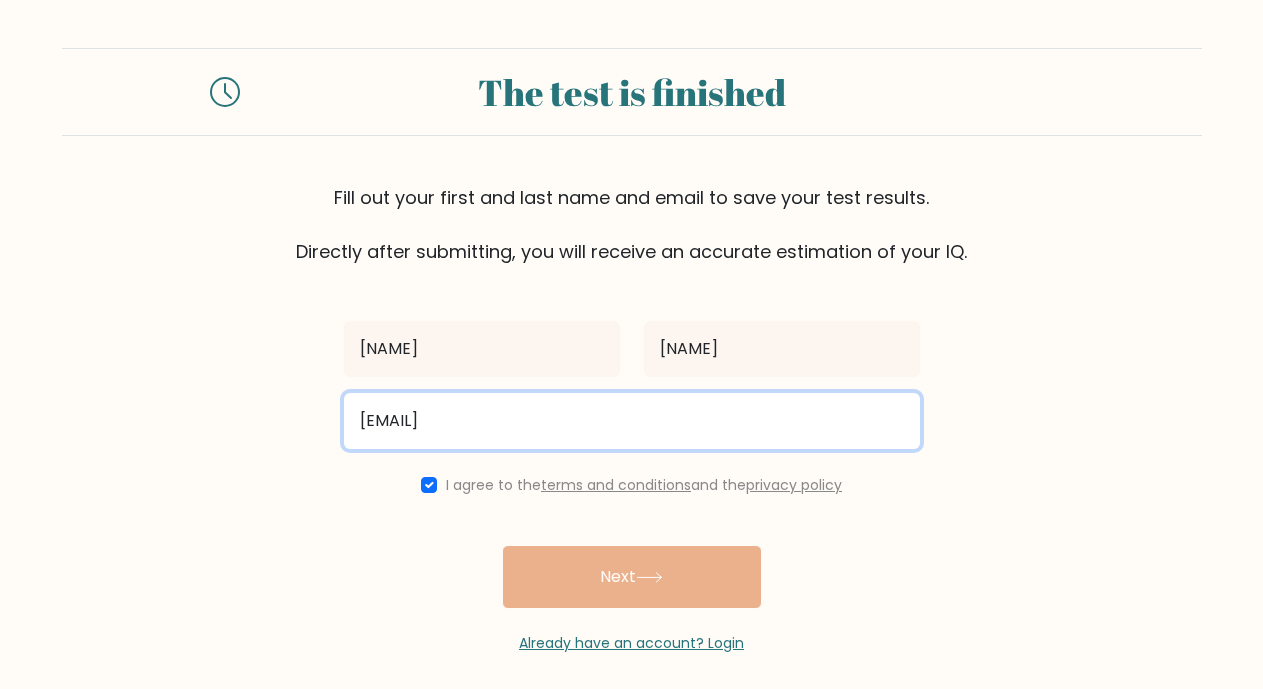 click on "nixdiana53@gmail.com" at bounding box center (632, 421) 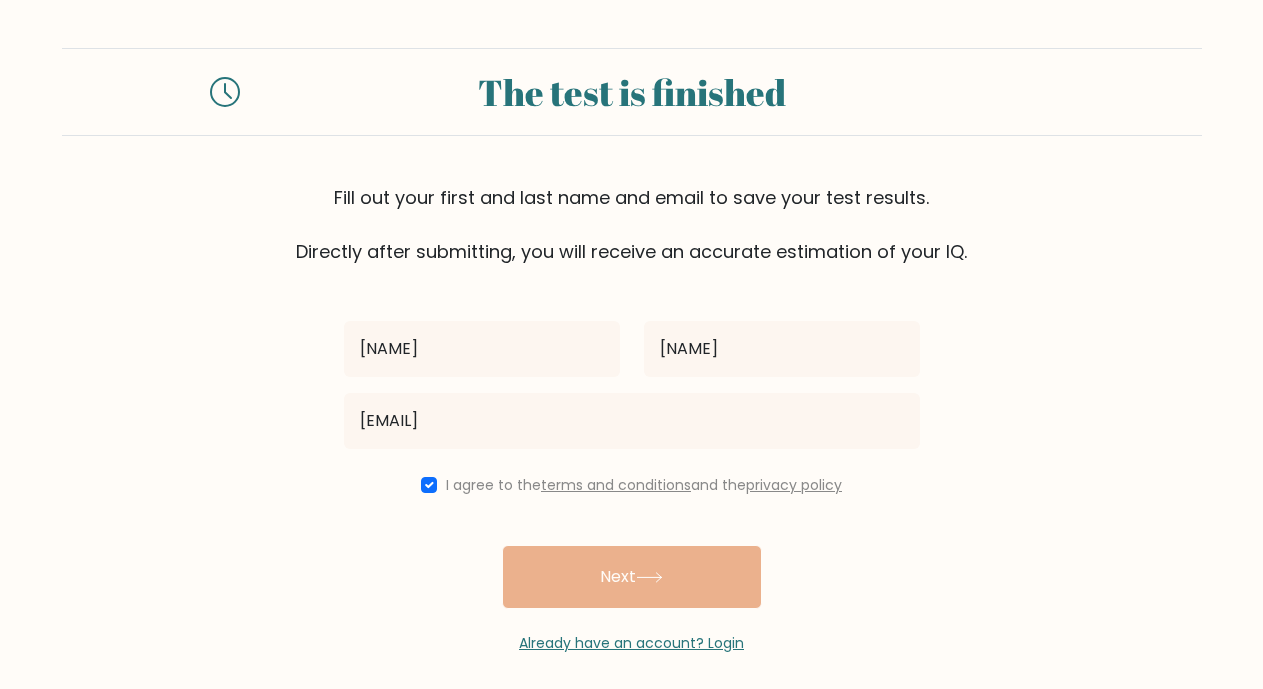 click on "DIANA
NIX
nixdiana53@gmail.com
I agree to the  terms and conditions  and the  privacy policy
Next
Already have an account? Login" at bounding box center [632, 459] 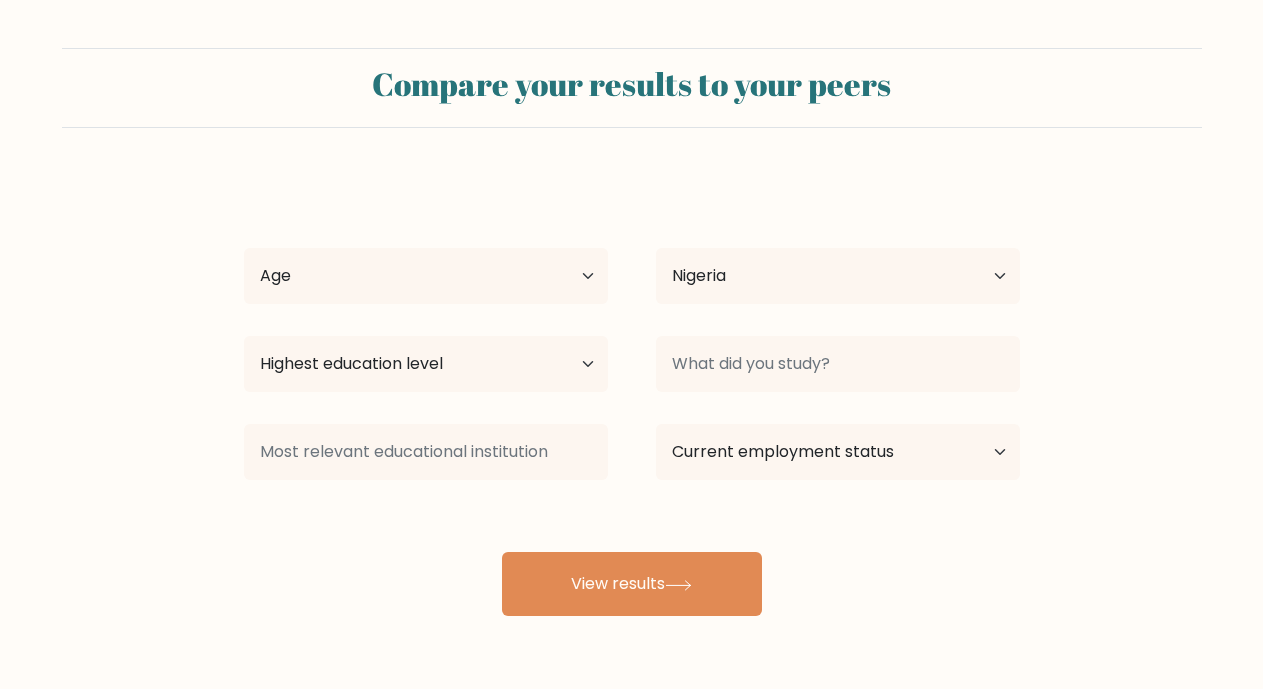 select on "NG" 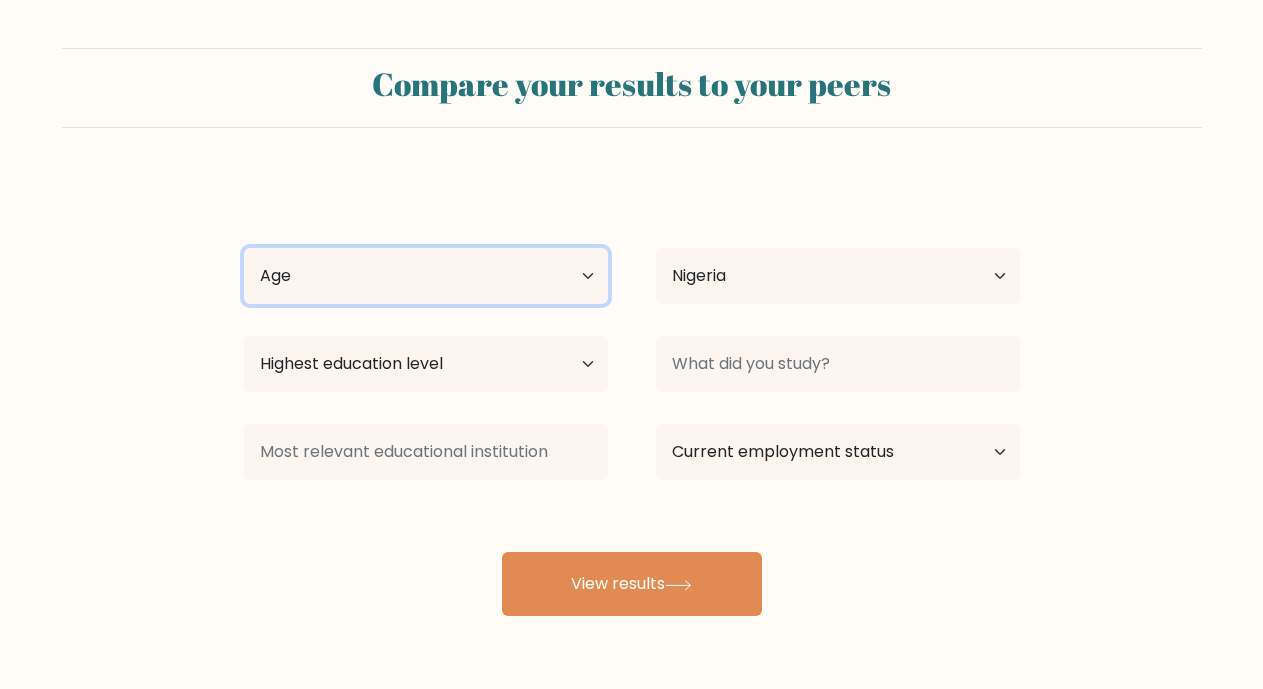 click on "Age
Under 18 years old
18-24 years old
25-34 years old
35-44 years old
45-54 years old
55-64 years old
65 years old and above" at bounding box center [426, 276] 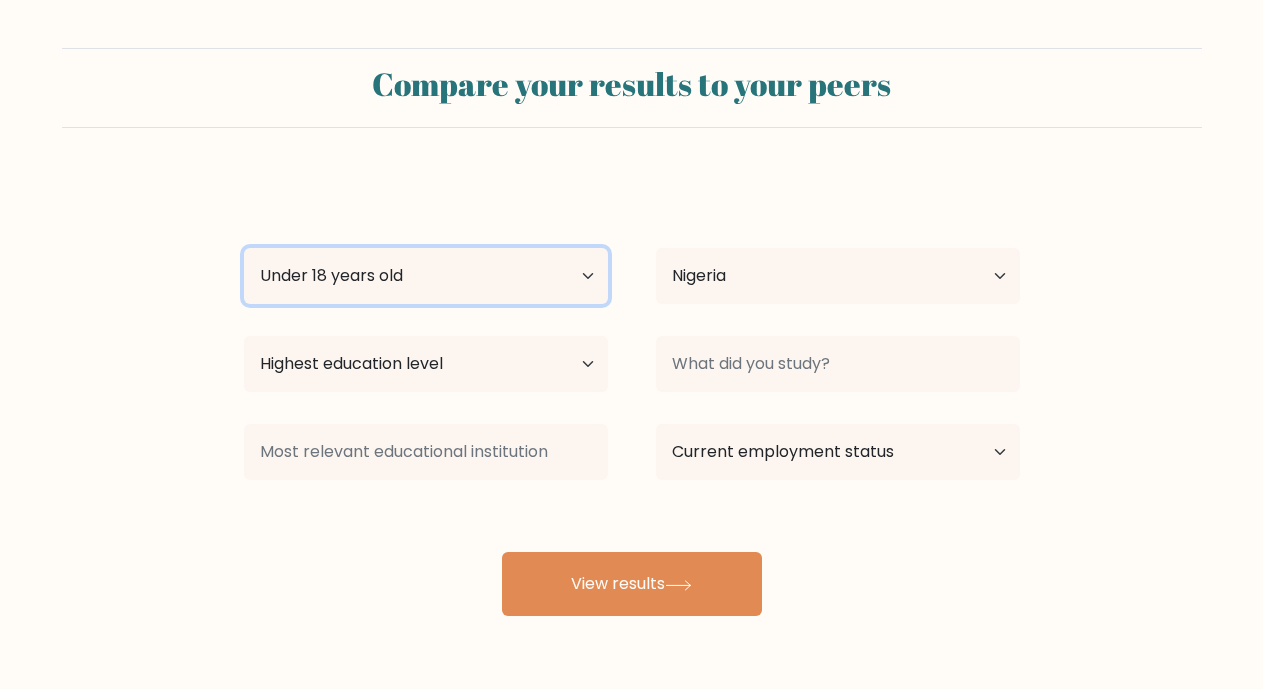 click on "Age
Under 18 years old
18-24 years old
25-34 years old
35-44 years old
45-54 years old
55-64 years old
65 years old and above" at bounding box center [426, 276] 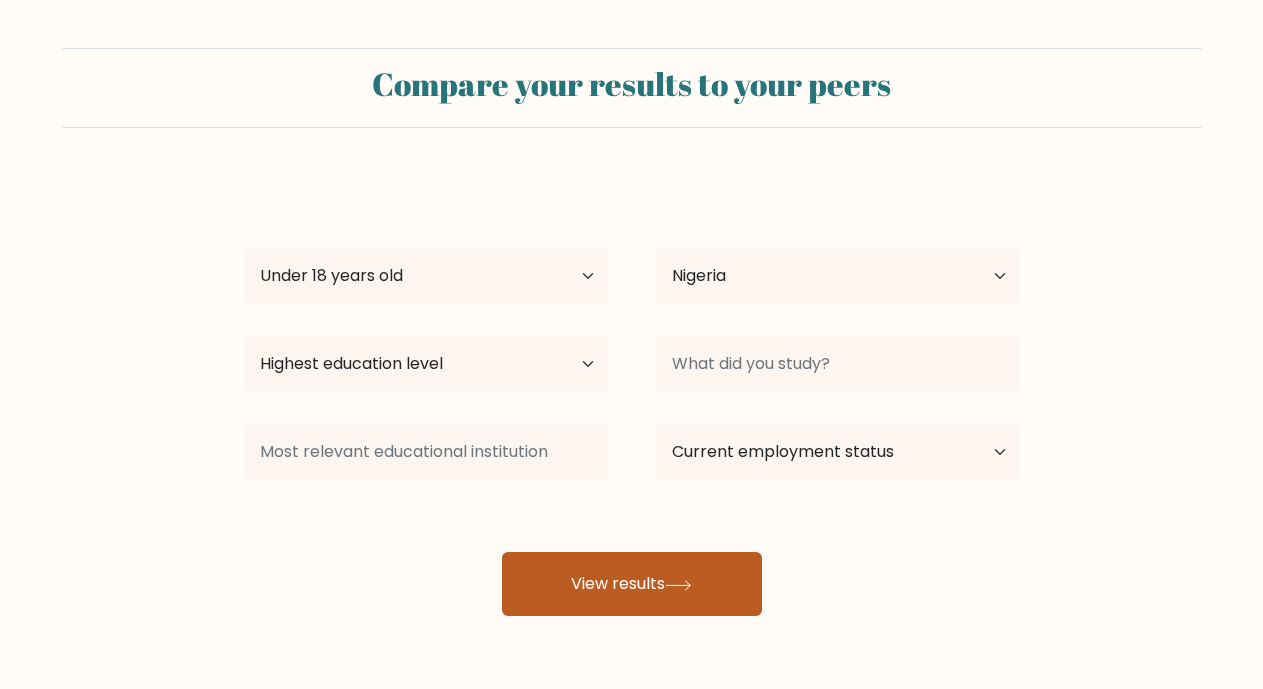 click on "View results" at bounding box center [632, 584] 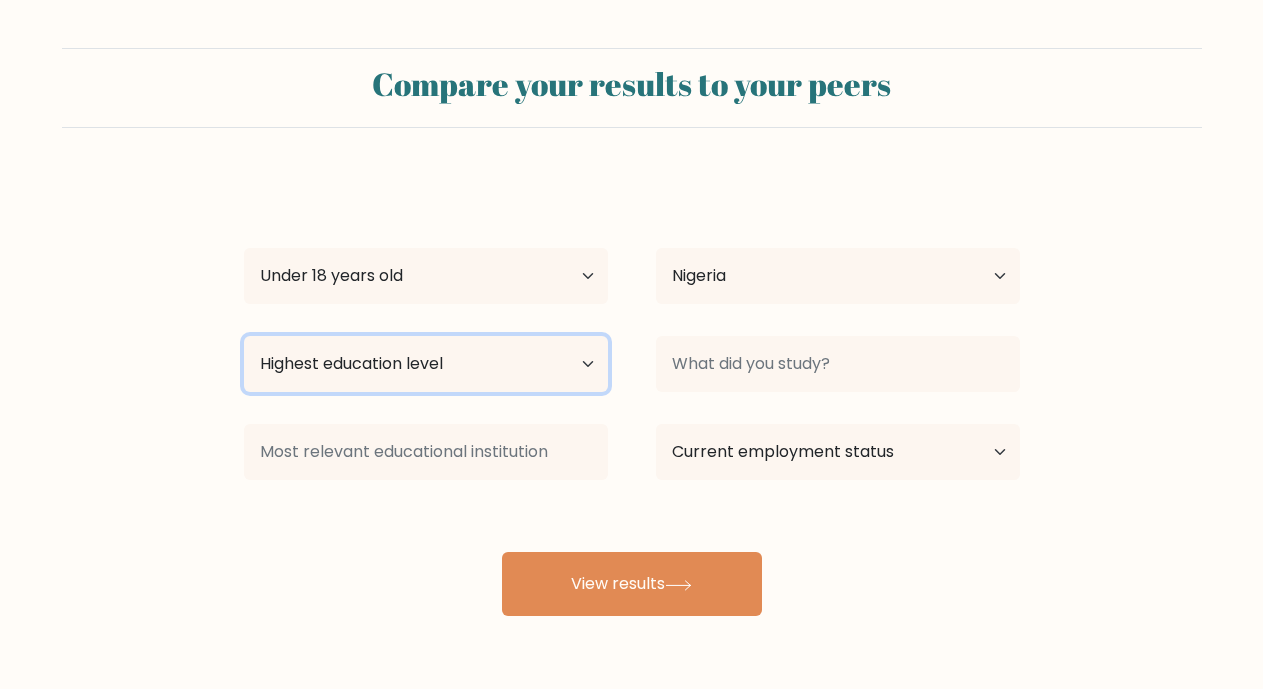 click on "Highest education level
No schooling
Primary
Lower Secondary
Upper Secondary
Occupation Specific
Bachelor's degree
Master's degree
Doctoral degree" at bounding box center [426, 364] 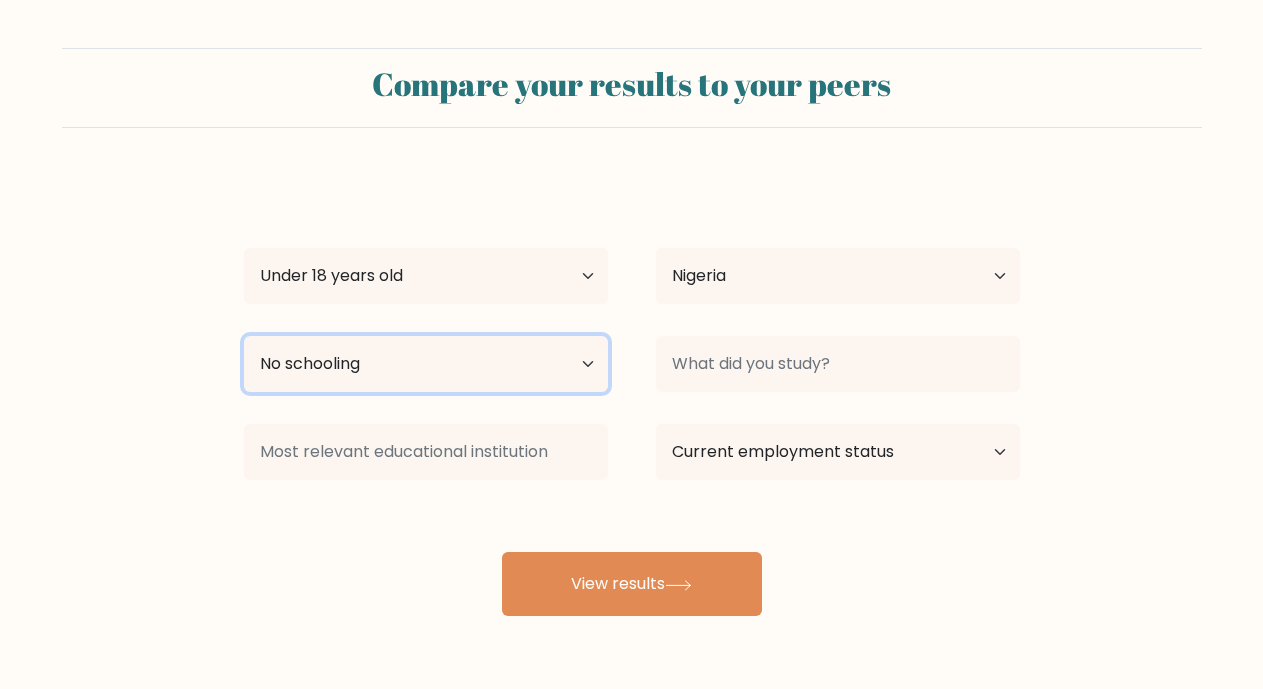 click on "Highest education level
No schooling
Primary
Lower Secondary
Upper Secondary
Occupation Specific
Bachelor's degree
Master's degree
Doctoral degree" at bounding box center [426, 364] 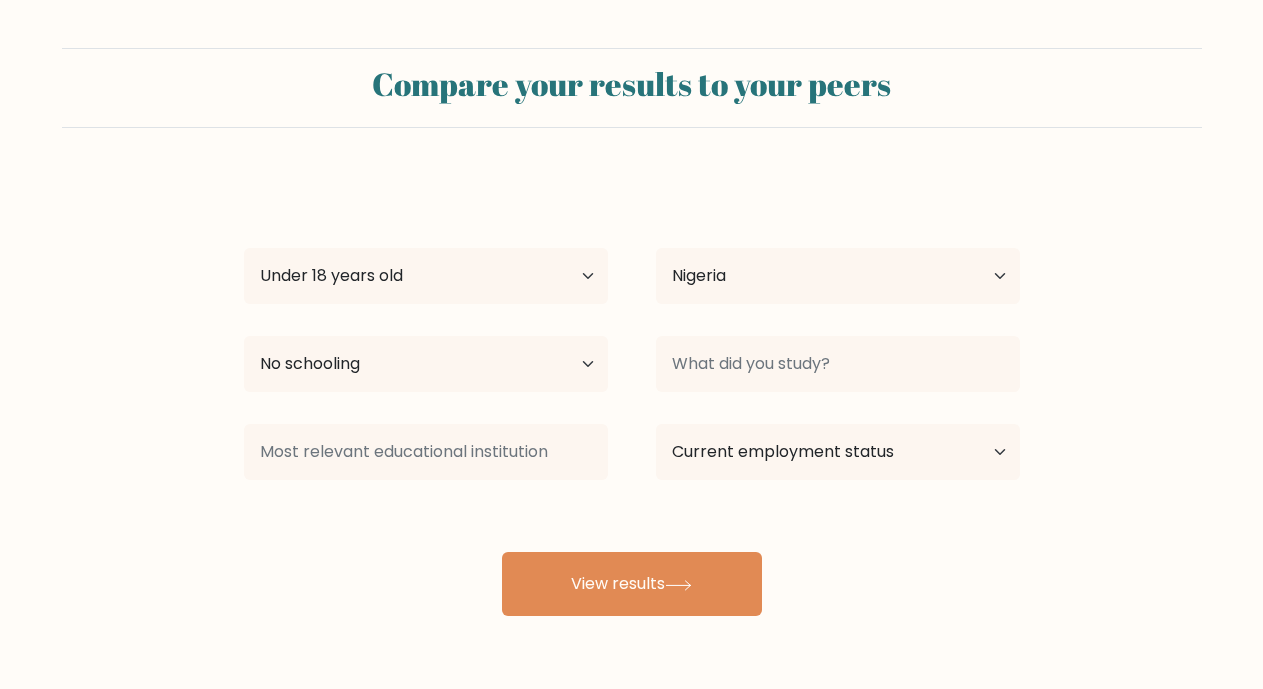 click at bounding box center (838, 364) 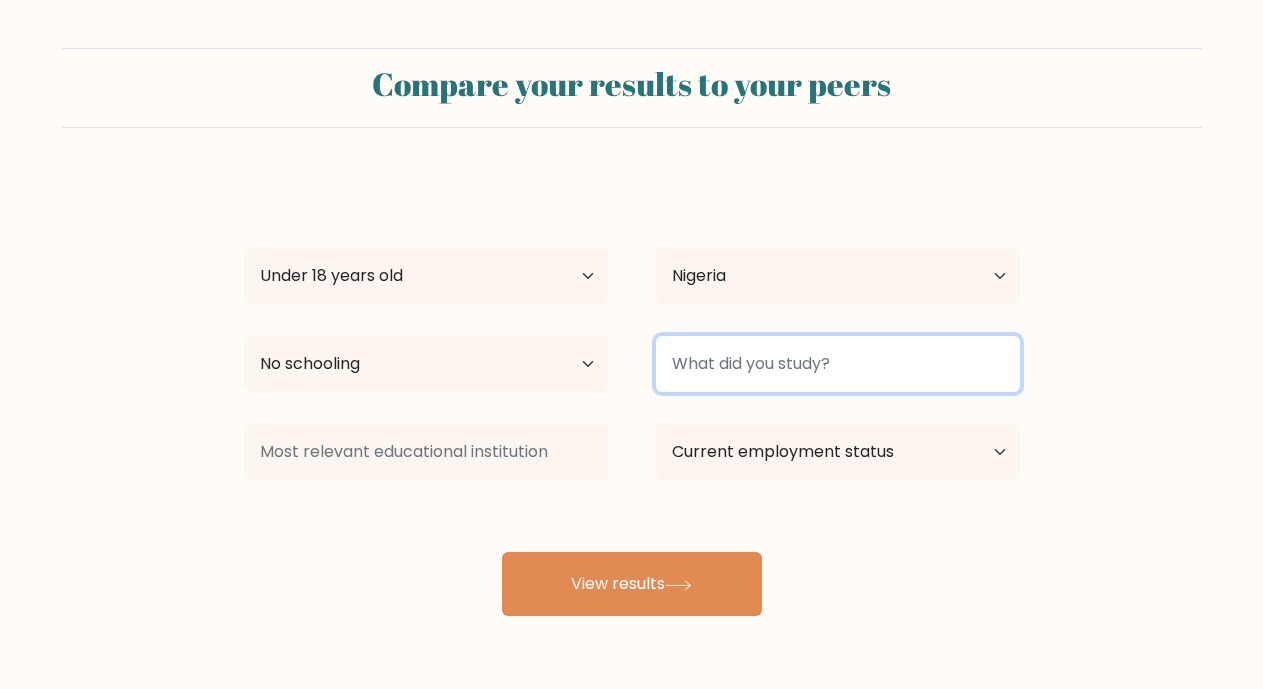click at bounding box center (838, 364) 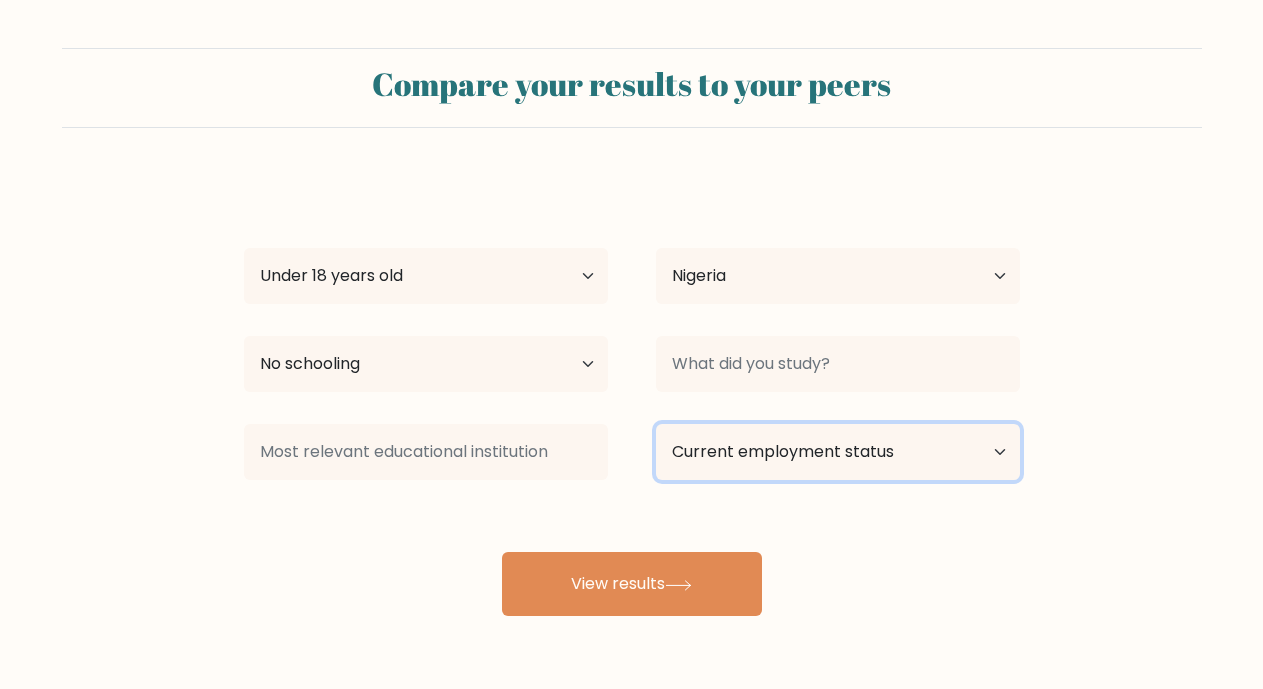 click on "Current employment status
Employed
Student
Retired
Other / prefer not to answer" at bounding box center [838, 452] 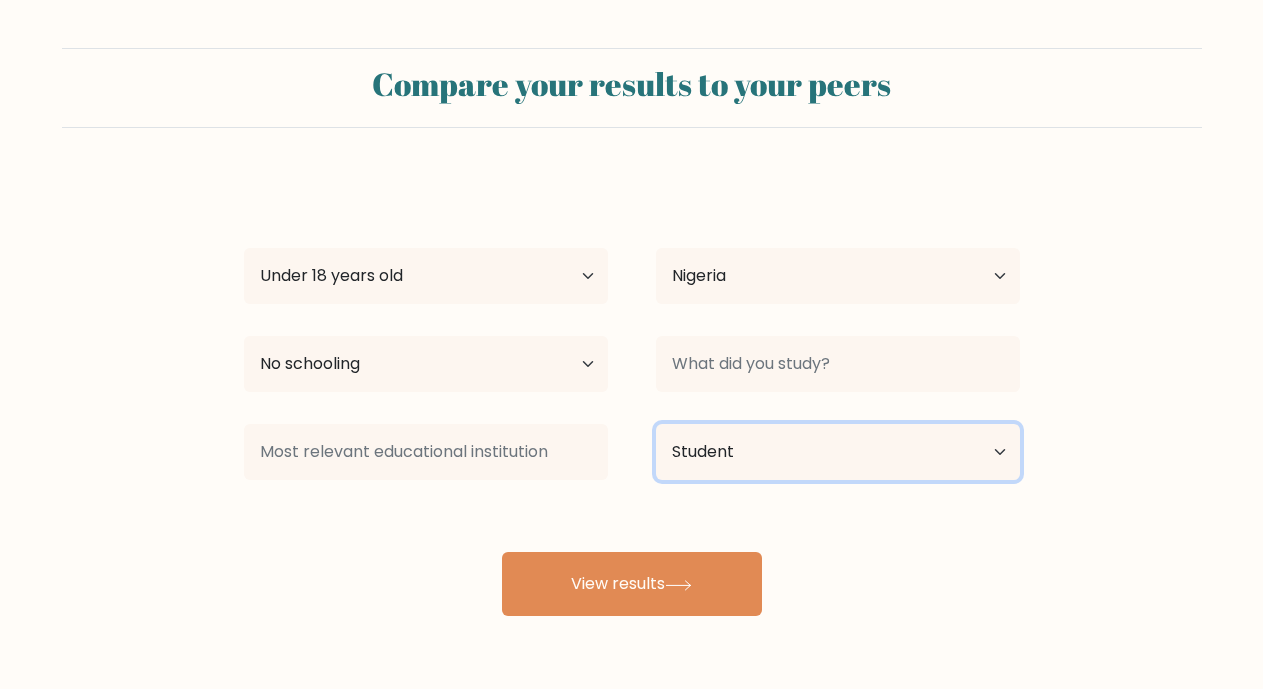click on "Current employment status
Employed
Student
Retired
Other / prefer not to answer" at bounding box center (838, 452) 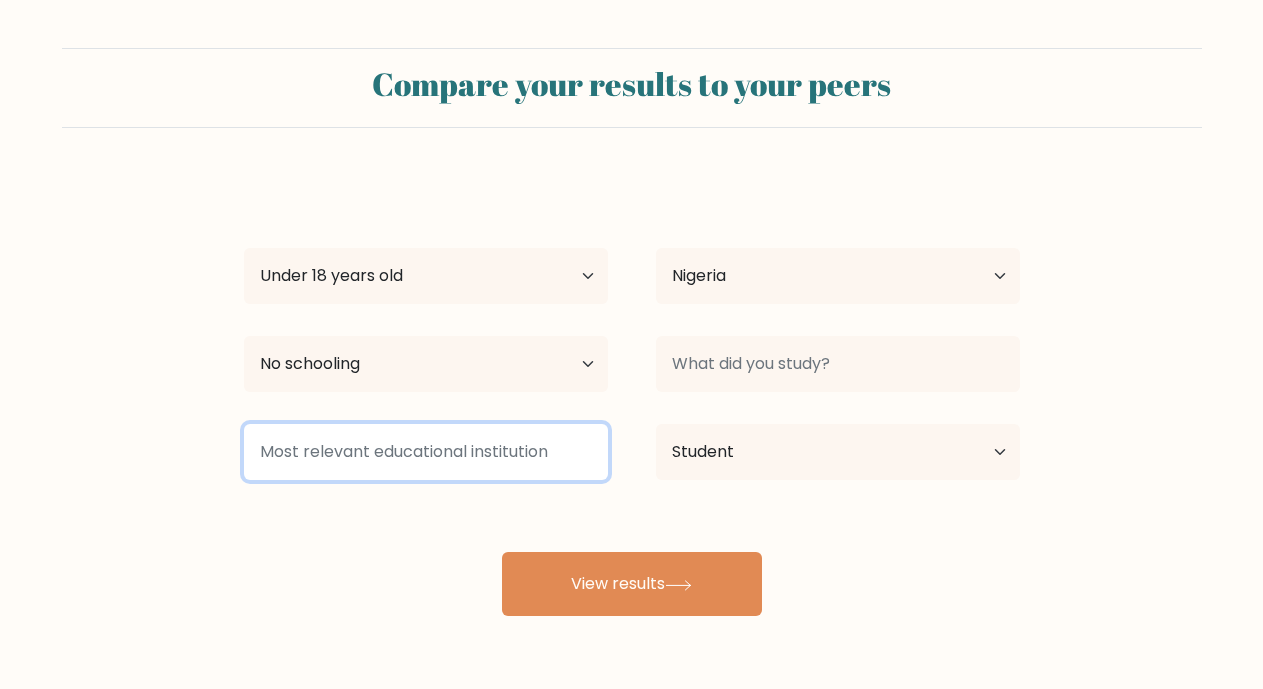 click at bounding box center [426, 452] 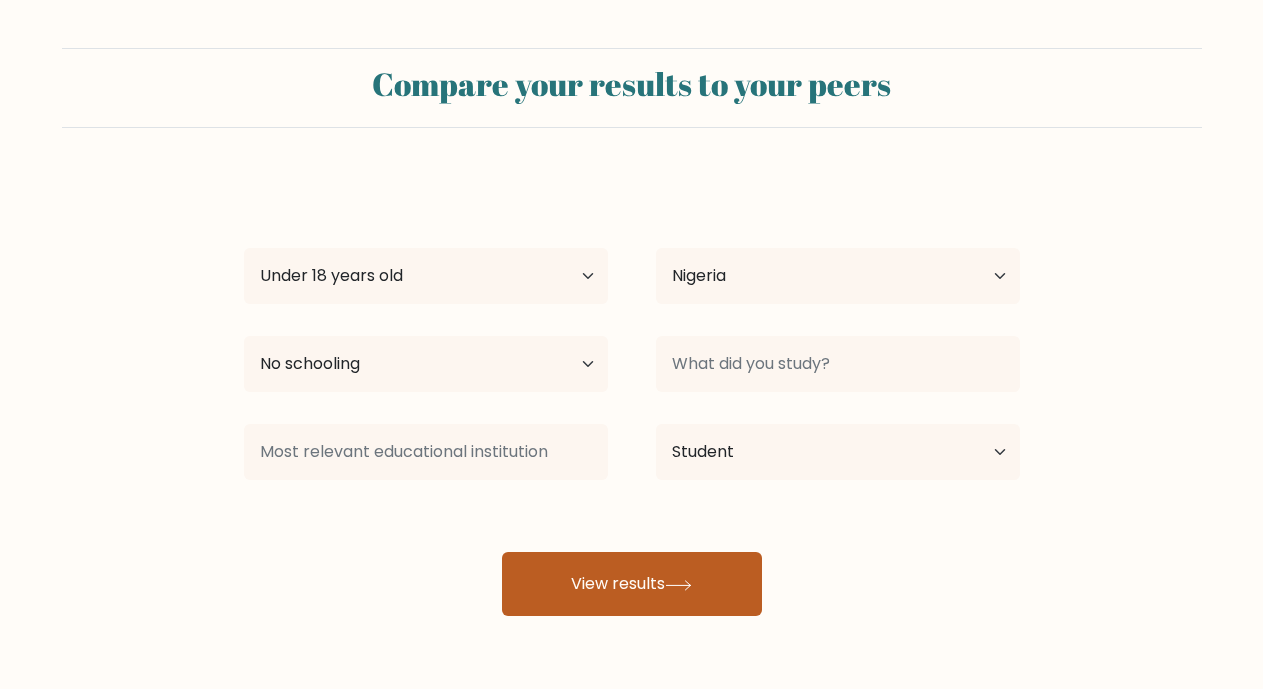 click on "View results" at bounding box center [632, 584] 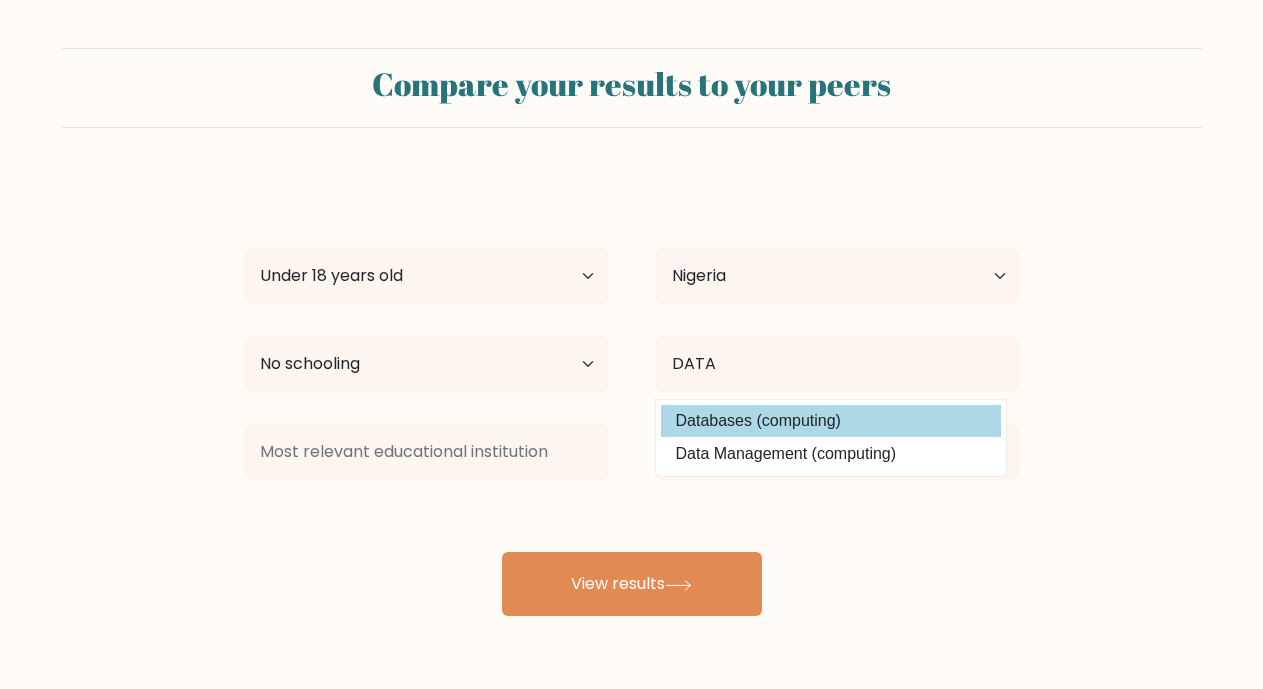 click on "STEPHNIE
ANUGWOM
Age
Under 18 years old
18-24 years old
25-34 years old
35-44 years old
45-54 years old
55-64 years old
65 years old and above
Country
Afghanistan
Albania
Algeria
American Samoa
Andorra
Angola
Anguilla
Antarctica
Antigua and Barbuda
Argentina
Armenia
Aruba
Australia
Austria
Azerbaijan
Bahamas
Bahrain
Bangladesh
Barbados
Belarus
Belgium
Belize
Benin
Bermuda
Bhutan
Bolivia
Bonaire, Sint Eustatius and Saba
Bosnia and Herzegovina
Botswana
Bouvet Island
Brazil
Brunei" at bounding box center (632, 396) 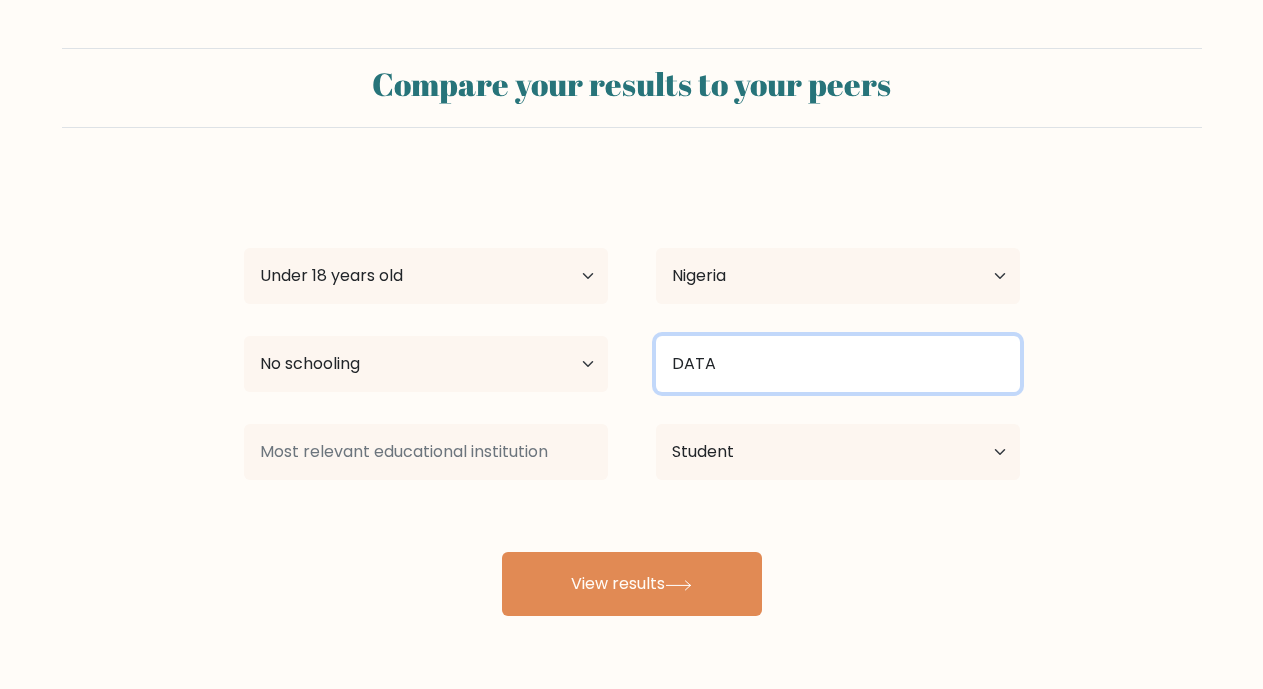 click on "DATA" at bounding box center (838, 364) 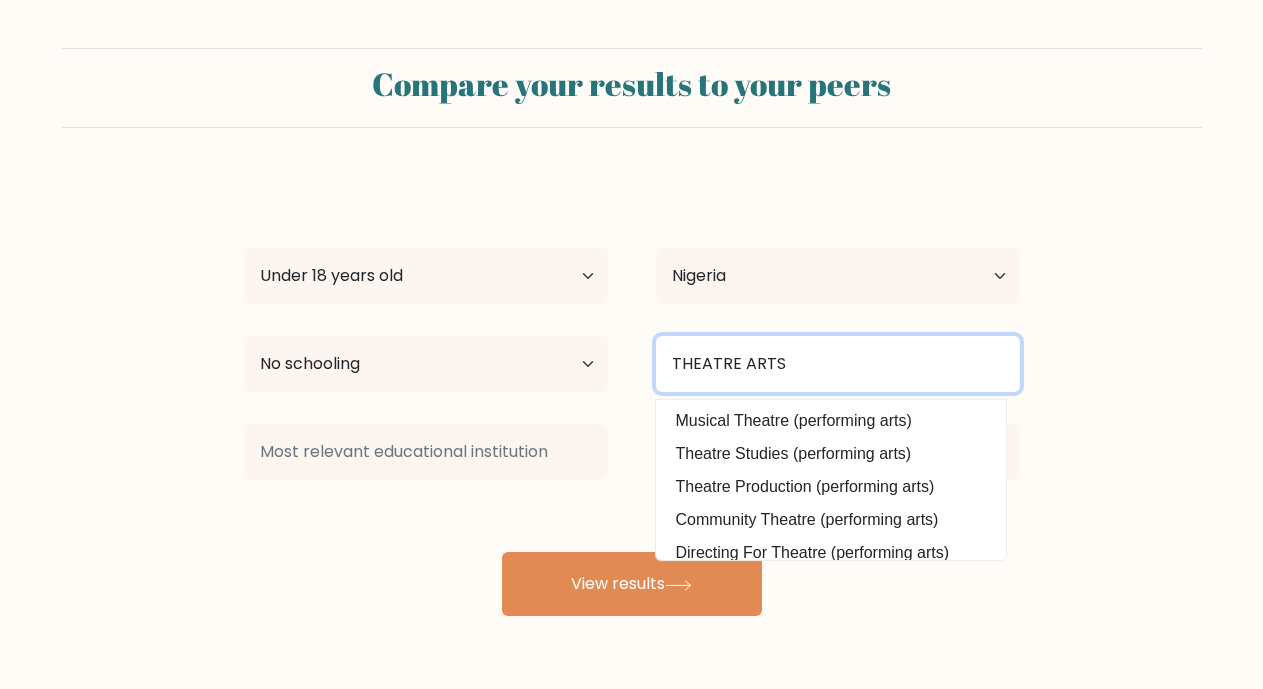 type on "THEATRE ARTS" 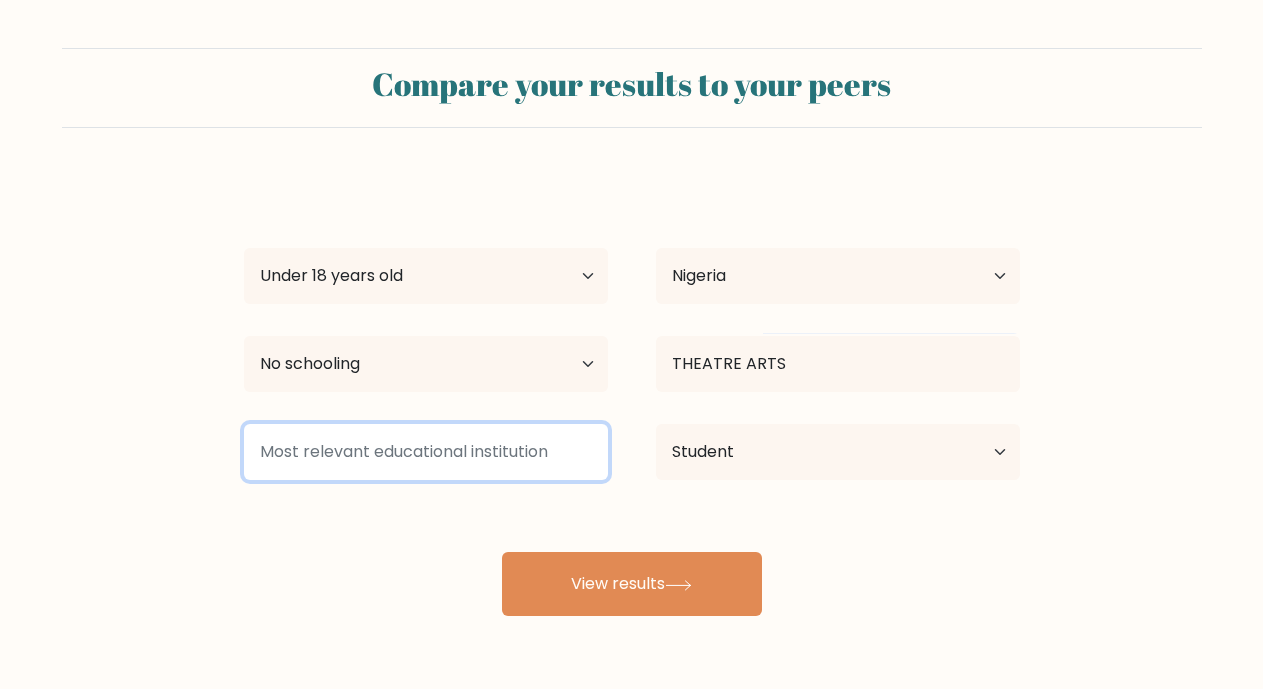 click at bounding box center [426, 452] 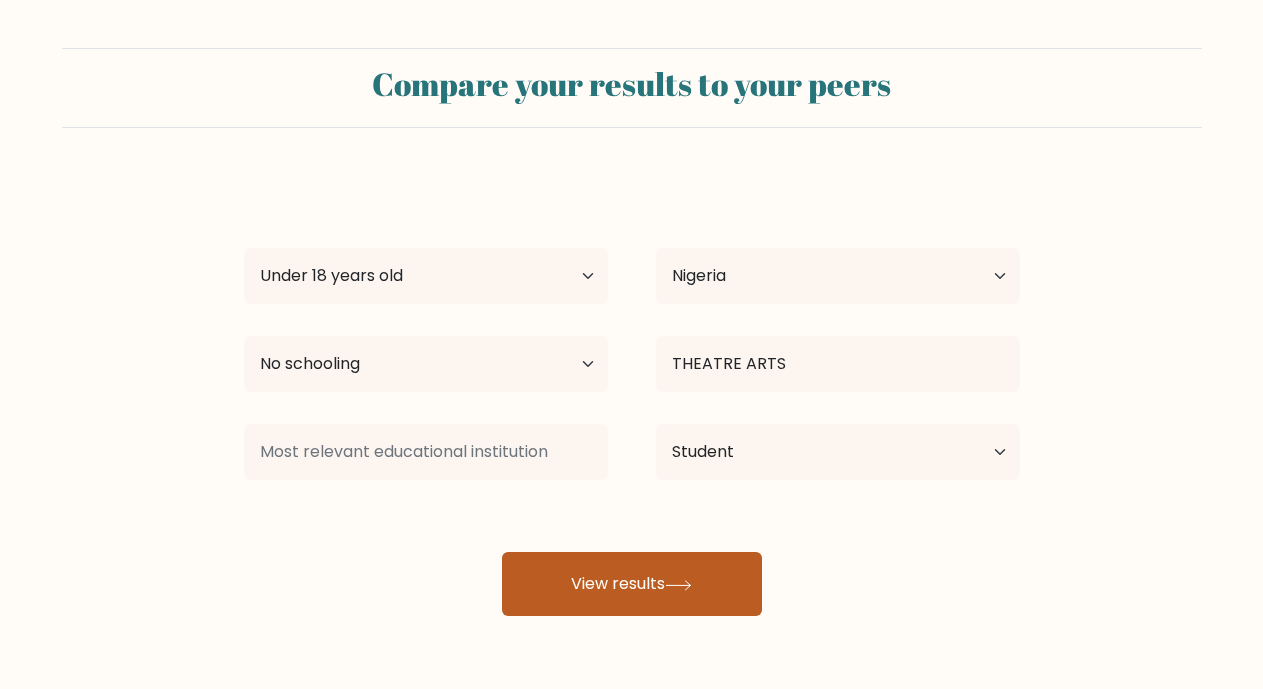 click on "View results" at bounding box center (632, 584) 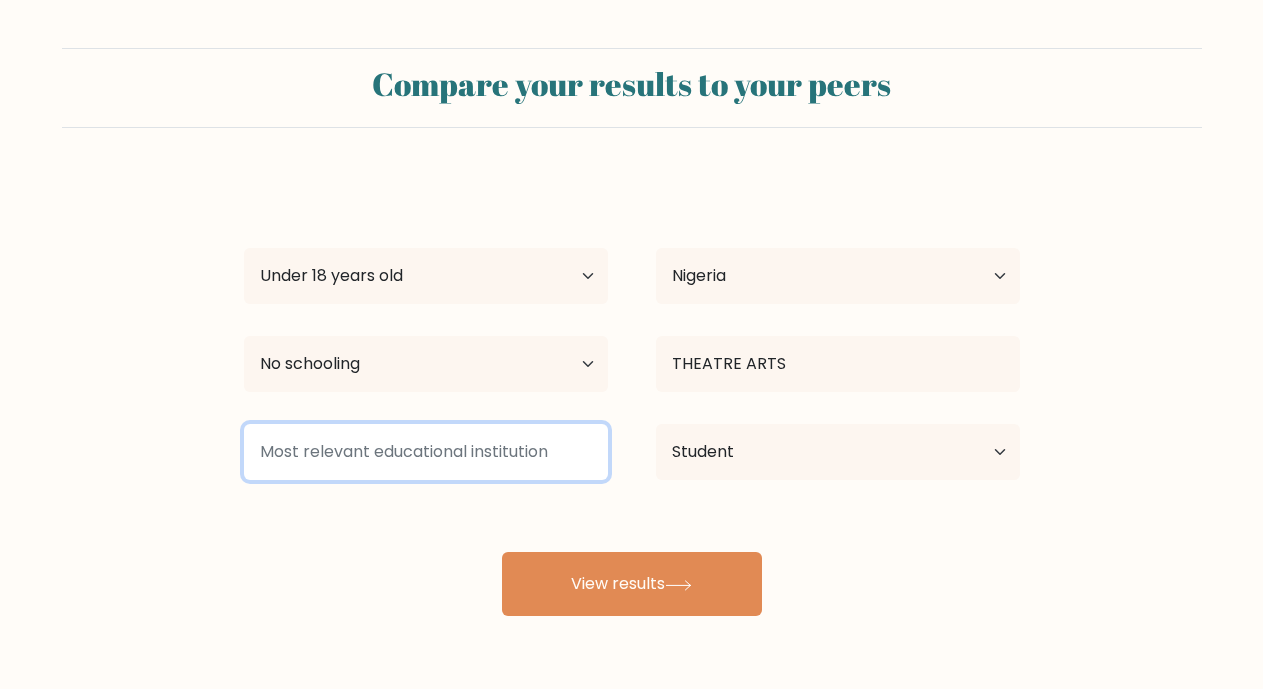 click at bounding box center (426, 452) 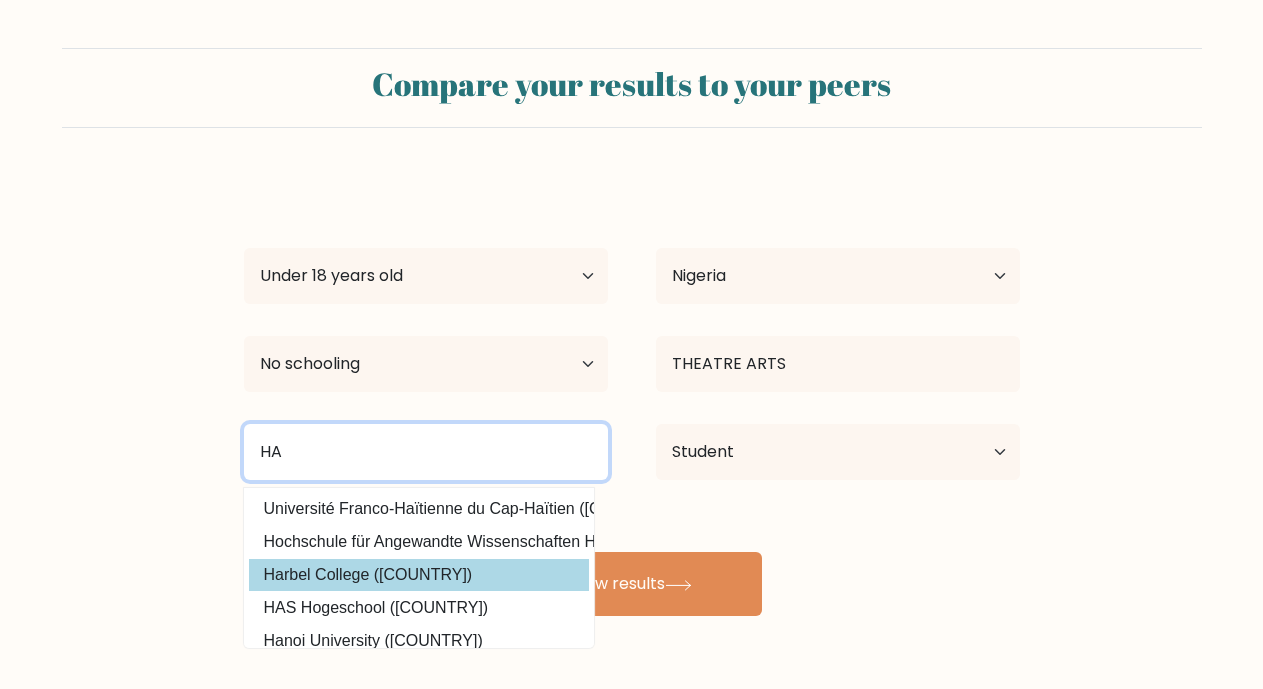 type on "HA" 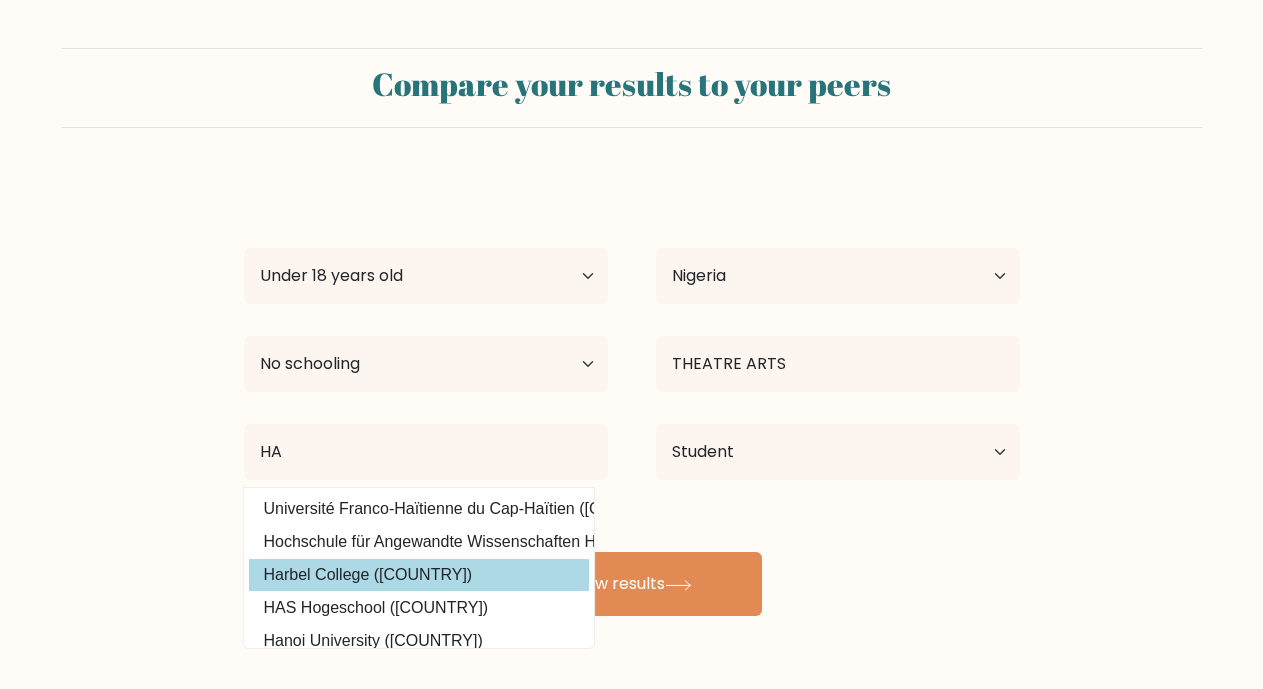 click on "STEPHNIE
ANUGWOM
Age
Under 18 years old
18-24 years old
25-34 years old
35-44 years old
45-54 years old
55-64 years old
65 years old and above
Country
Afghanistan
Albania
Algeria
American Samoa
Andorra
Angola
Anguilla
Antarctica
Antigua and Barbuda
Argentina
Armenia
Aruba
Australia
Austria
Azerbaijan
Bahamas
Bahrain
Bangladesh
Barbados
Belarus
Belgium
Belize
Benin
Bermuda
Bhutan
Bolivia
Bonaire, Sint Eustatius and Saba
Bosnia and Herzegovina
Botswana
Bouvet Island
Brazil
Brunei" at bounding box center [632, 396] 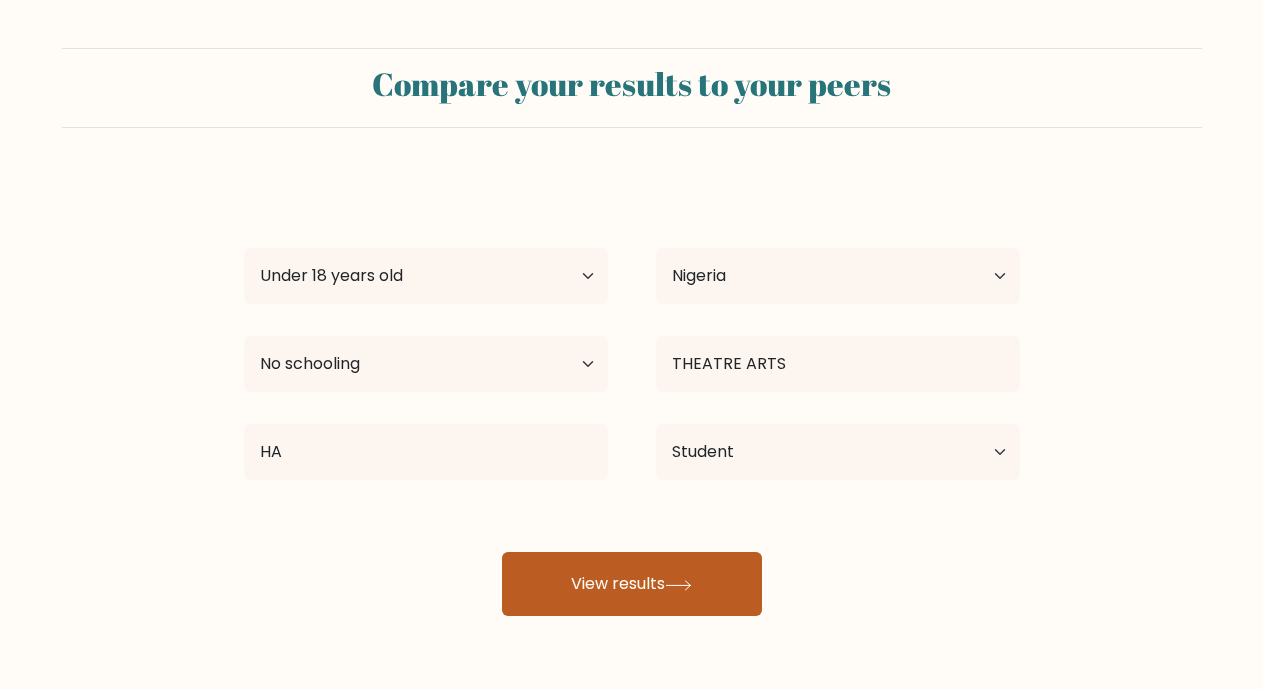 click on "View results" at bounding box center [632, 584] 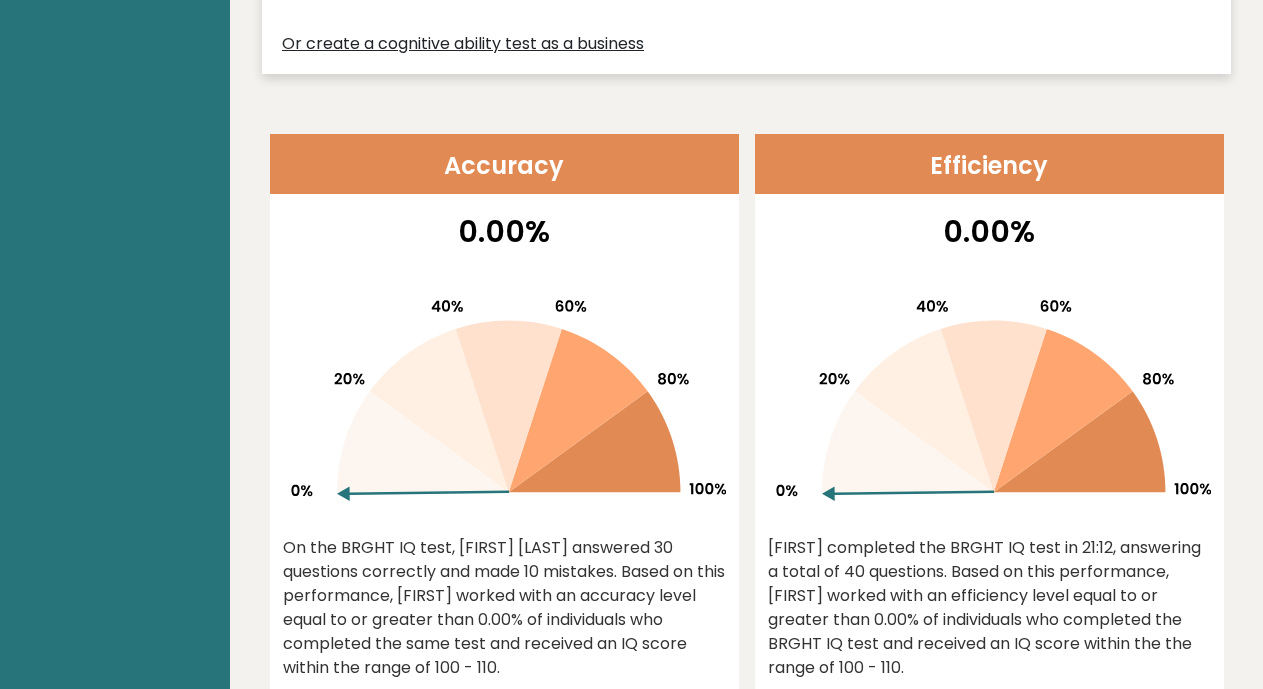 scroll, scrollTop: 800, scrollLeft: 0, axis: vertical 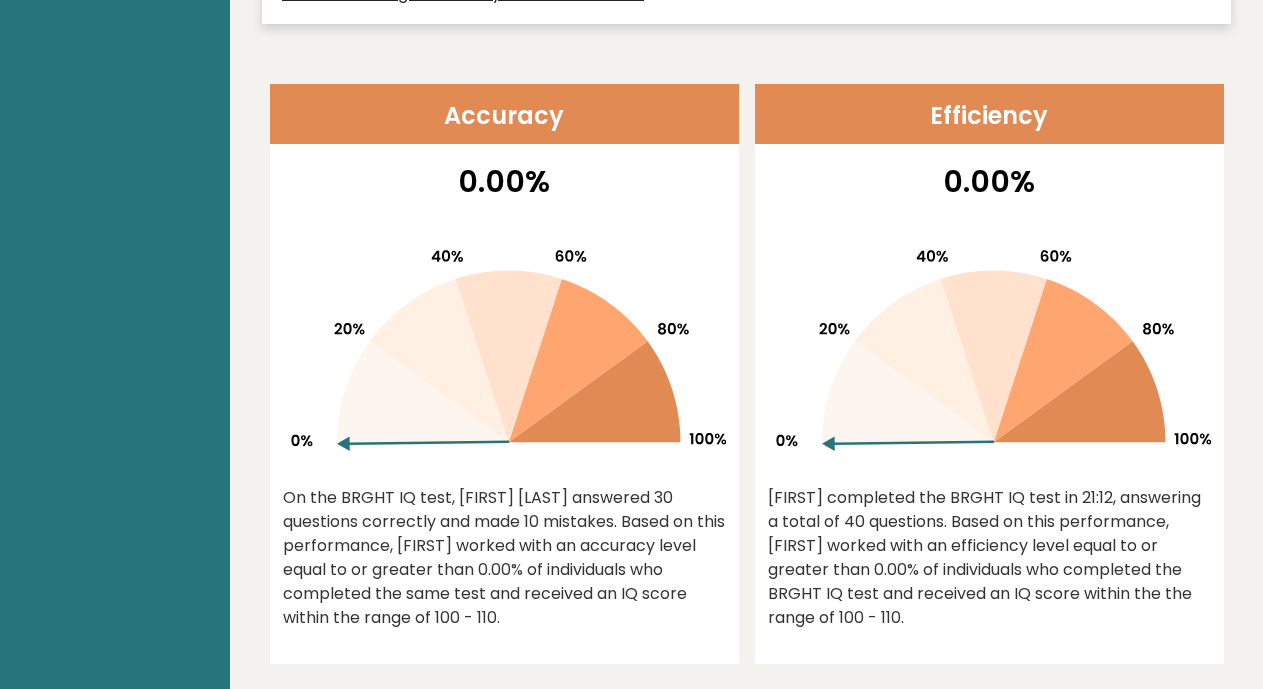 drag, startPoint x: 341, startPoint y: 399, endPoint x: 366, endPoint y: 356, distance: 49.73932 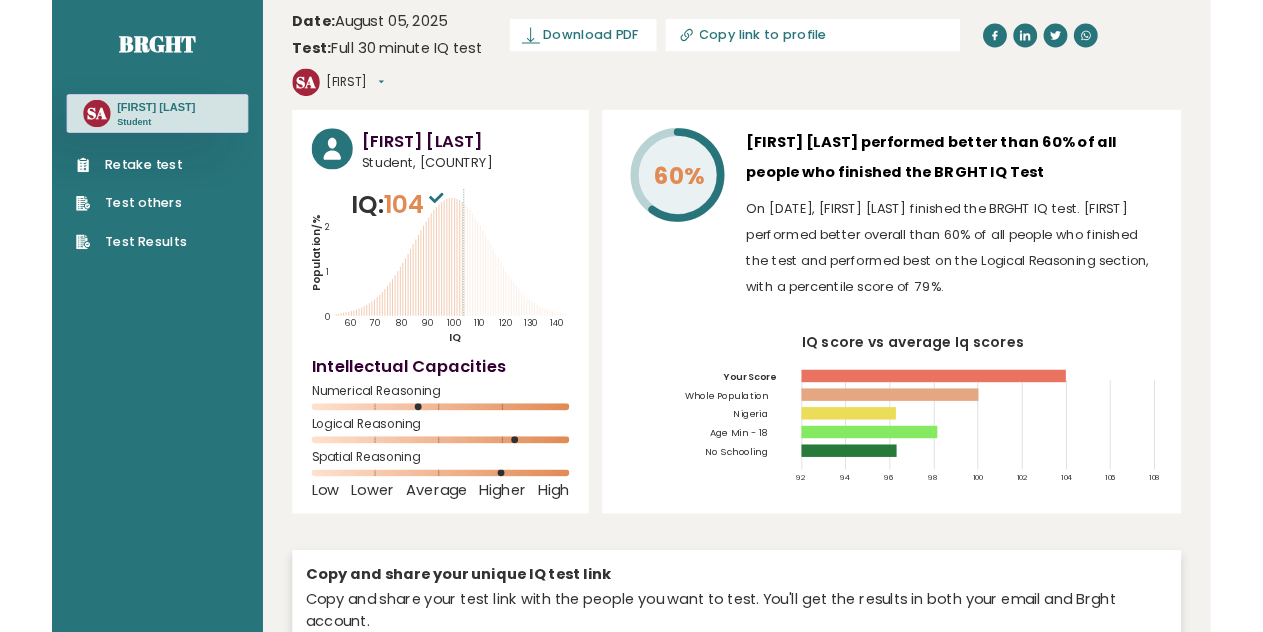 scroll, scrollTop: 0, scrollLeft: 0, axis: both 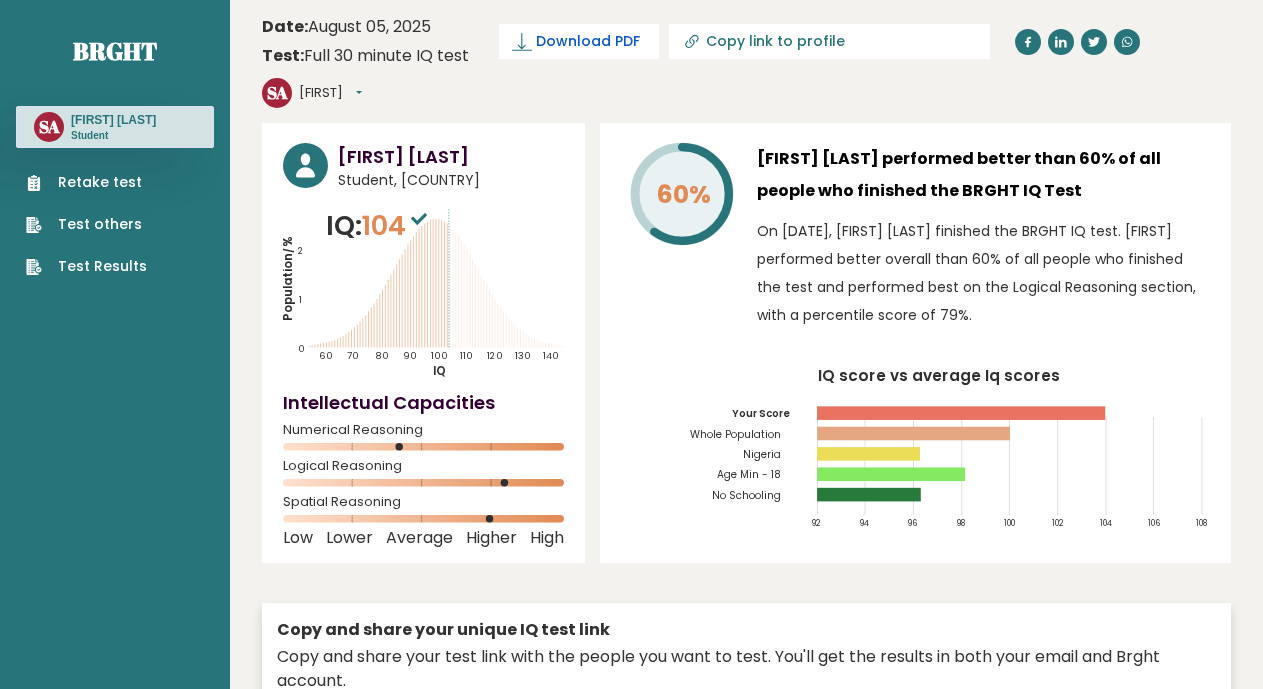 click on "Download PDF" at bounding box center (588, 41) 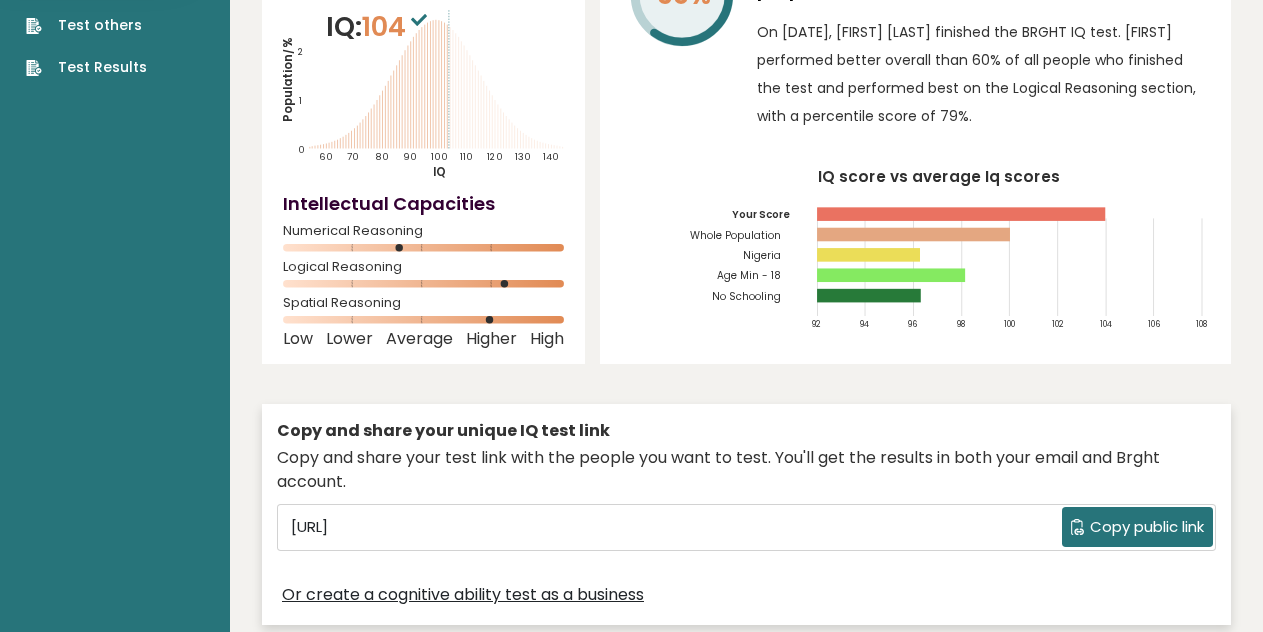 scroll, scrollTop: 200, scrollLeft: 0, axis: vertical 